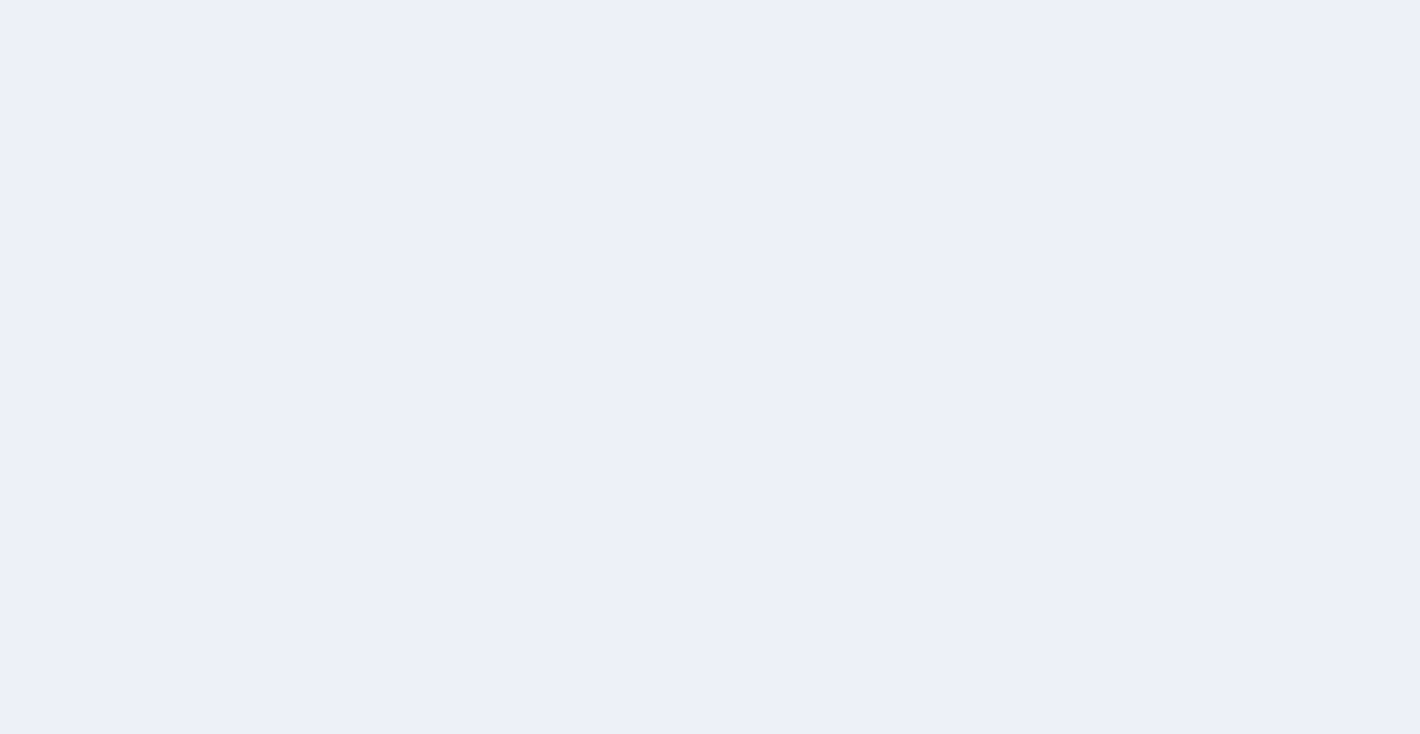 scroll, scrollTop: 0, scrollLeft: 0, axis: both 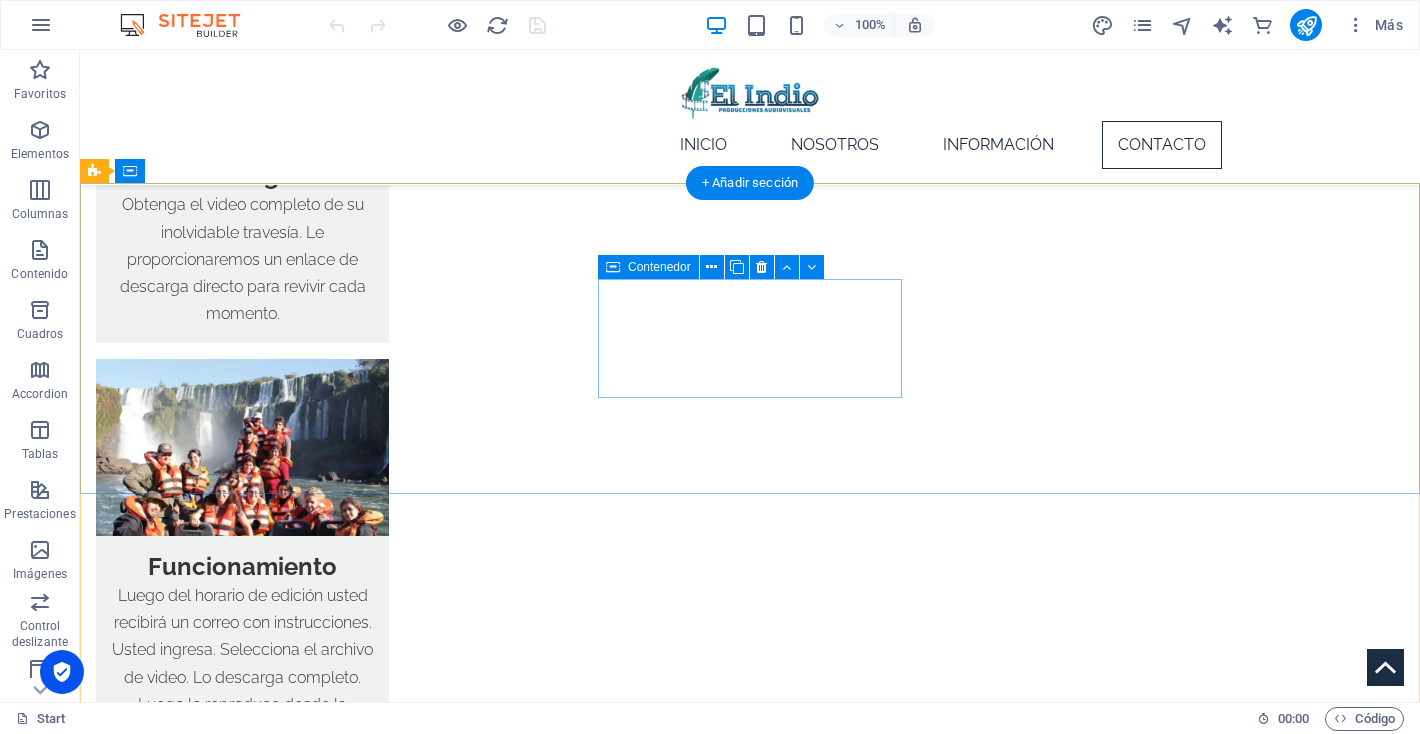click on "Phone:  Mobile:  [PHONE_NUMBER]" at bounding box center (248, 1871) 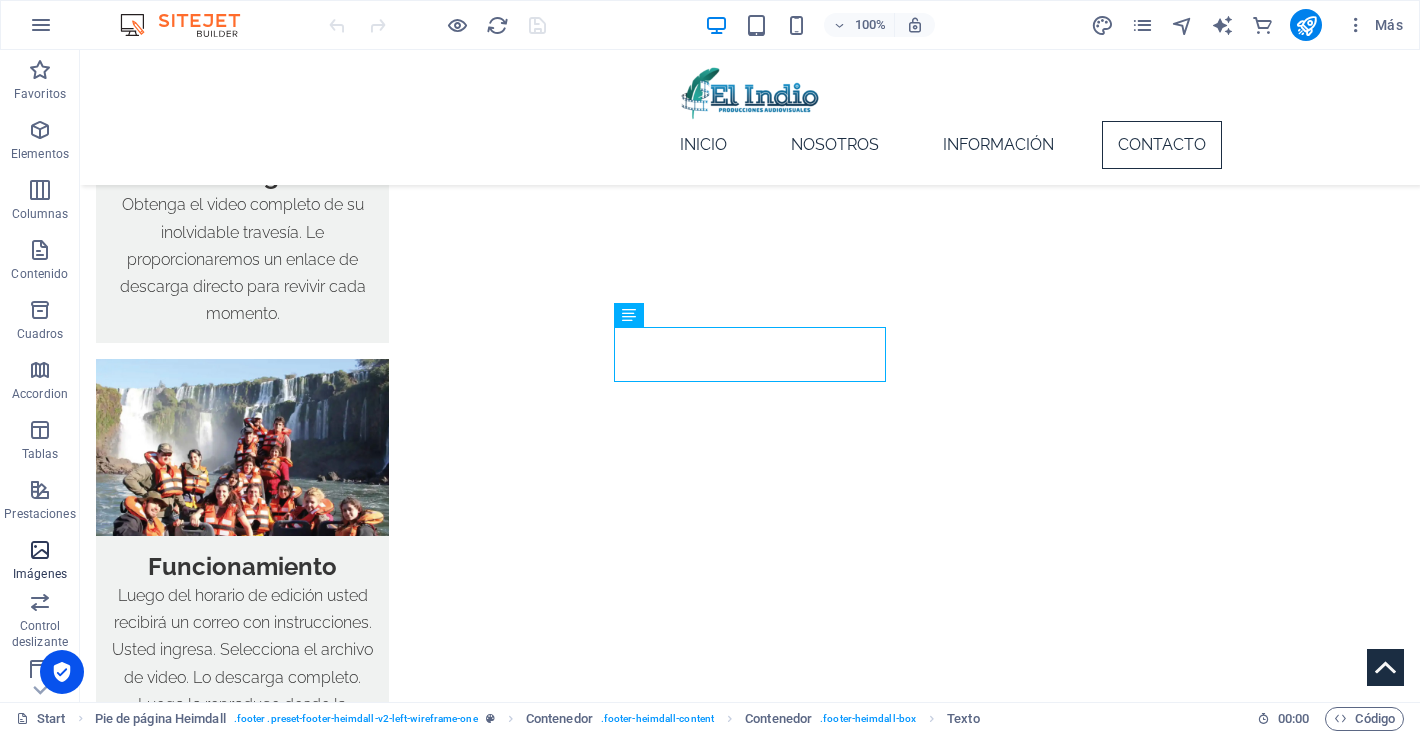 click at bounding box center [40, 550] 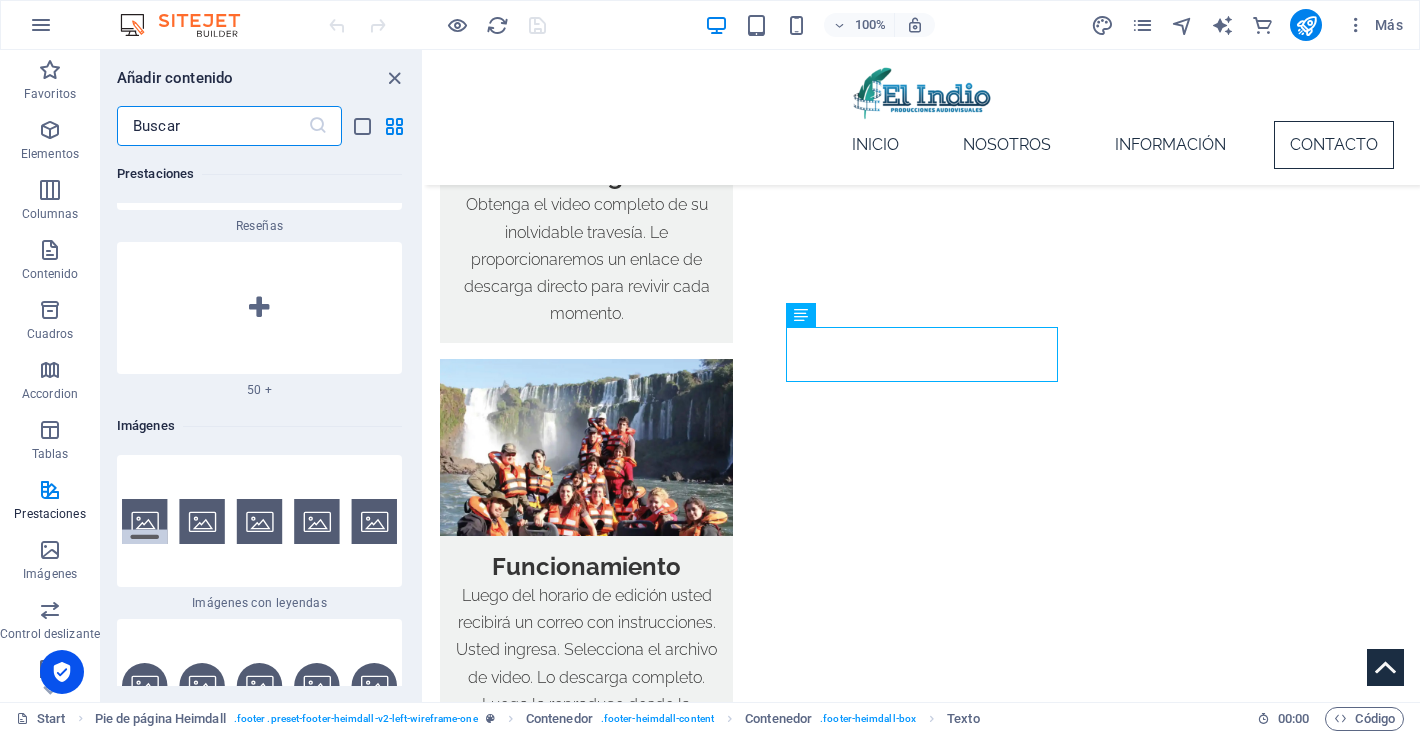 scroll, scrollTop: 19160, scrollLeft: 0, axis: vertical 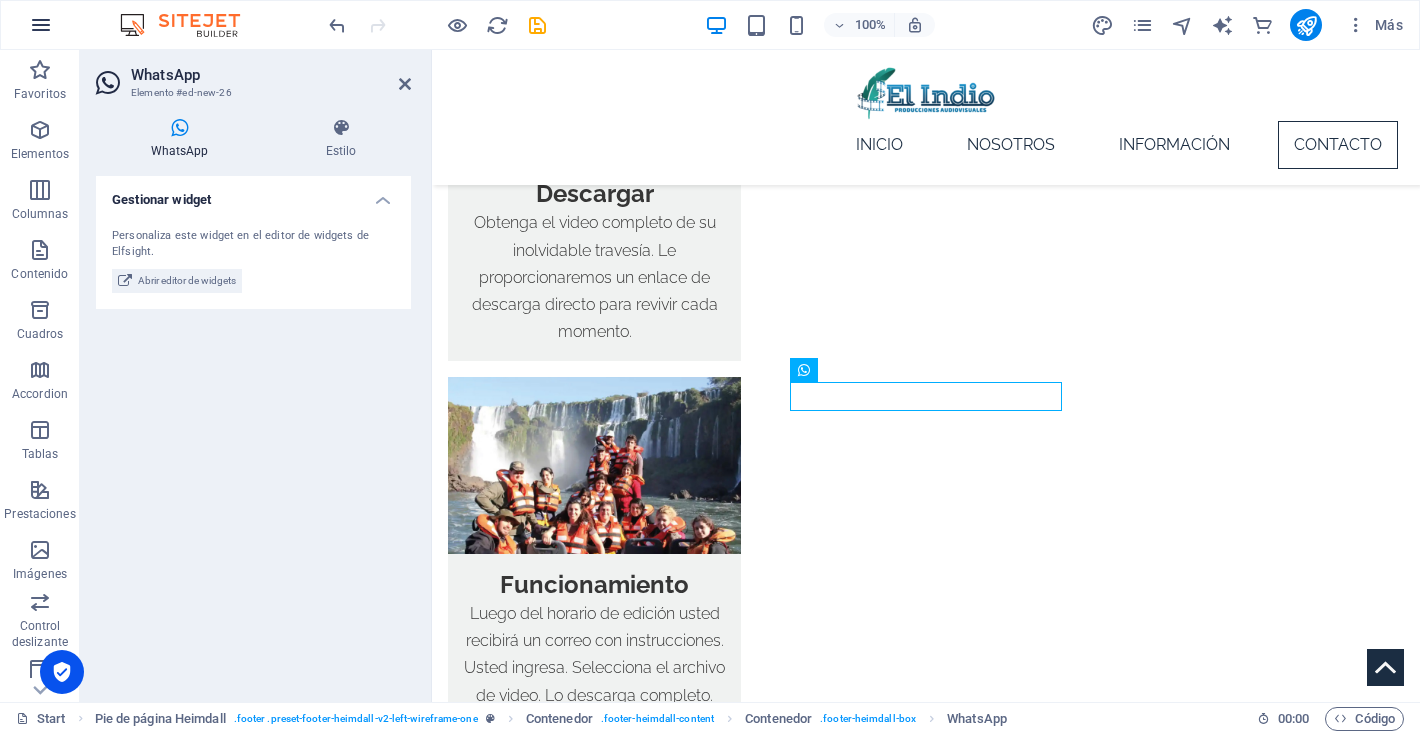 click at bounding box center (41, 25) 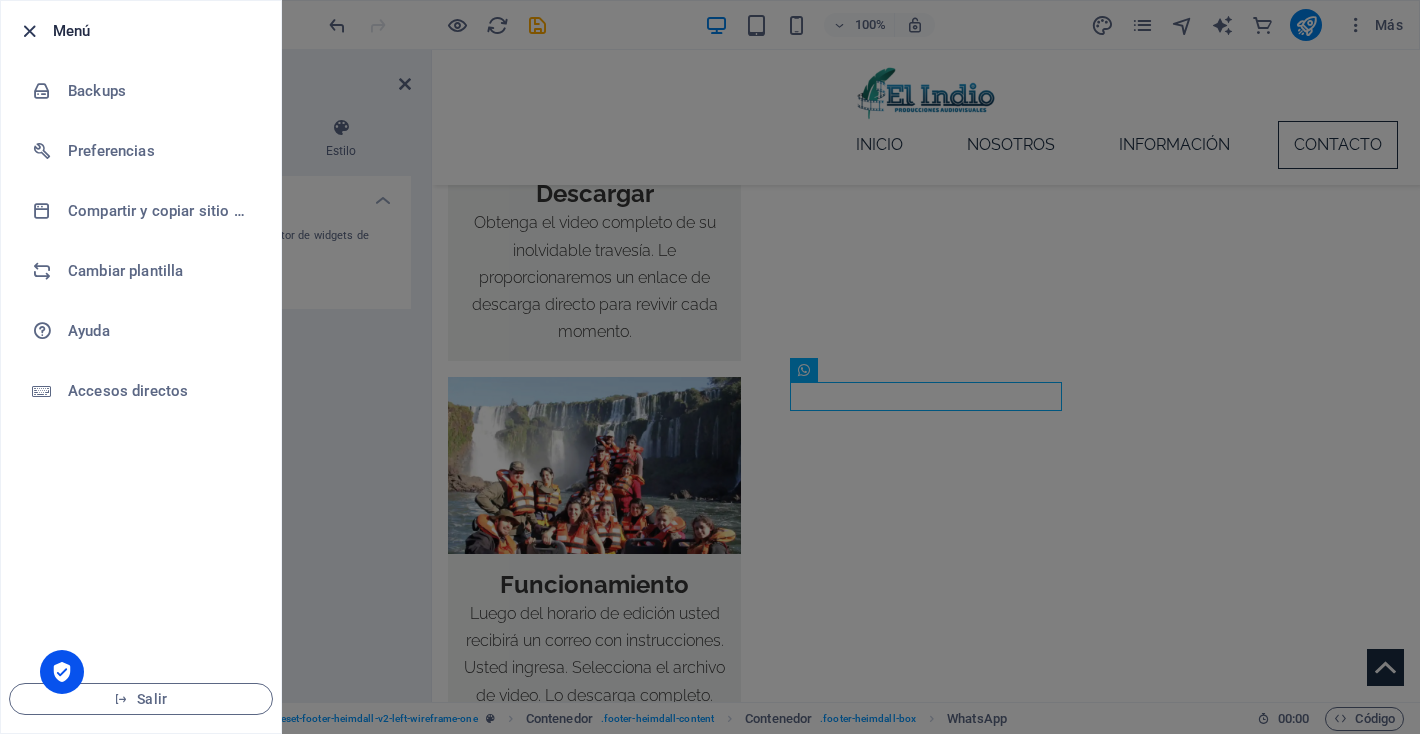 click at bounding box center (29, 31) 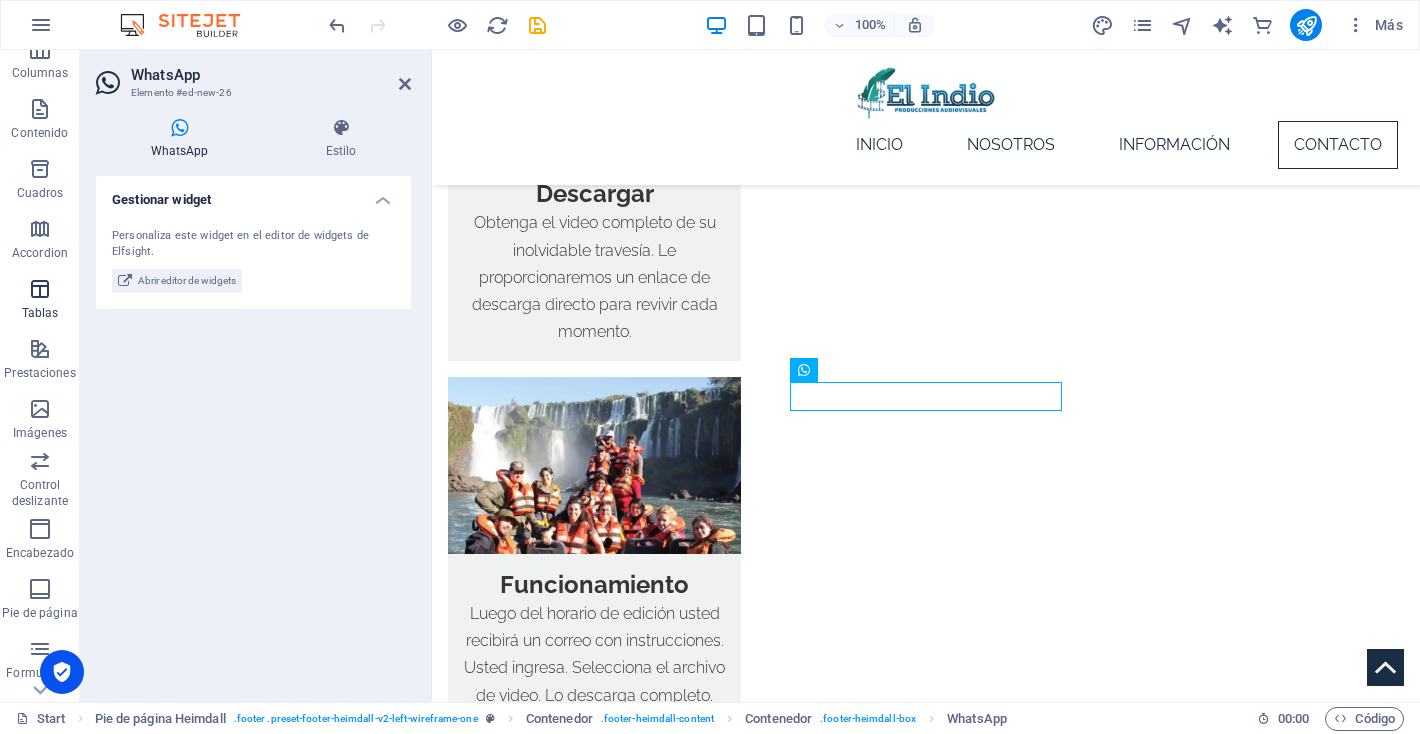 scroll, scrollTop: 144, scrollLeft: 0, axis: vertical 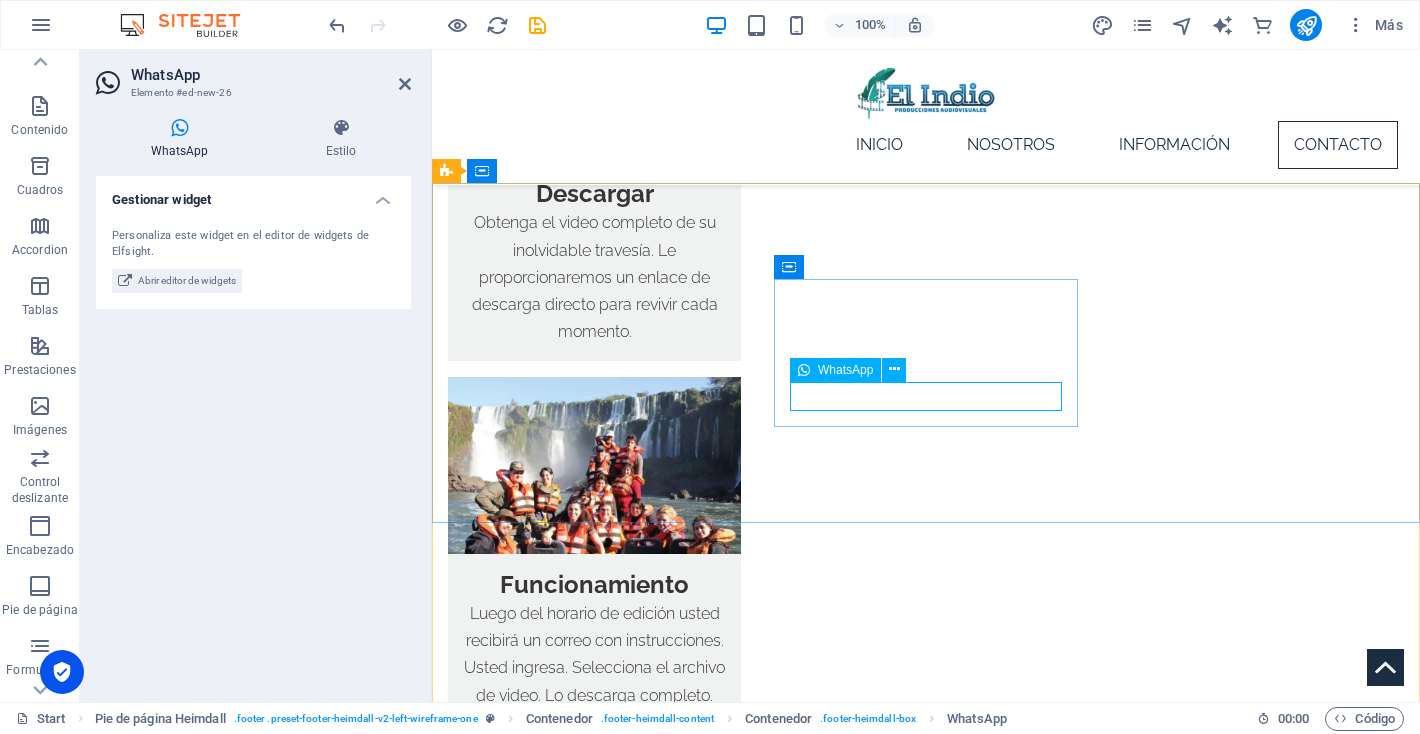 drag, startPoint x: 472, startPoint y: 460, endPoint x: 787, endPoint y: 380, distance: 325 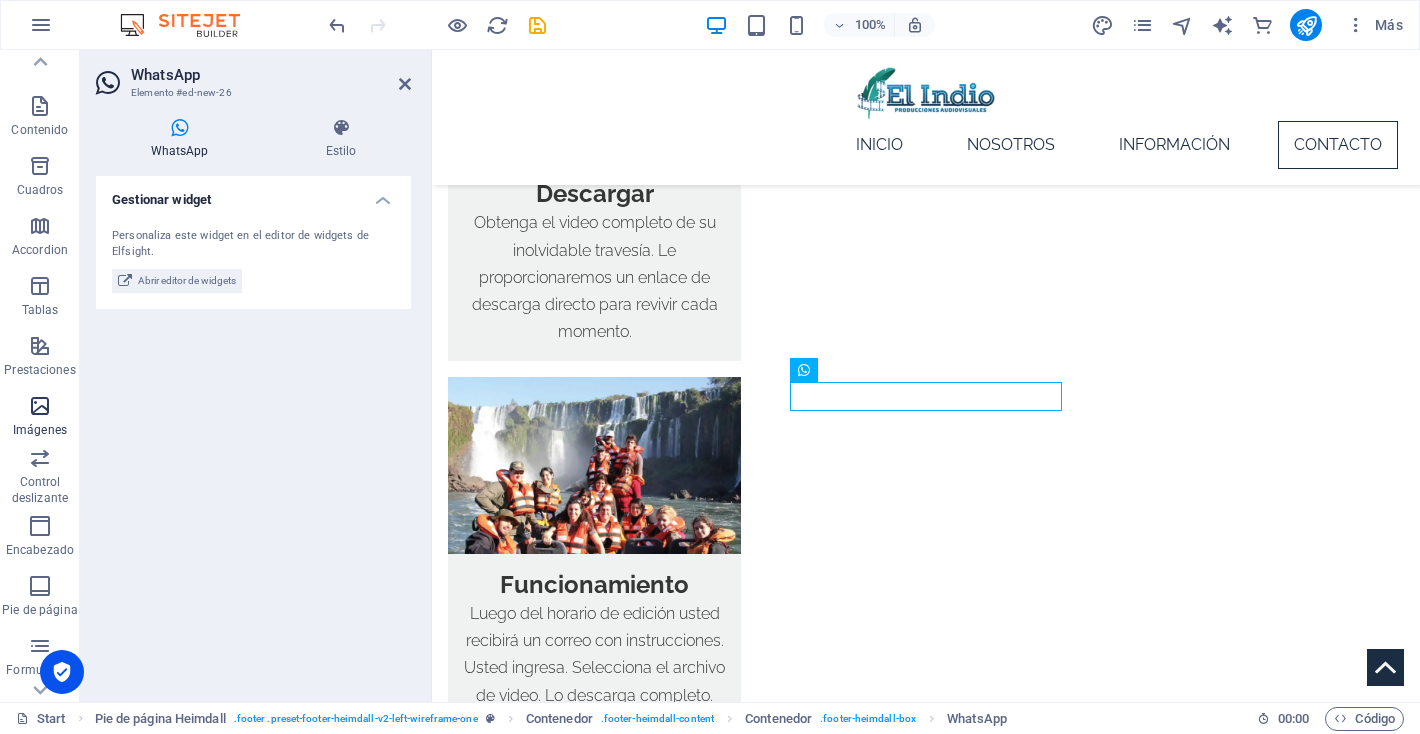 click on "Imágenes" at bounding box center [40, 430] 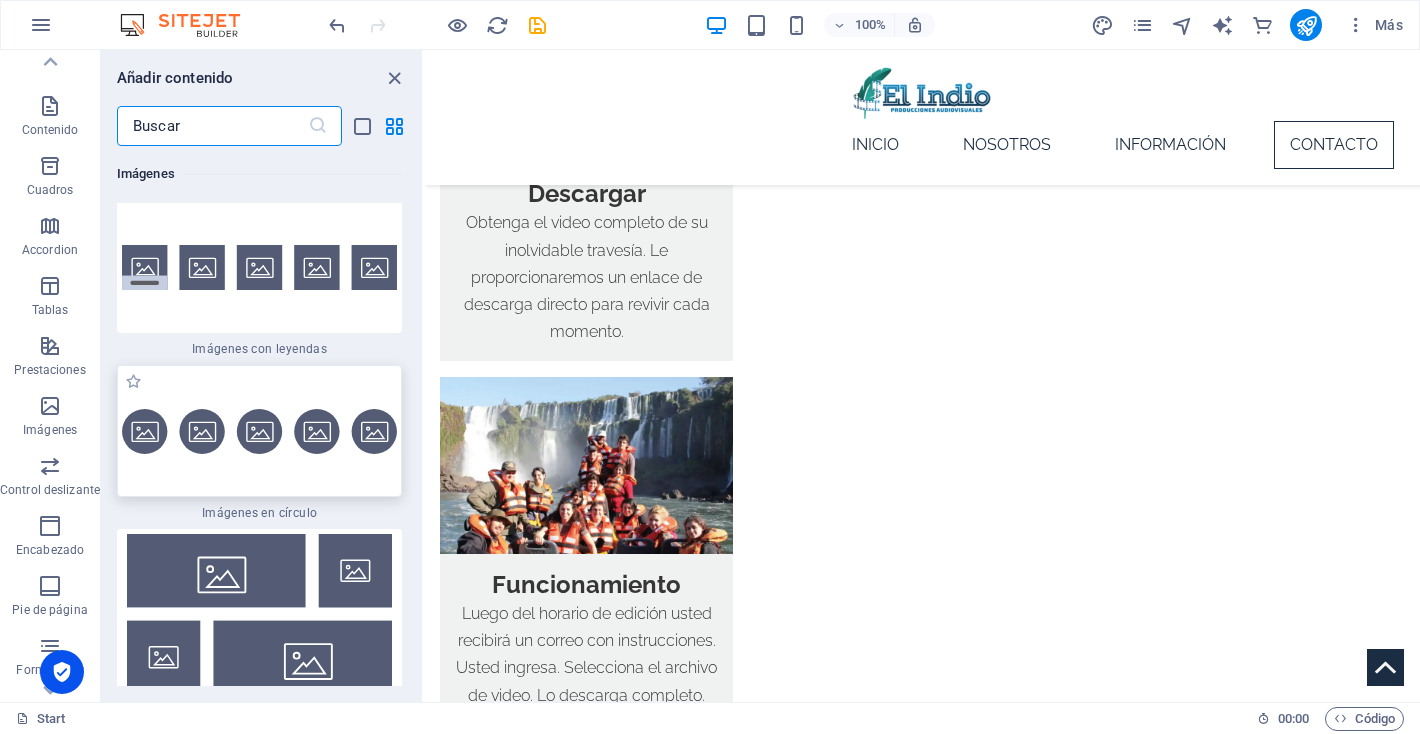 scroll, scrollTop: 19936, scrollLeft: 0, axis: vertical 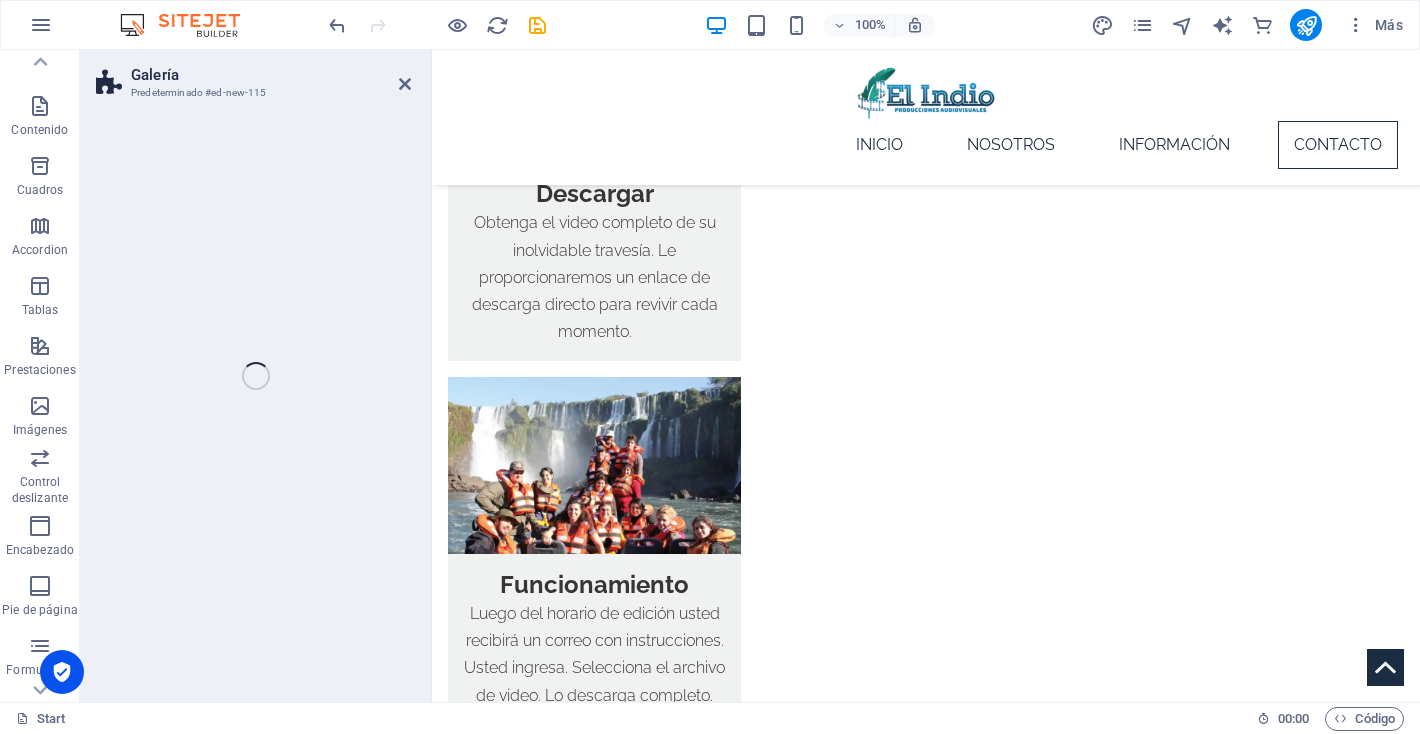 select on "rem" 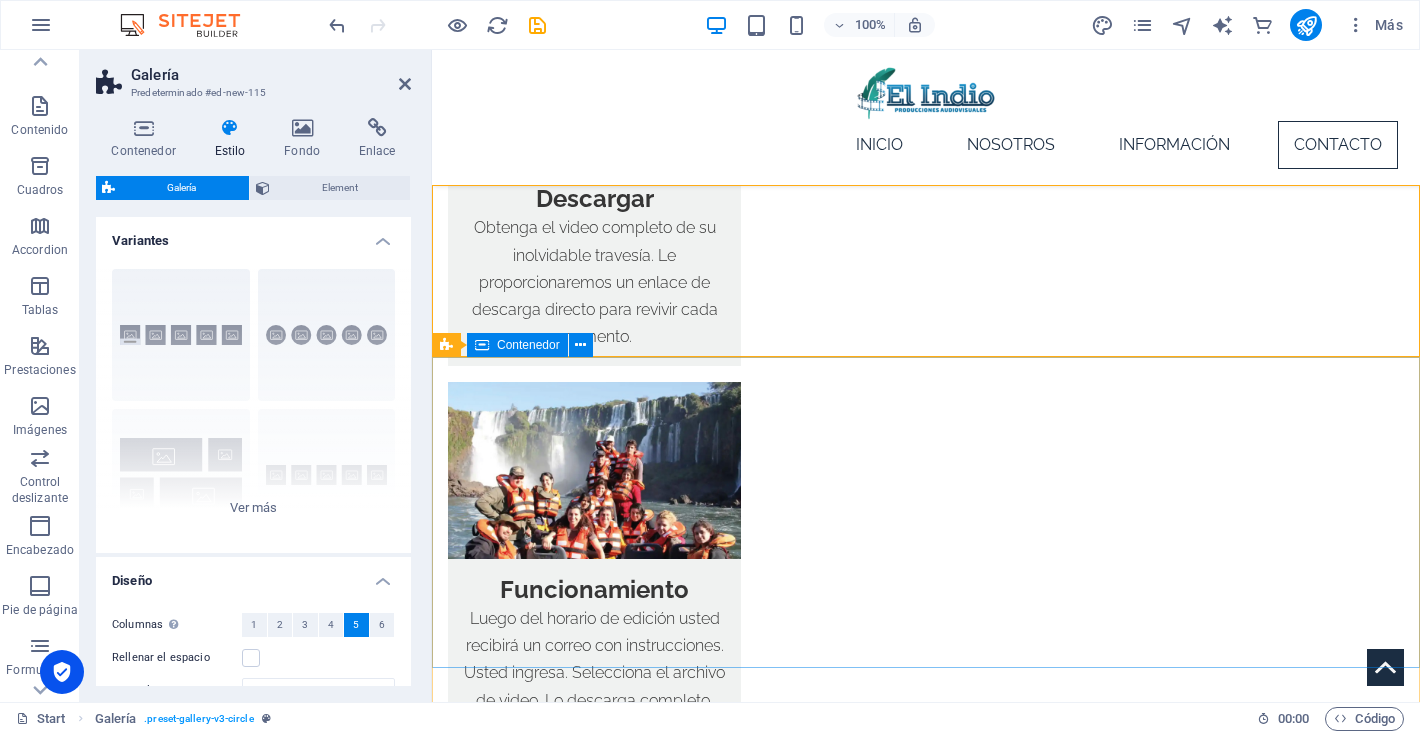 scroll, scrollTop: 1930, scrollLeft: 0, axis: vertical 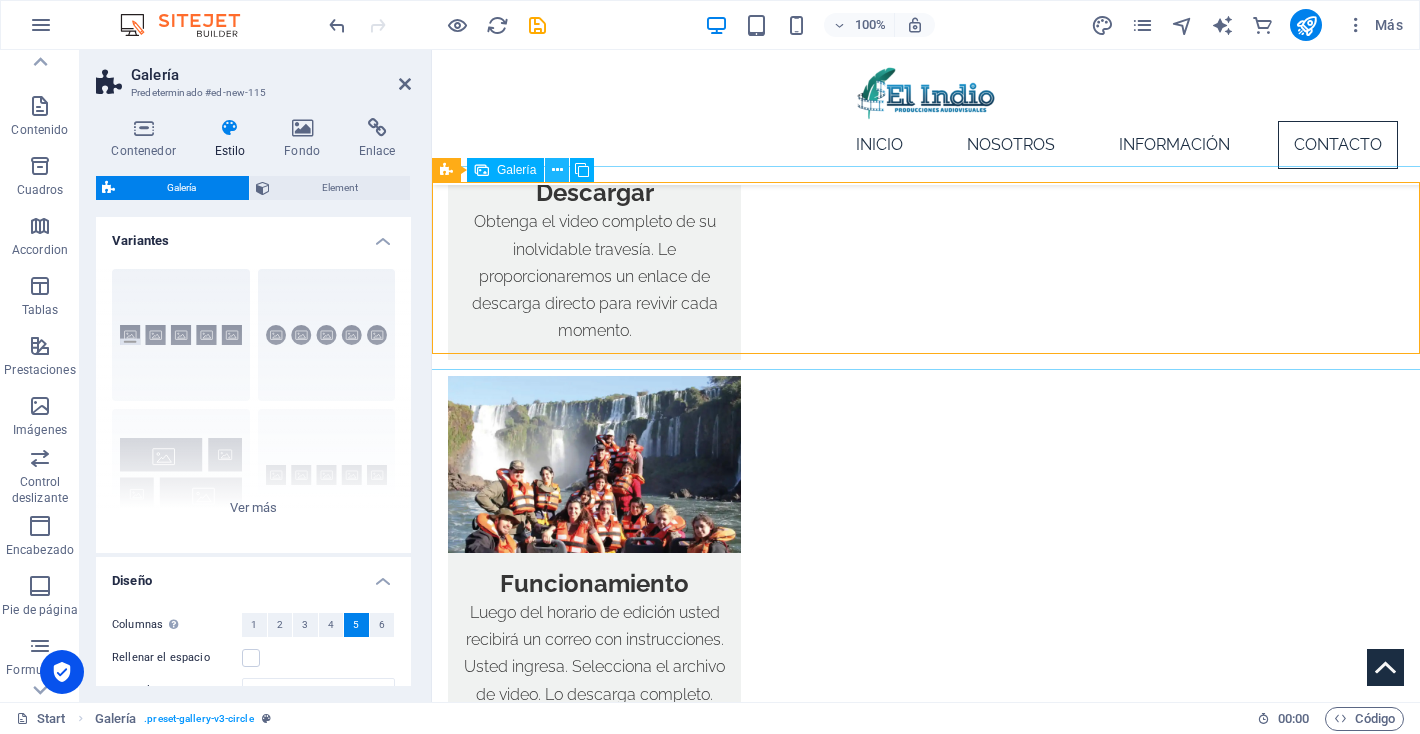 click at bounding box center [557, 170] 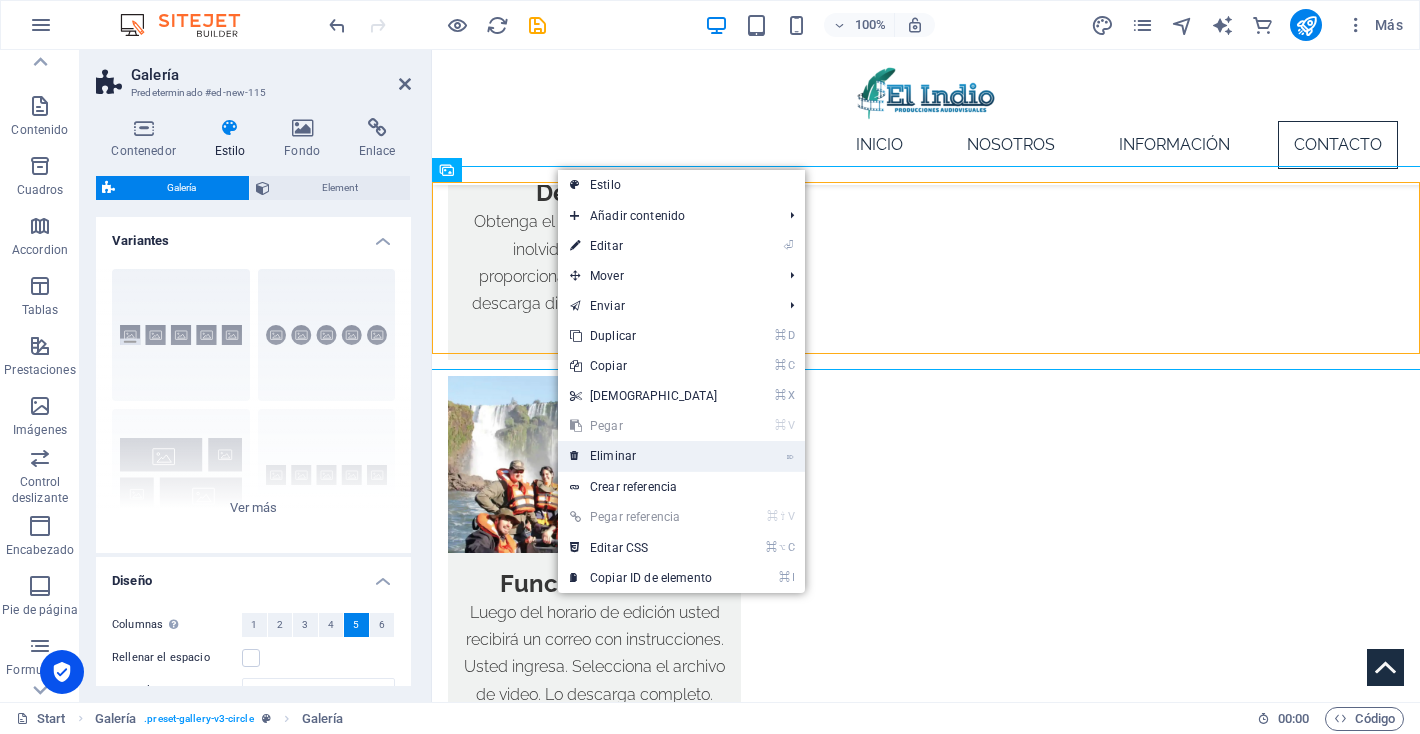 click on "⌦  Eliminar" at bounding box center [644, 456] 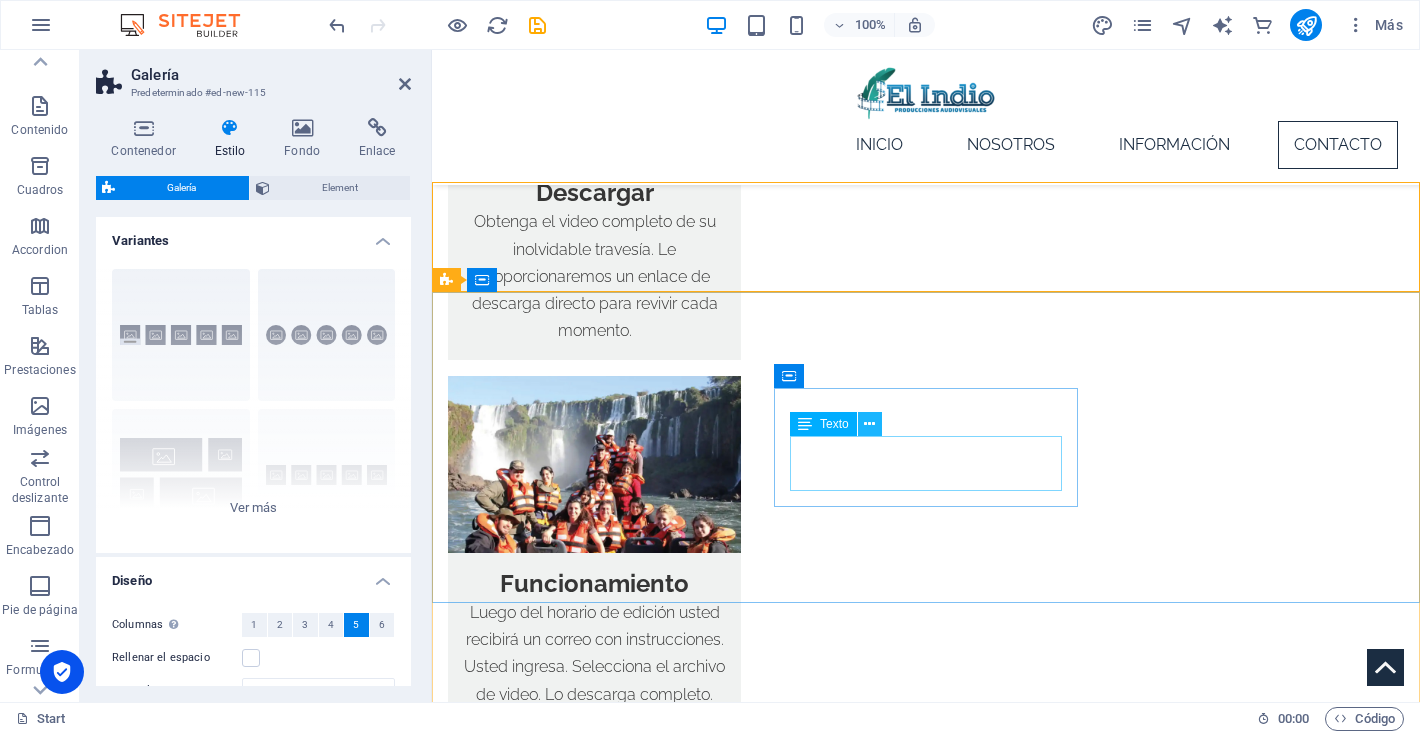 click at bounding box center [869, 424] 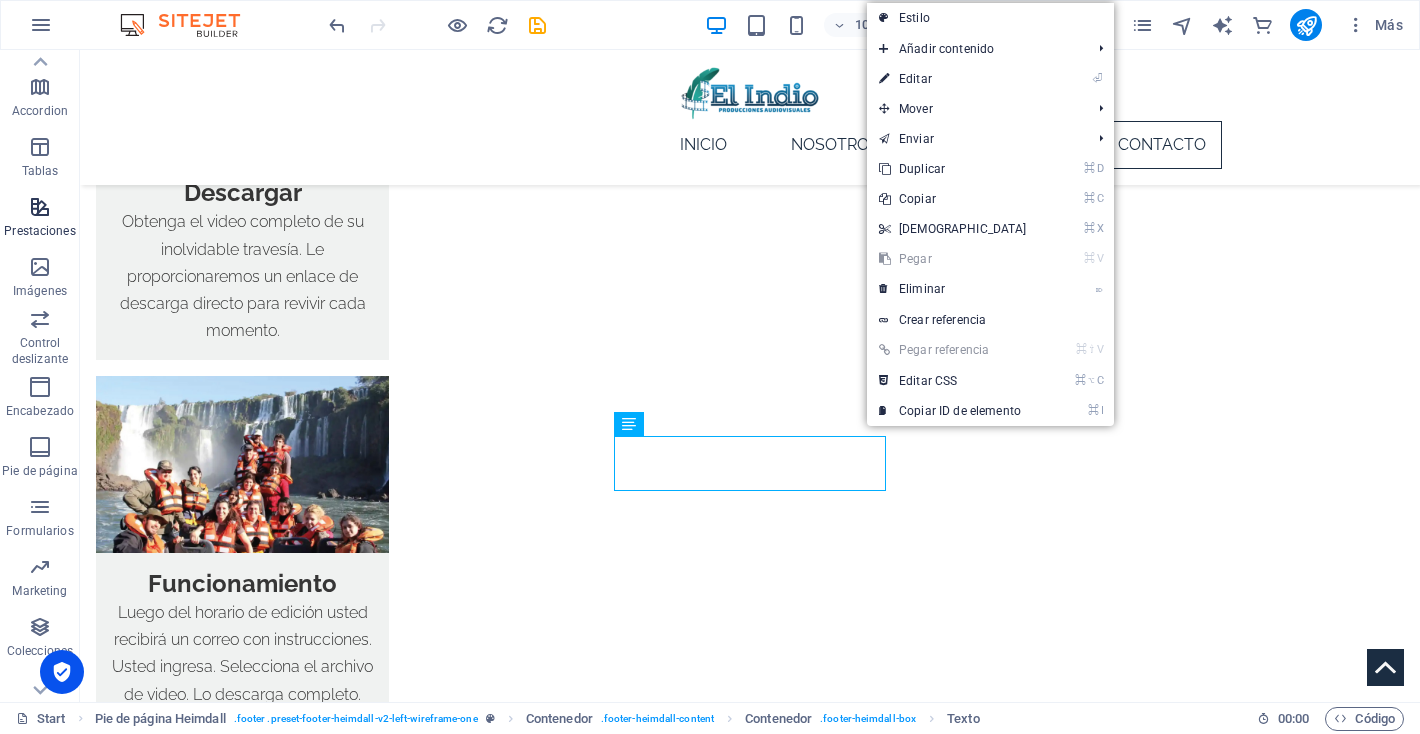 scroll, scrollTop: 0, scrollLeft: 0, axis: both 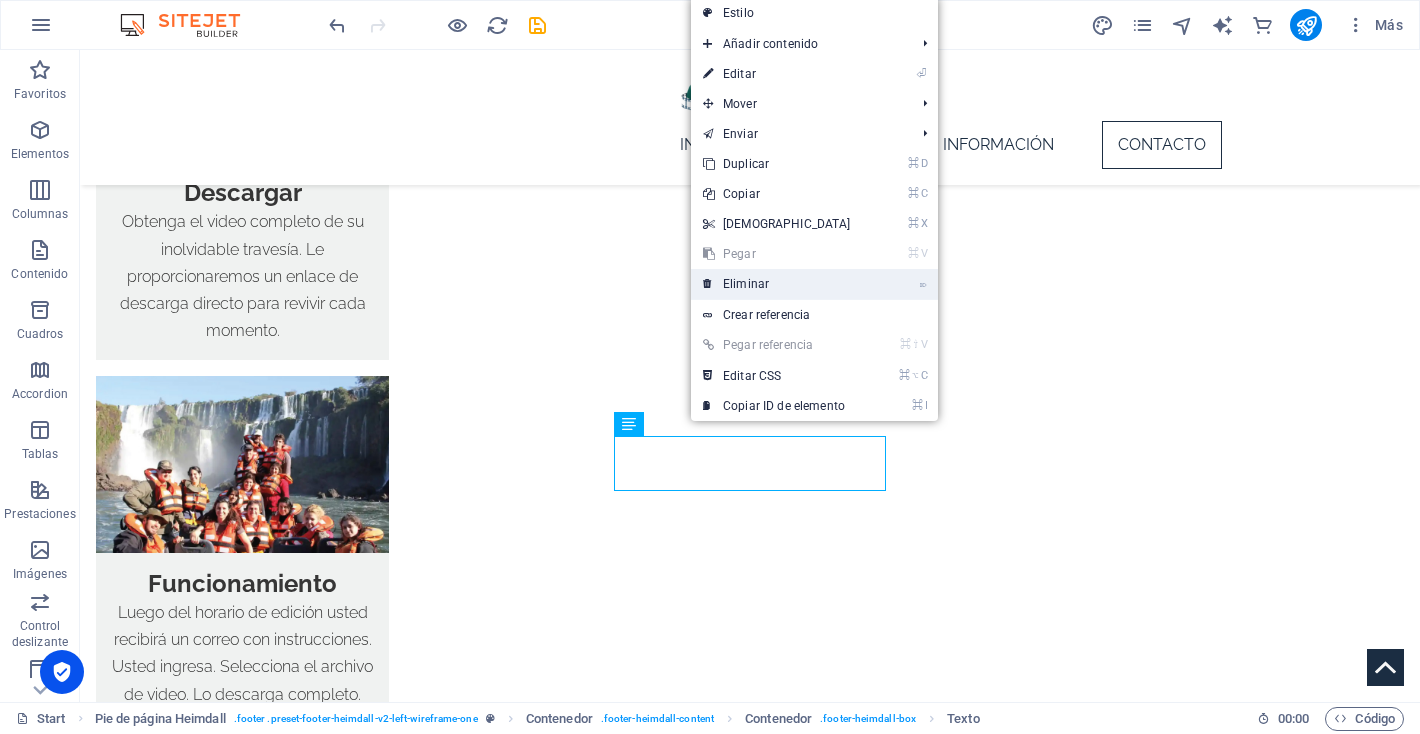 click on "⌦  Eliminar" at bounding box center [777, 284] 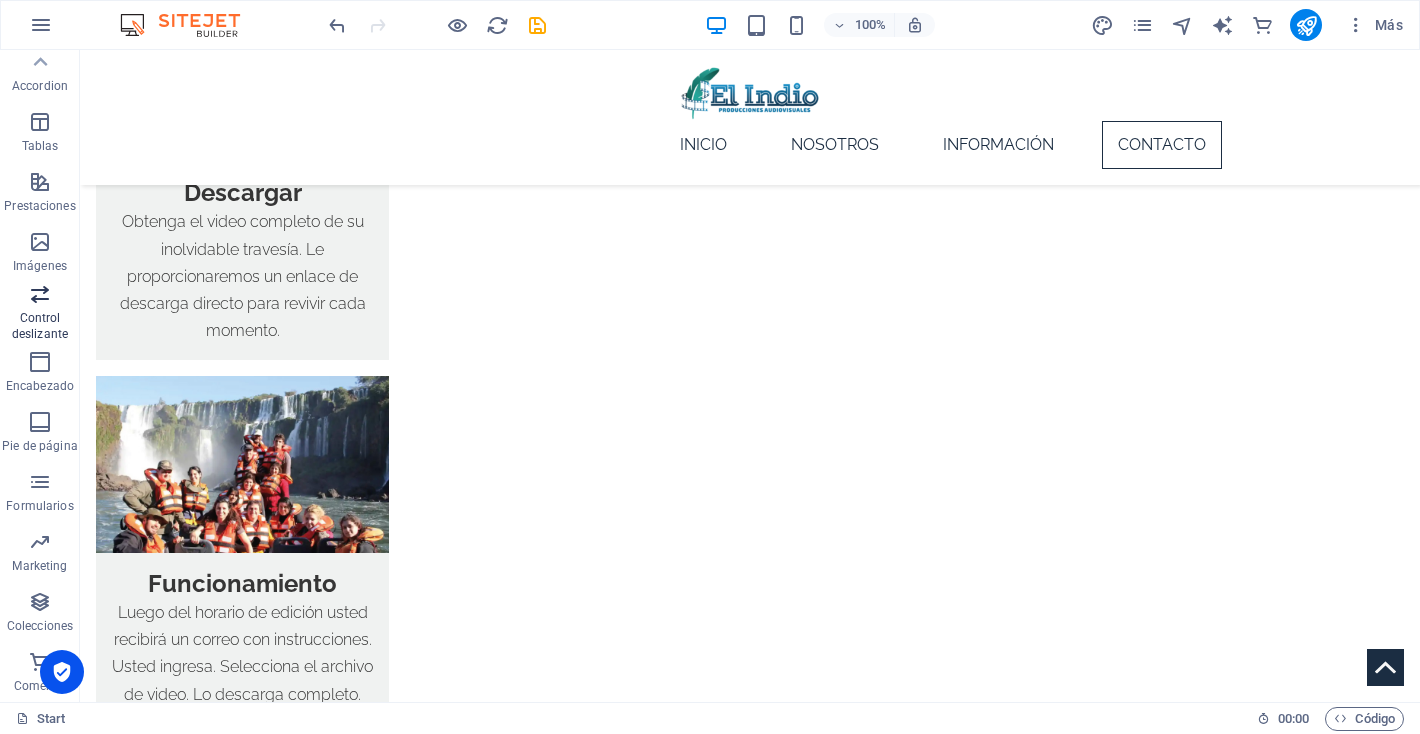 scroll, scrollTop: 0, scrollLeft: 0, axis: both 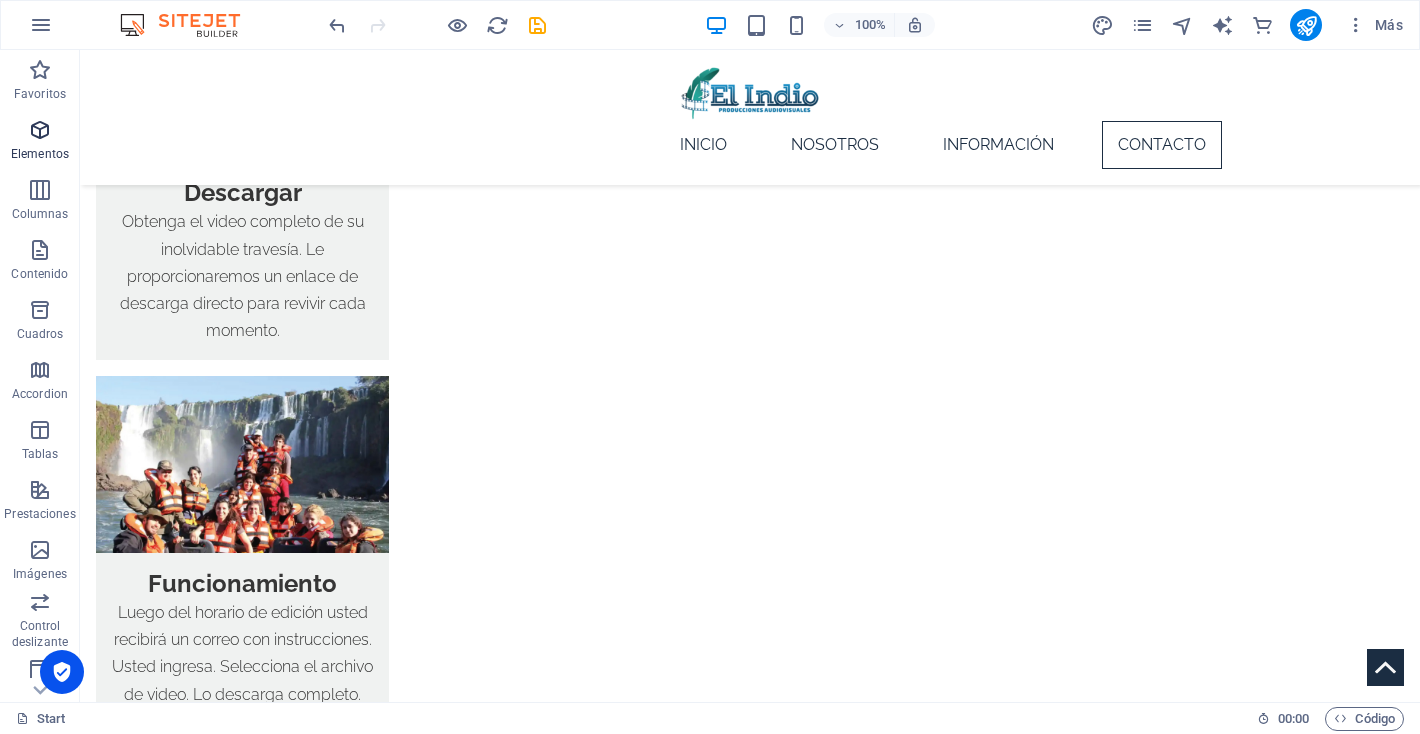 click at bounding box center (40, 130) 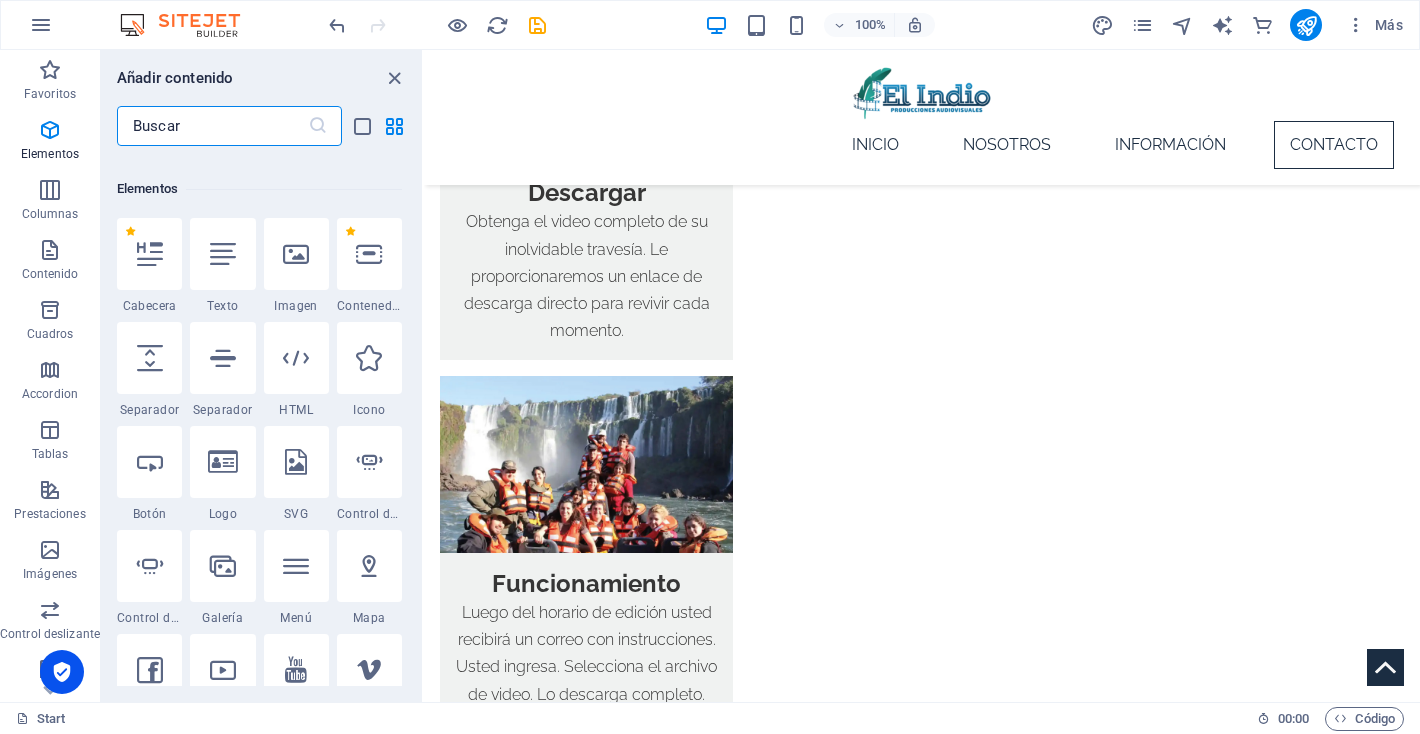 scroll, scrollTop: 377, scrollLeft: 0, axis: vertical 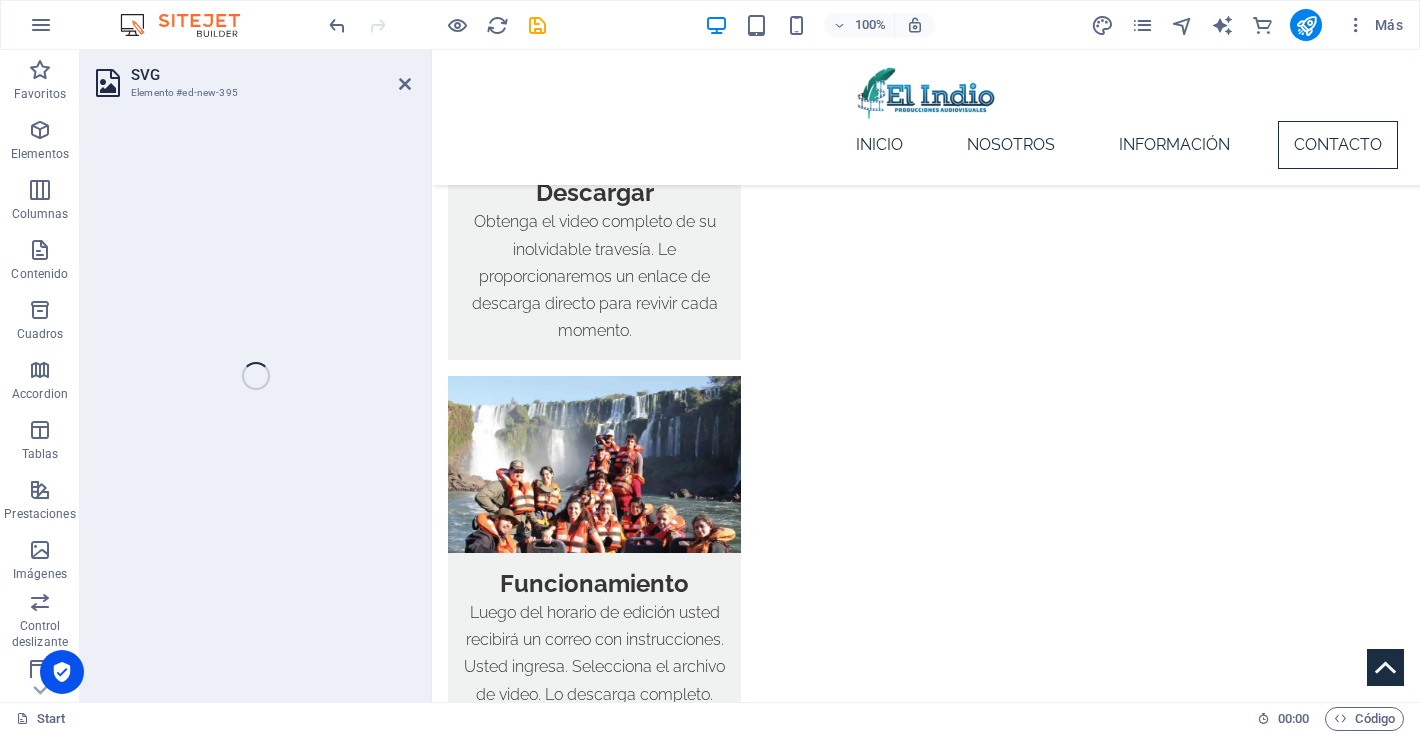 select on "xMidYMid" 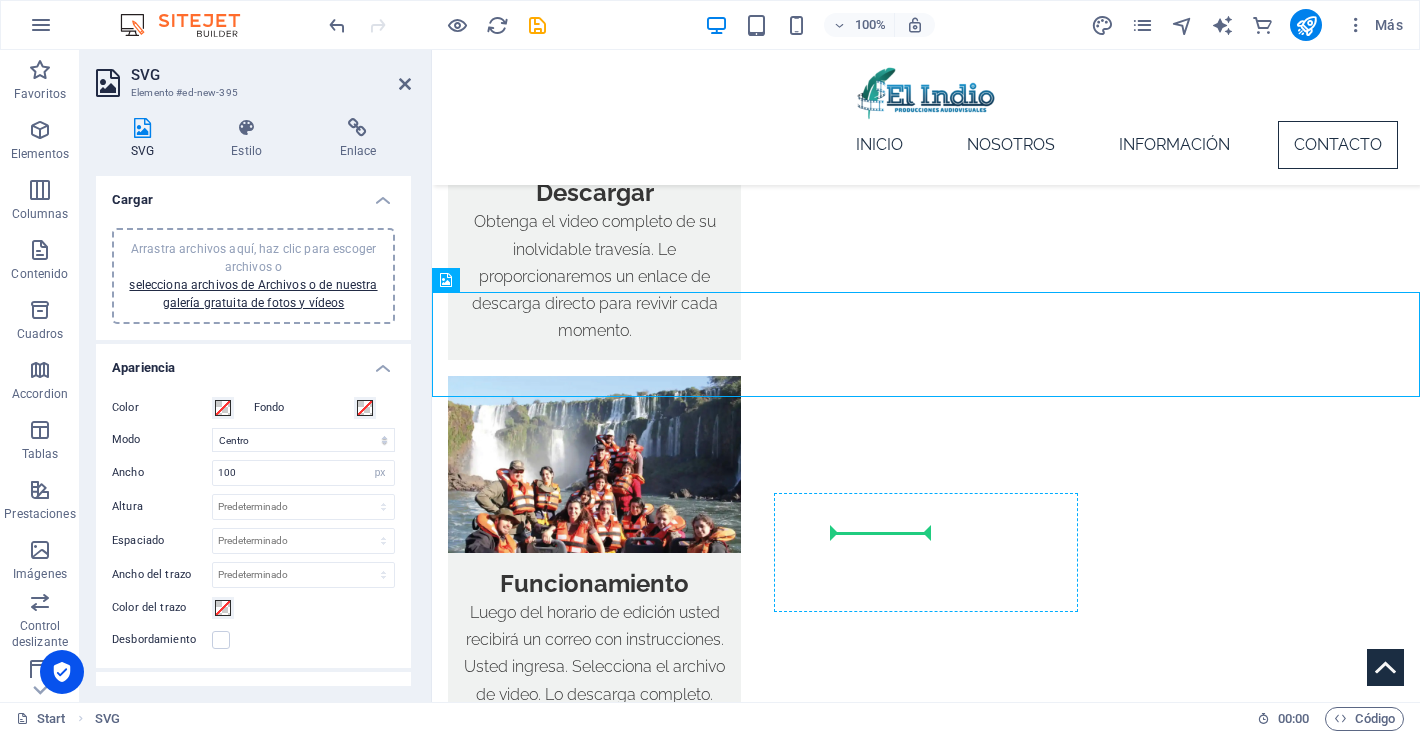 drag, startPoint x: 483, startPoint y: 350, endPoint x: 872, endPoint y: 528, distance: 427.79083 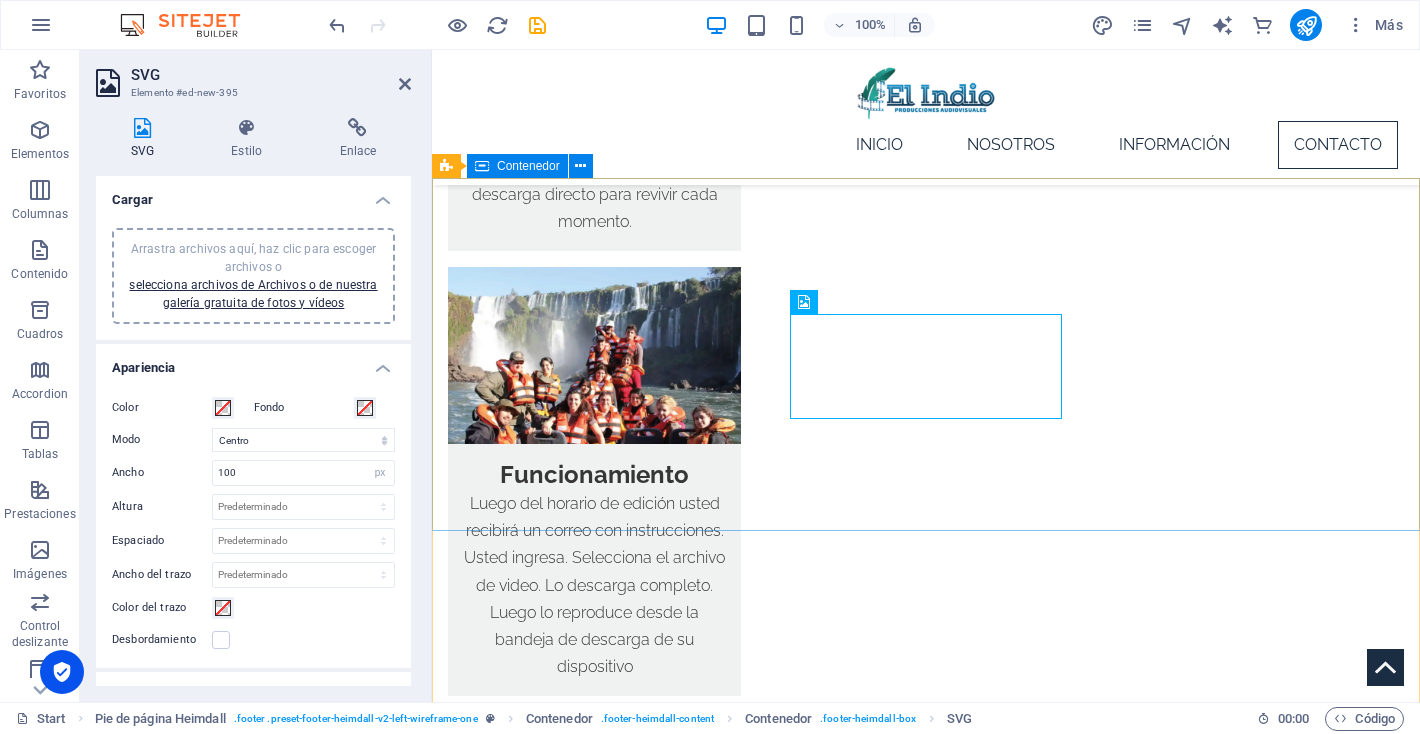 scroll, scrollTop: 2045, scrollLeft: 0, axis: vertical 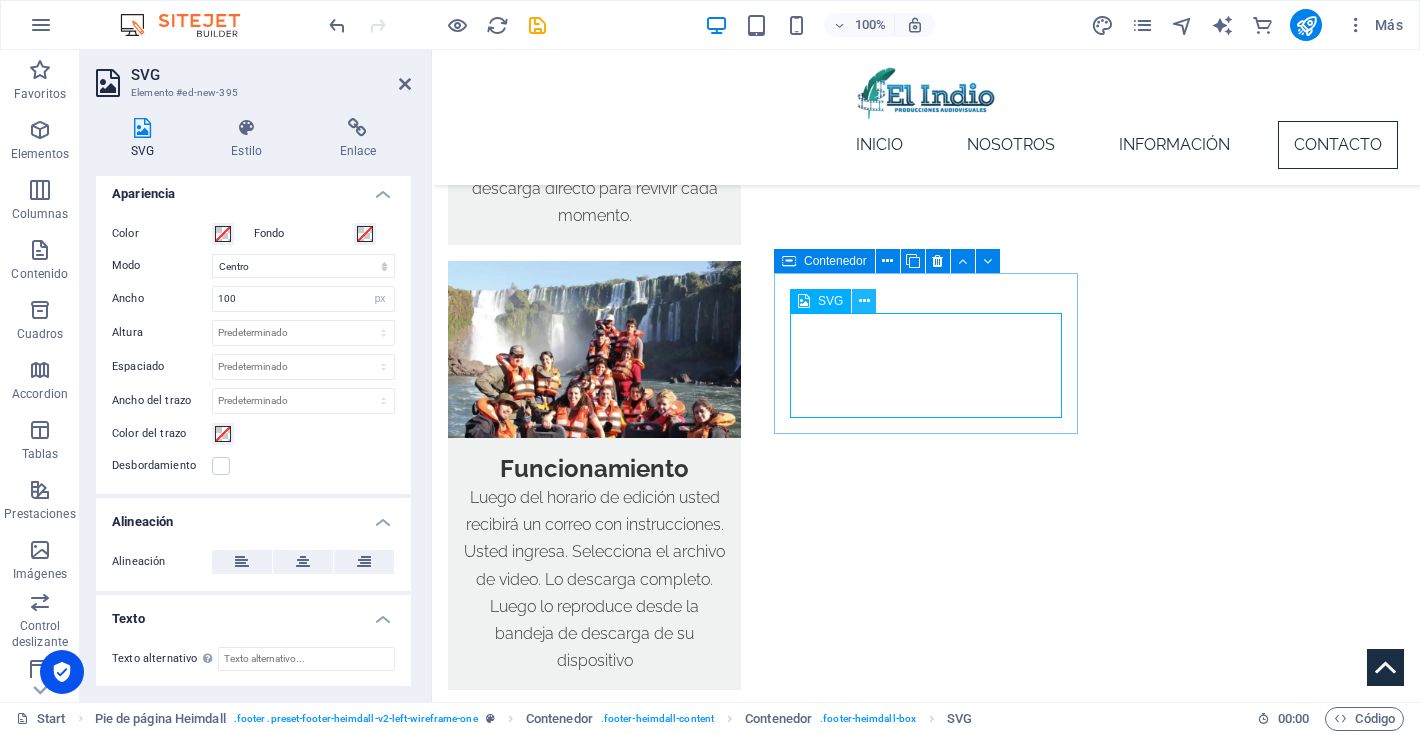 click at bounding box center [864, 301] 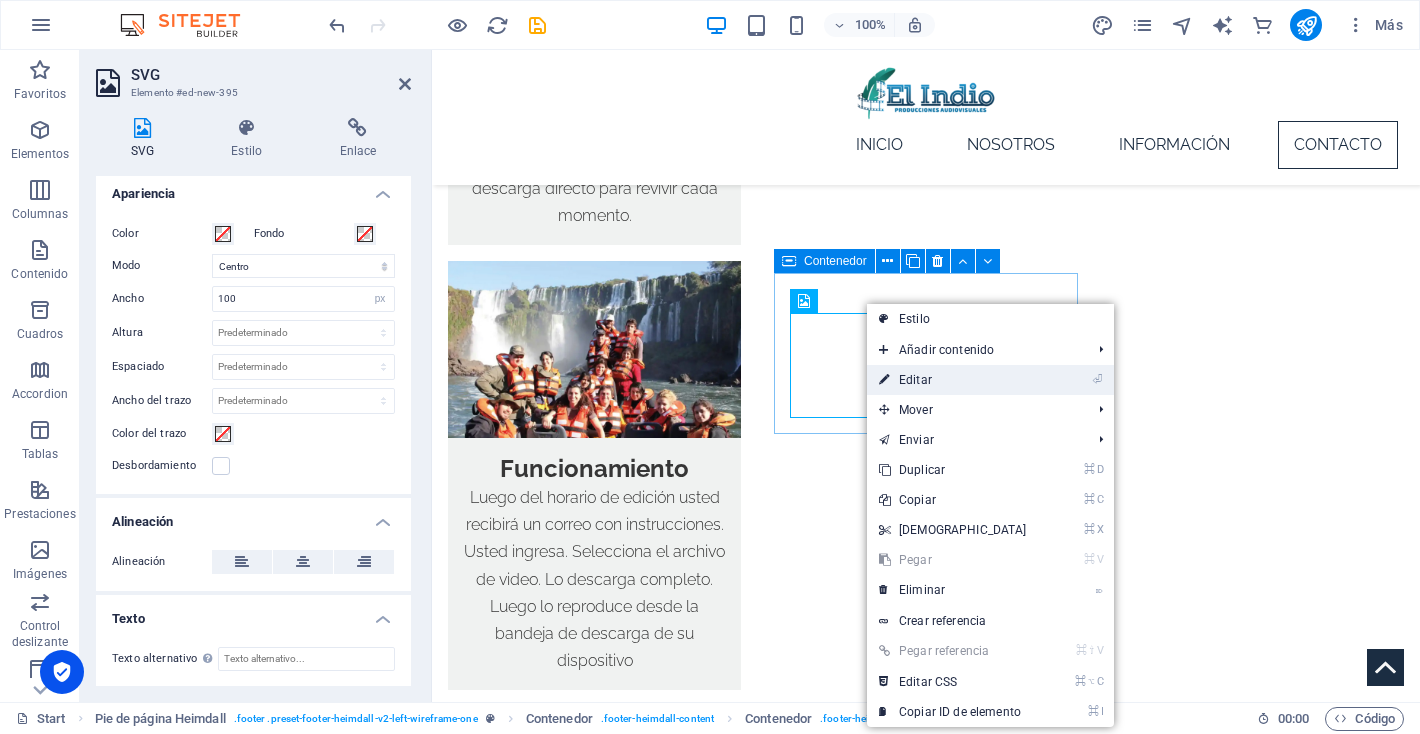 click on "⏎  Editar" at bounding box center (953, 380) 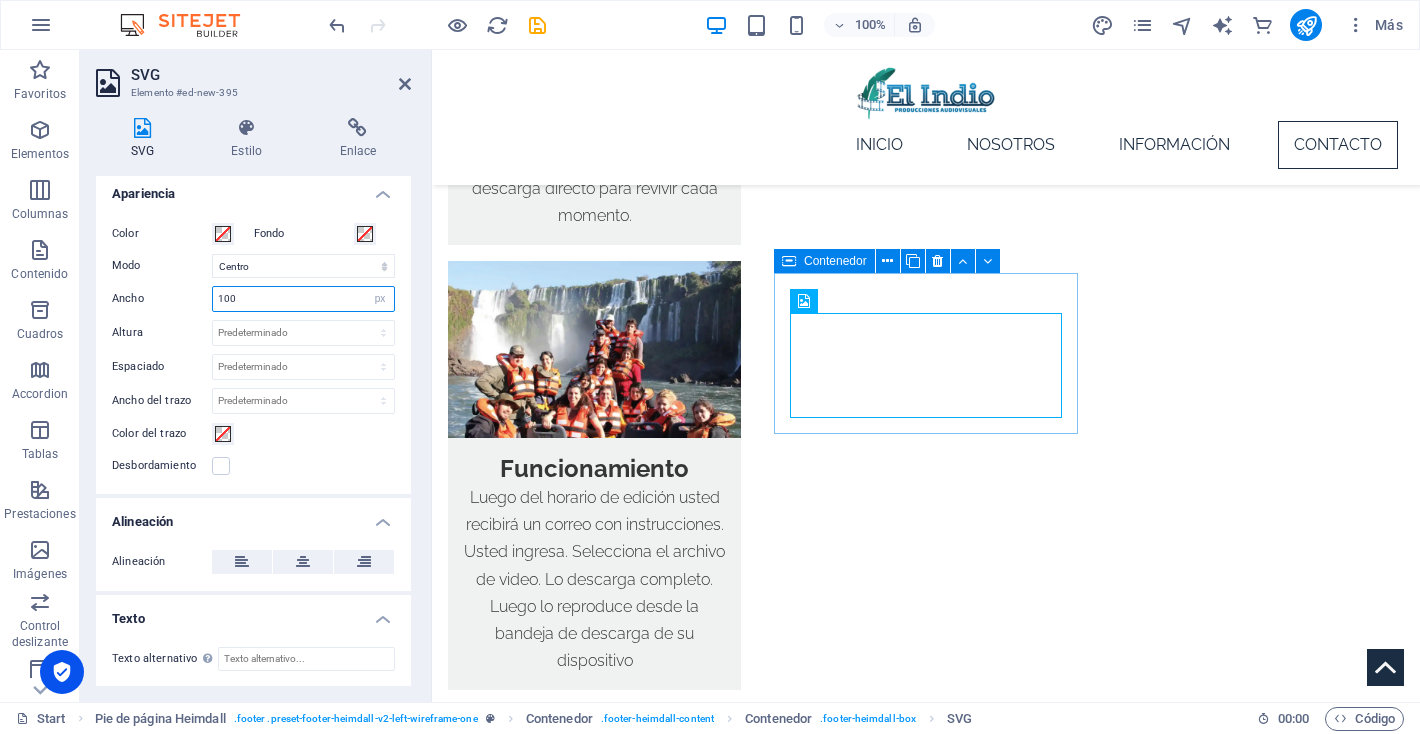 click on "100" at bounding box center [303, 299] 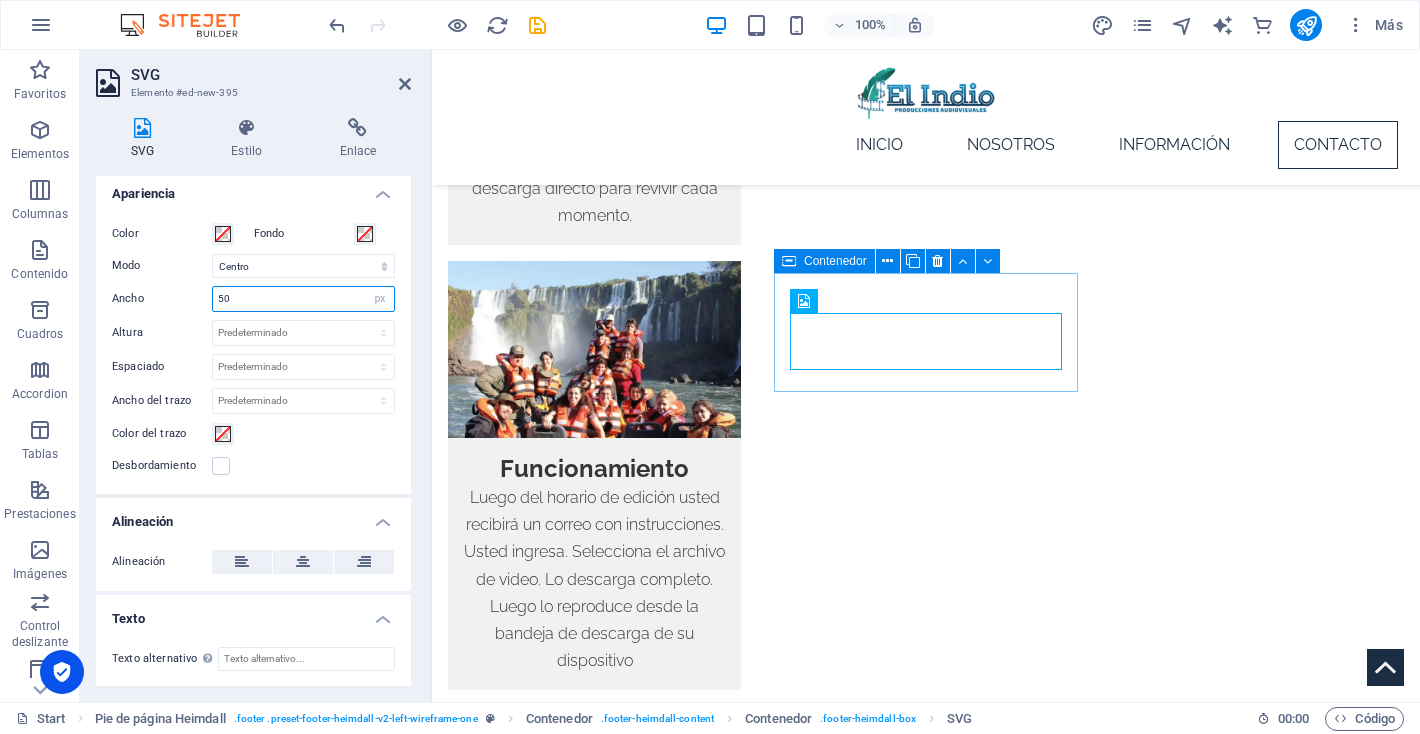 click on "50" at bounding box center [303, 299] 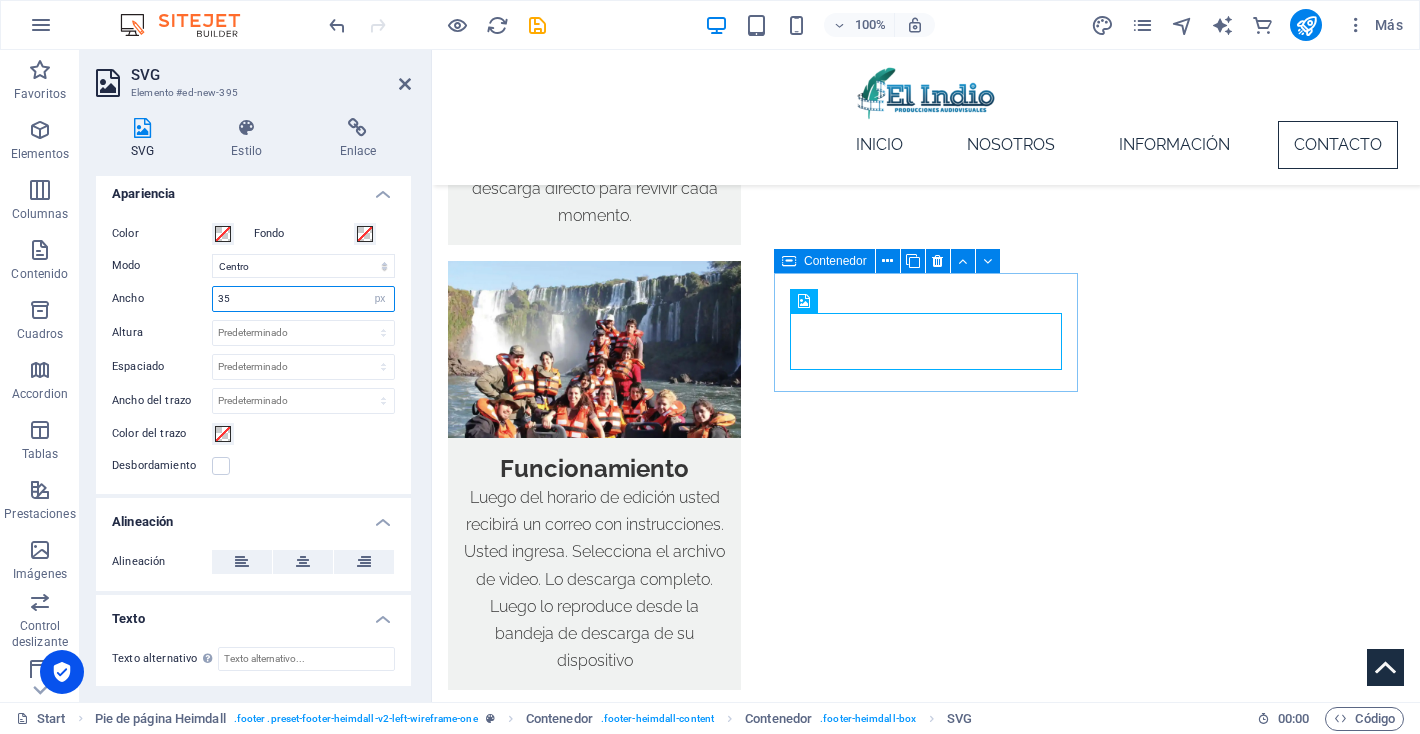 type on "35" 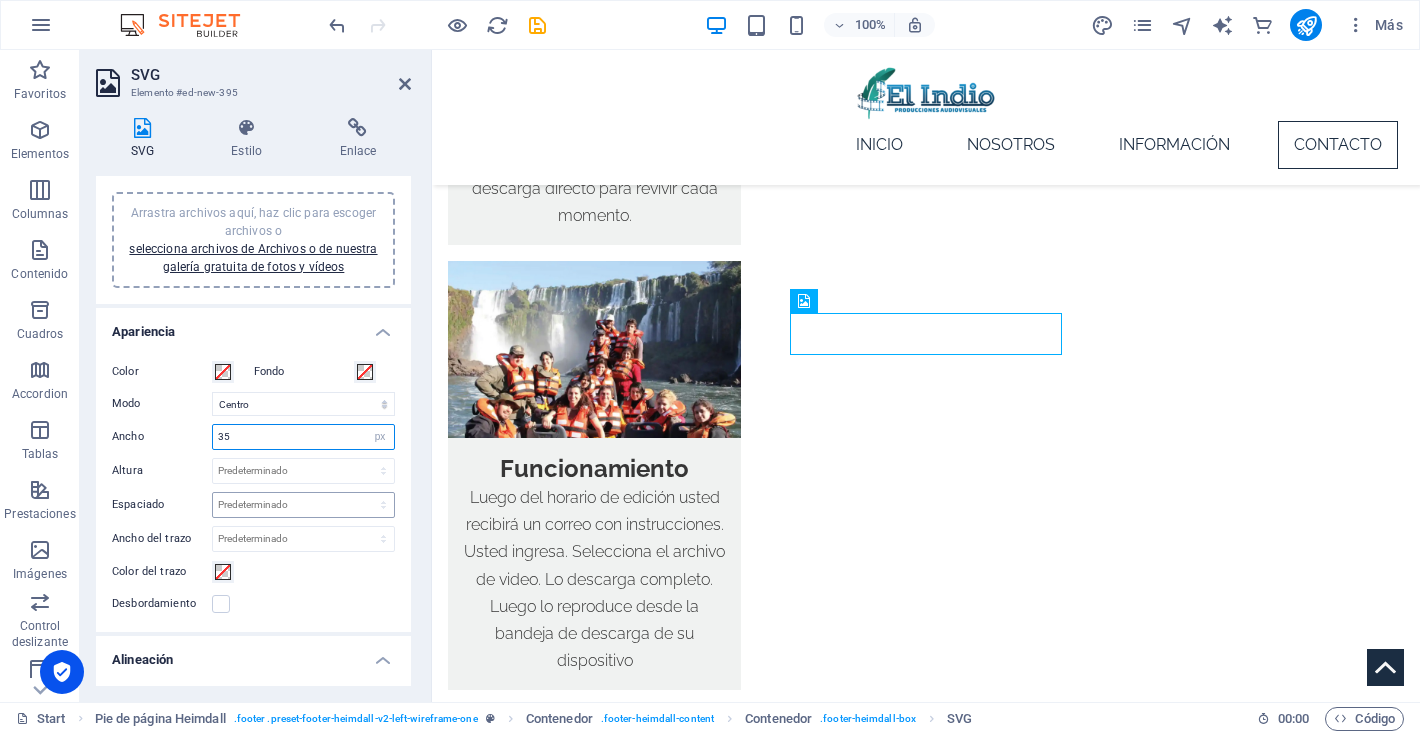 scroll, scrollTop: 0, scrollLeft: 0, axis: both 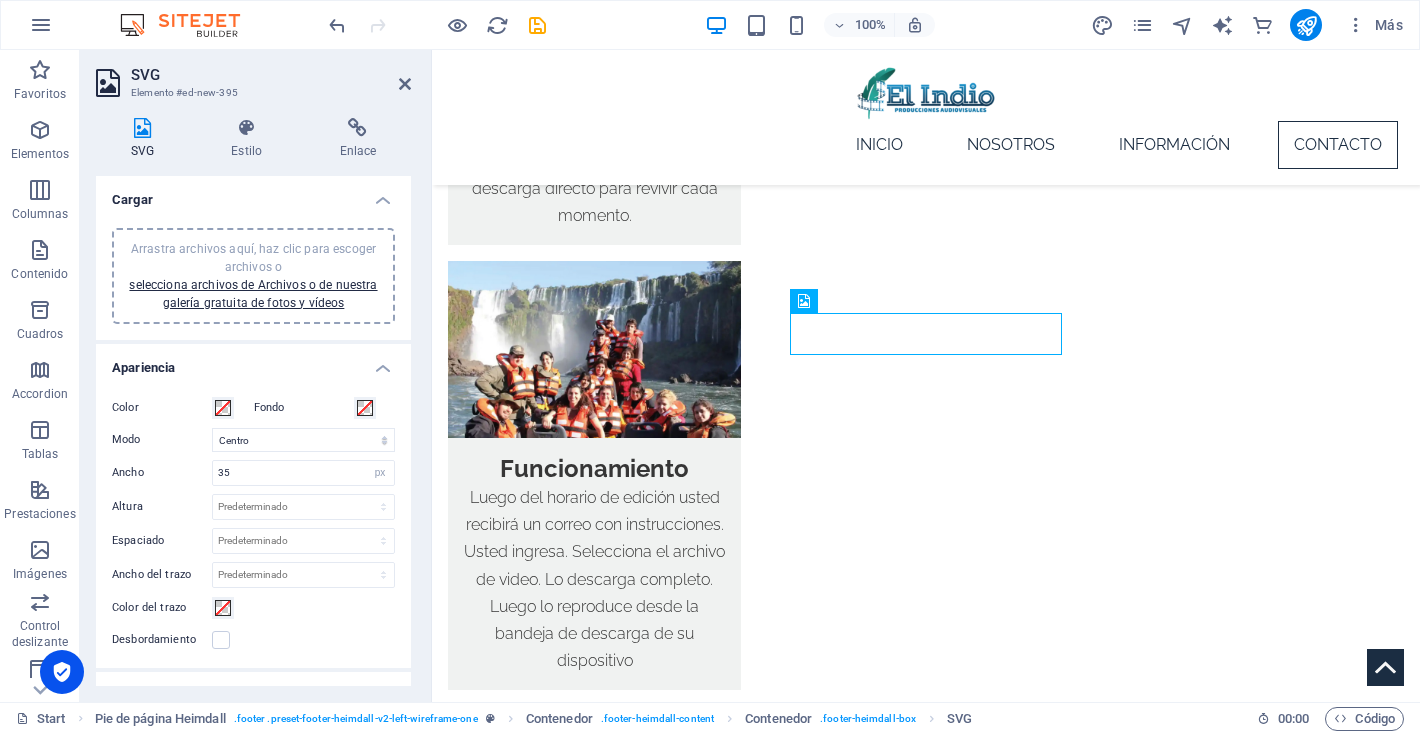 click at bounding box center (142, 128) 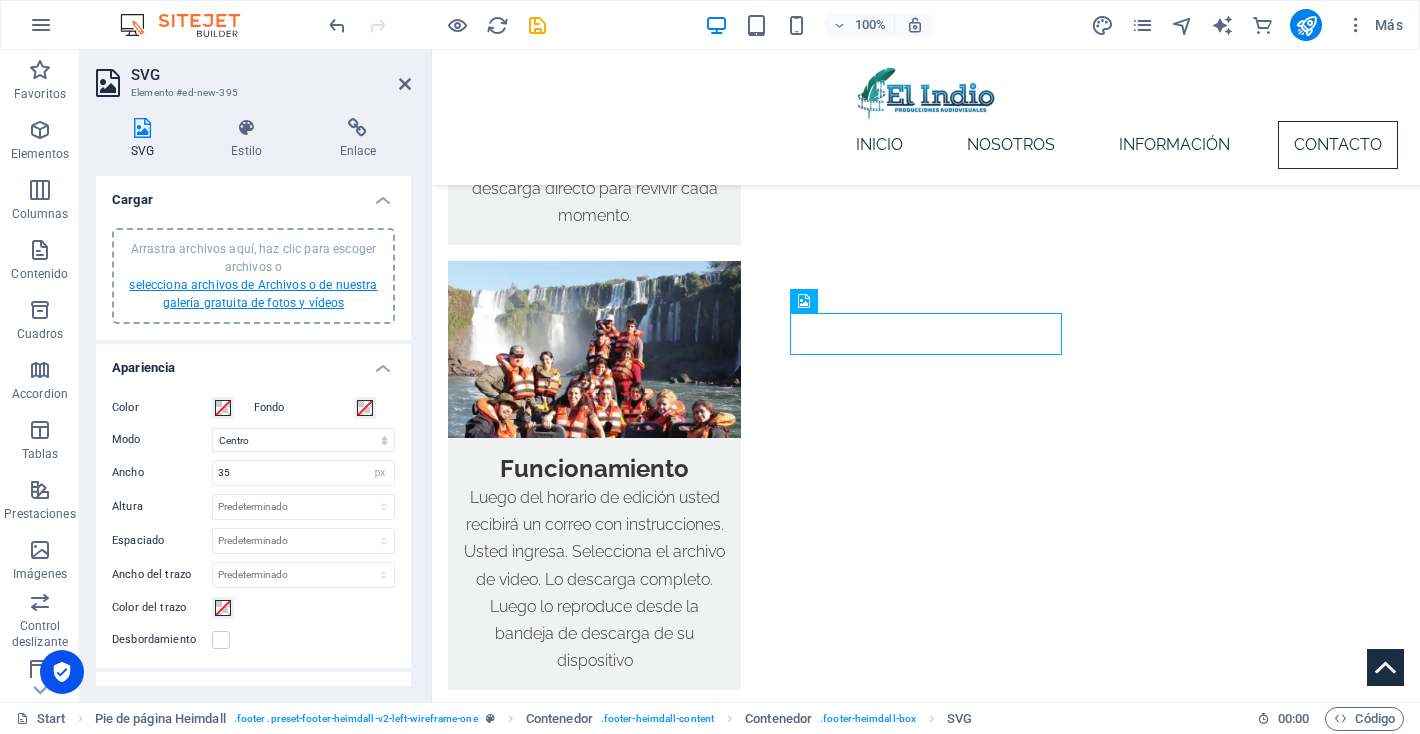 click on "selecciona archivos de Archivos o de nuestra galería gratuita de fotos y vídeos" at bounding box center (253, 294) 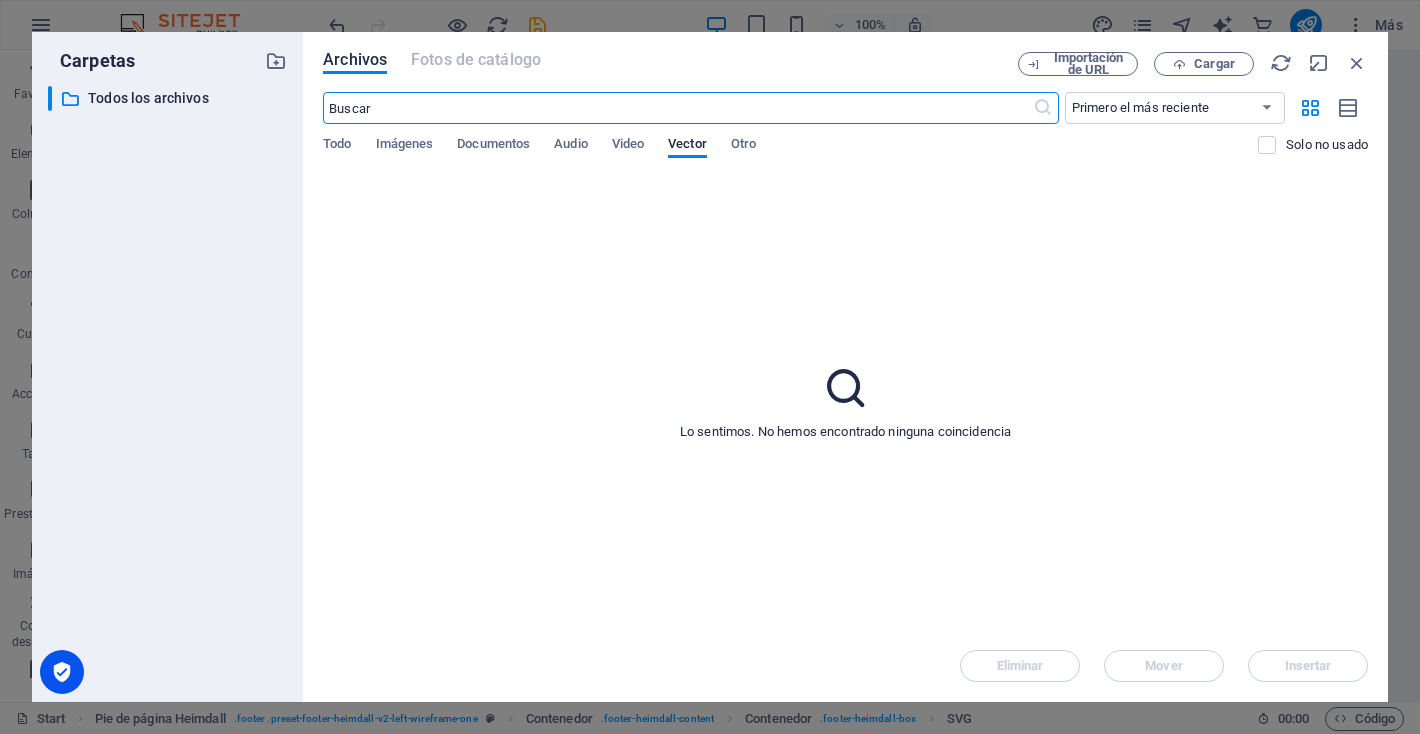 scroll, scrollTop: 2142, scrollLeft: 0, axis: vertical 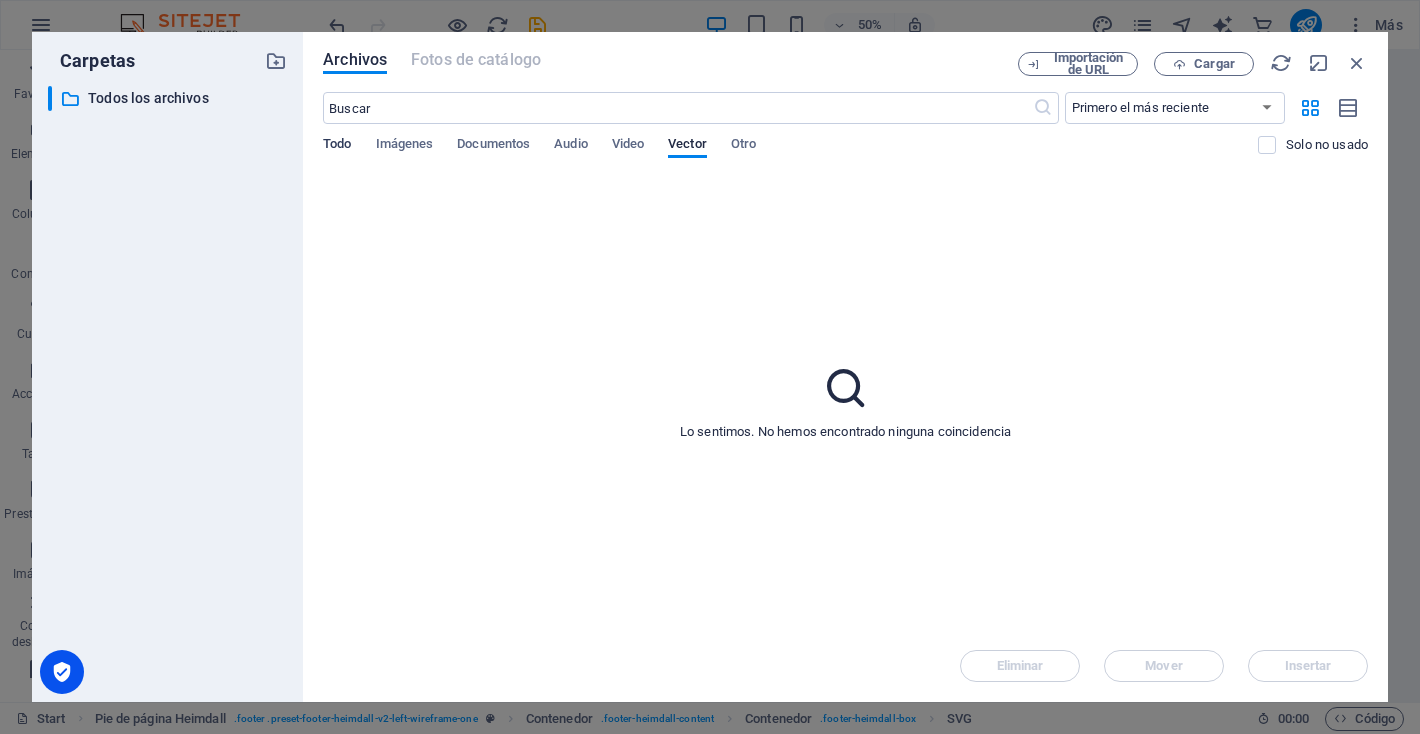click on "Todo" at bounding box center (337, 146) 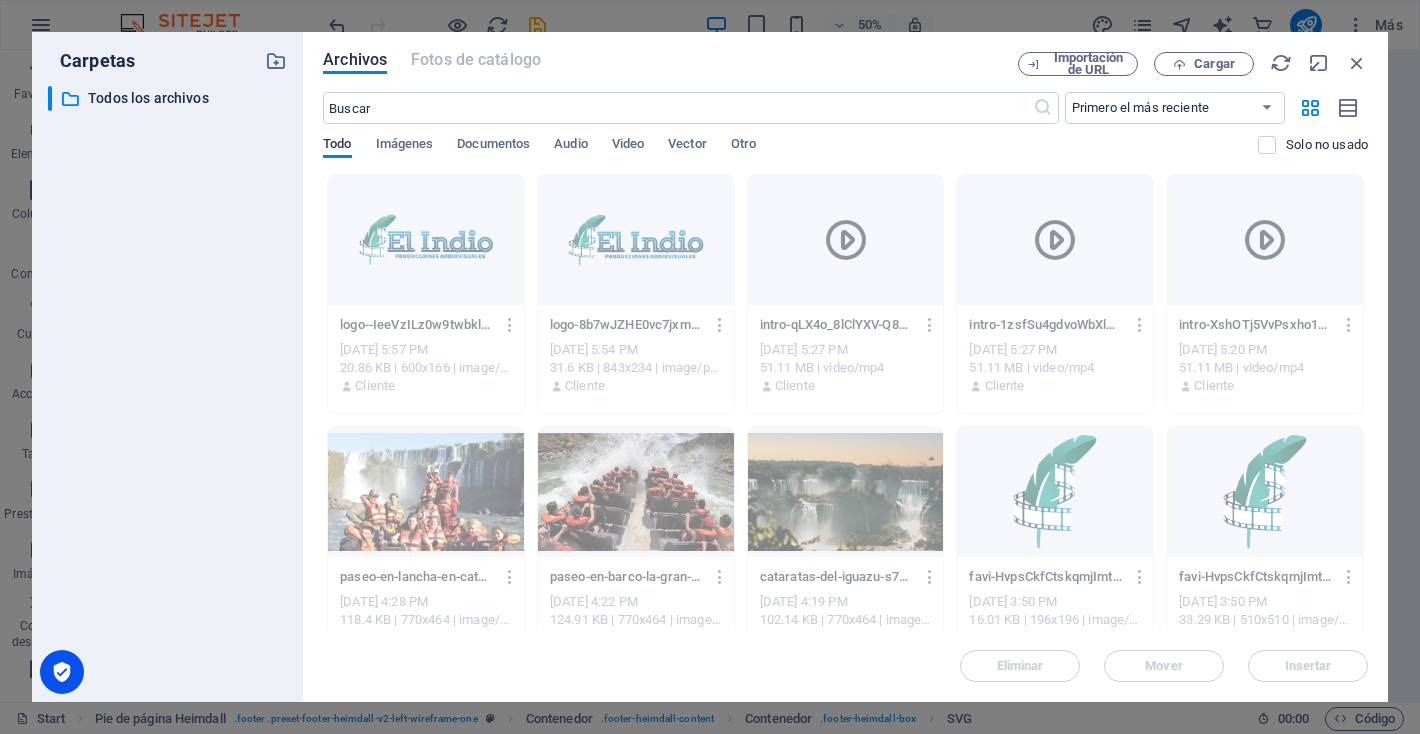 type 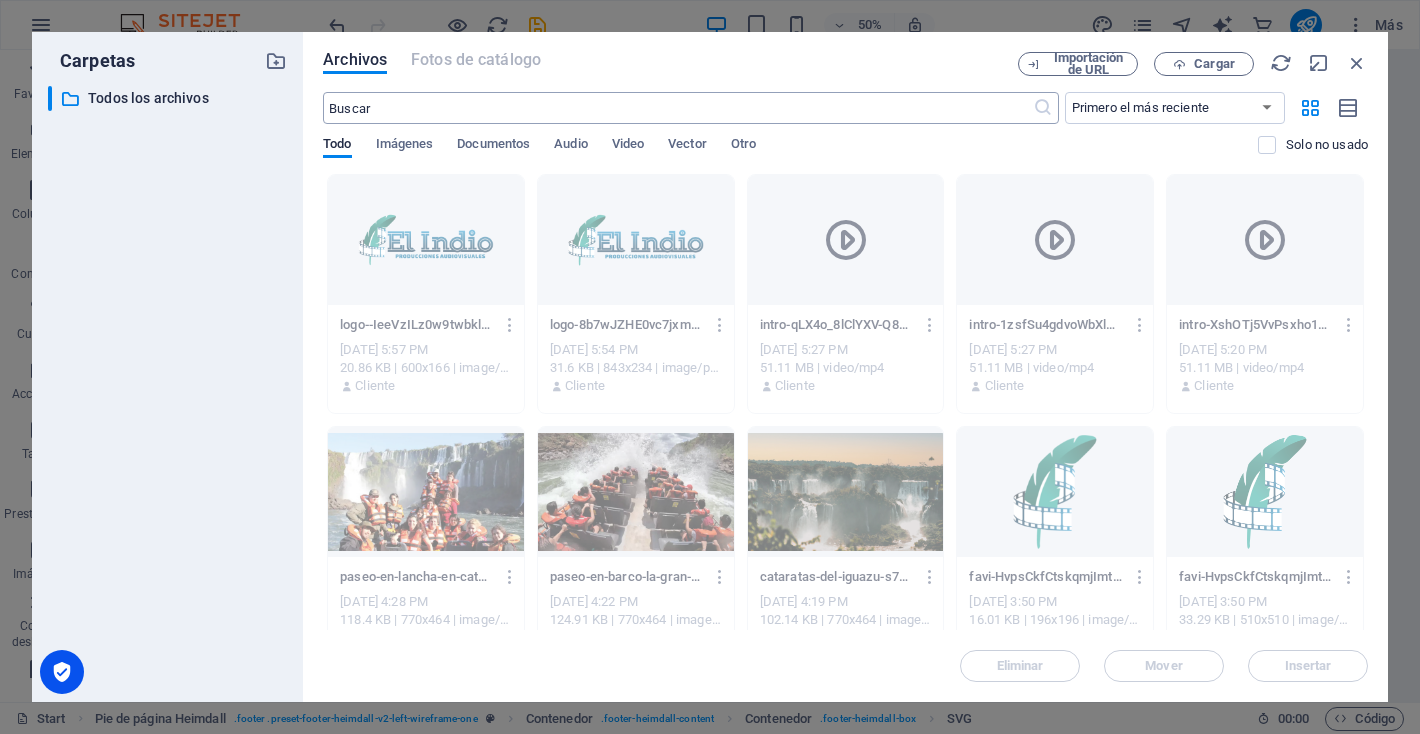 click at bounding box center (677, 108) 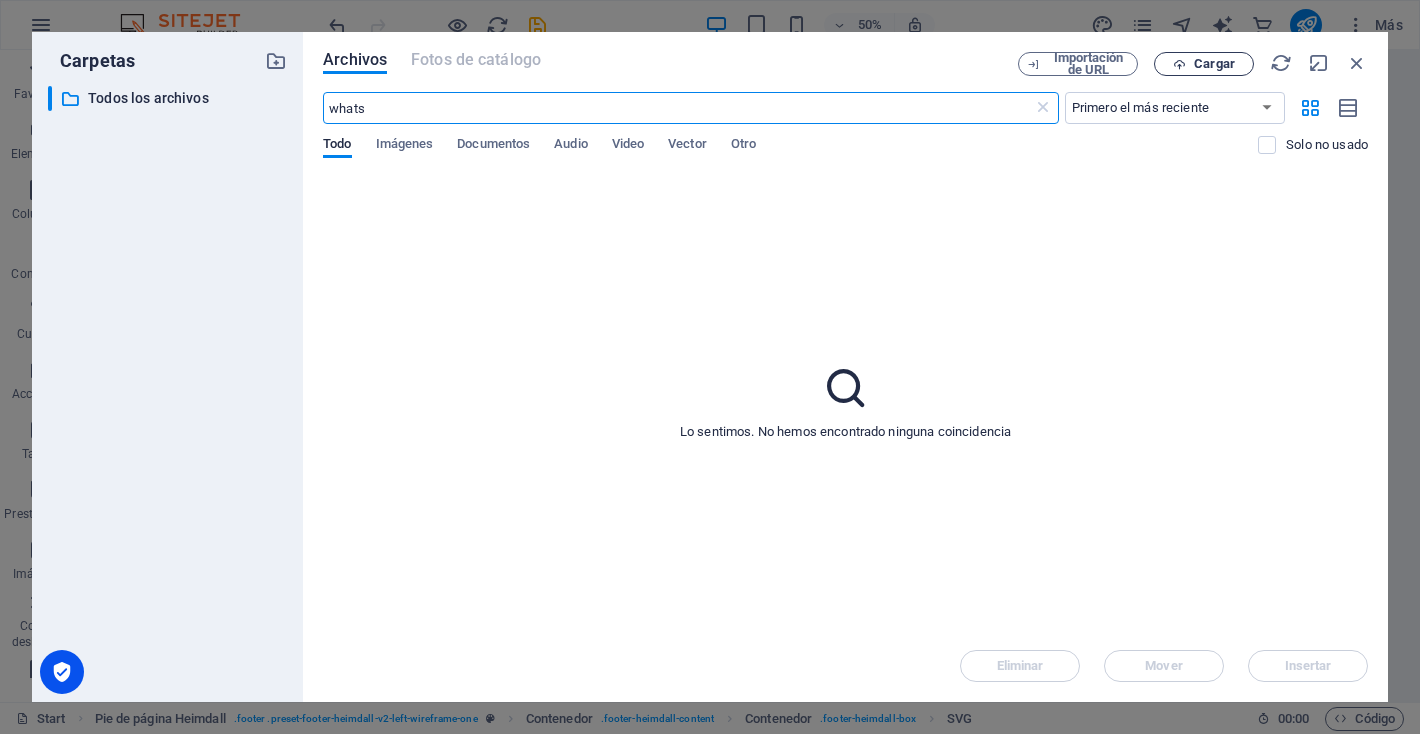 type on "whats" 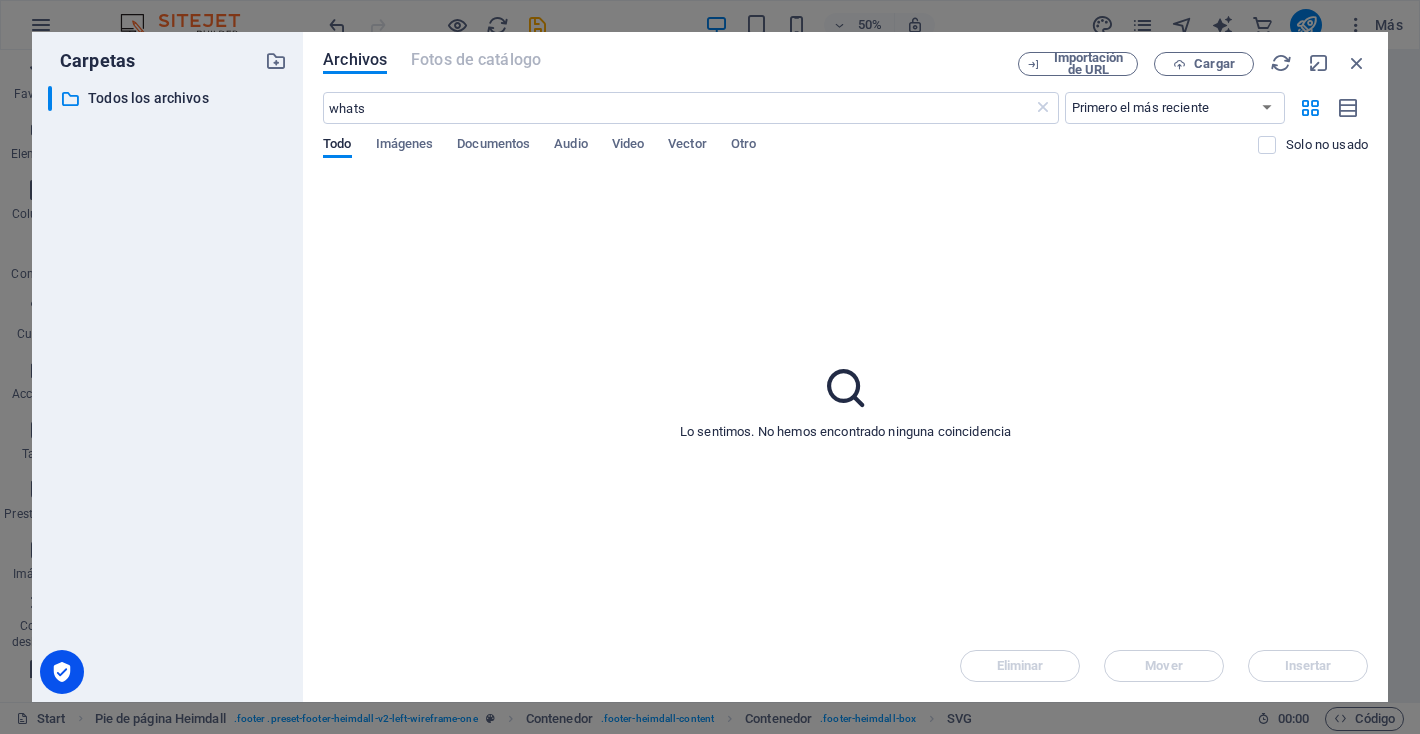type 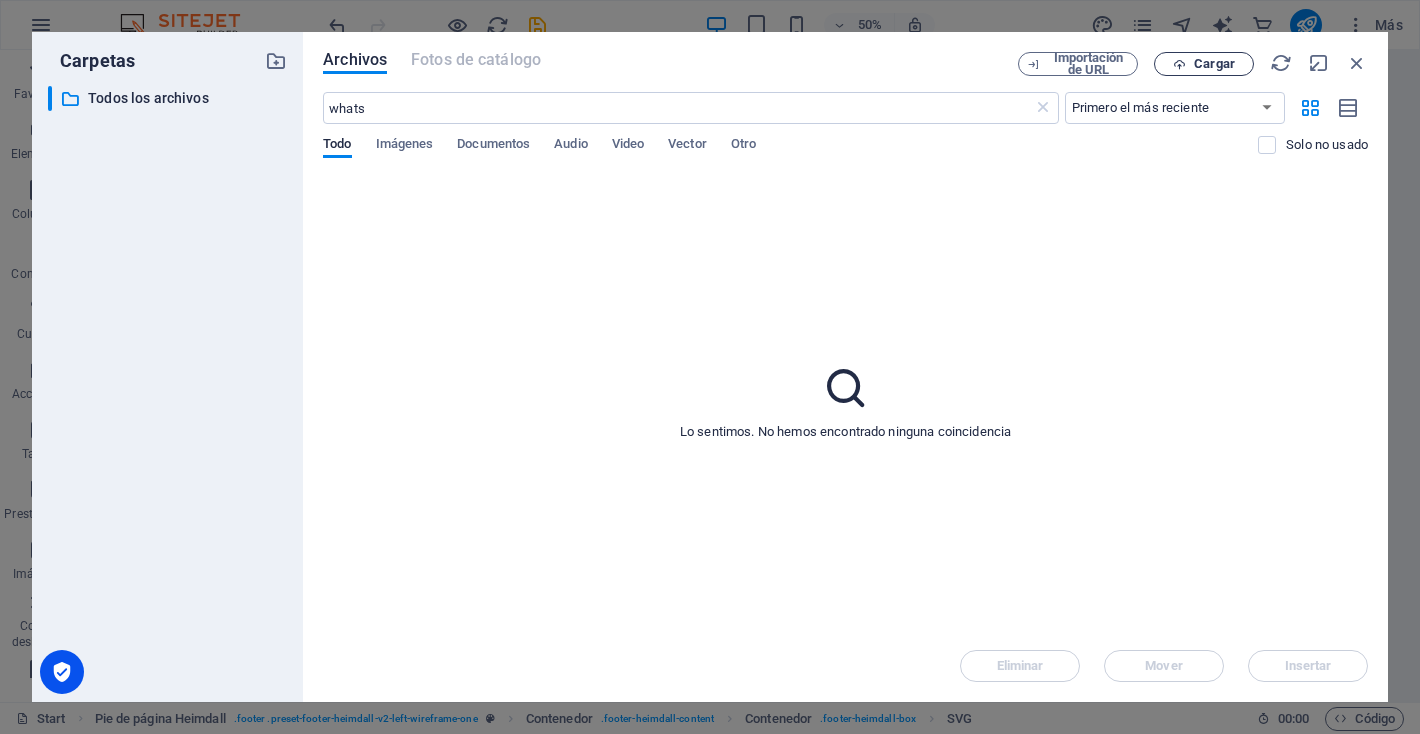 click on "Cargar" at bounding box center [1214, 64] 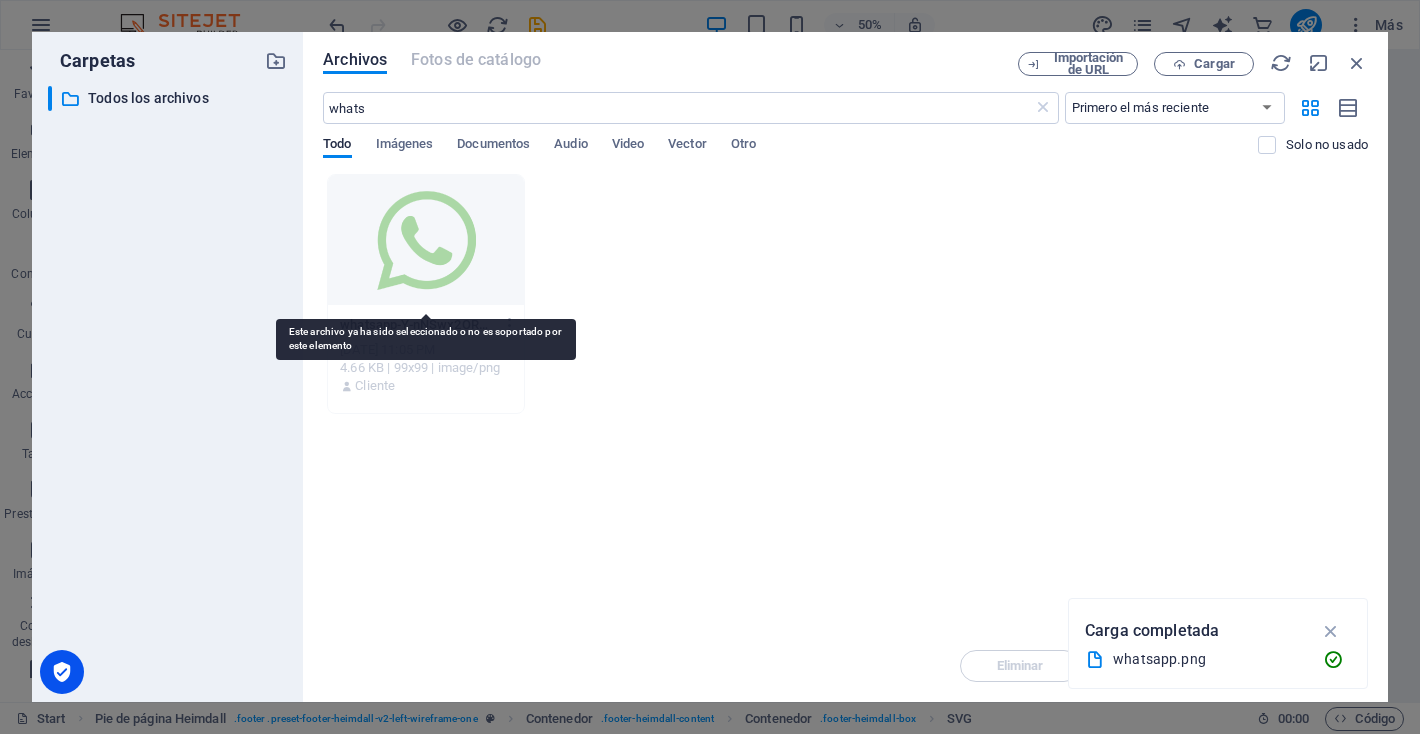 click at bounding box center [426, 240] 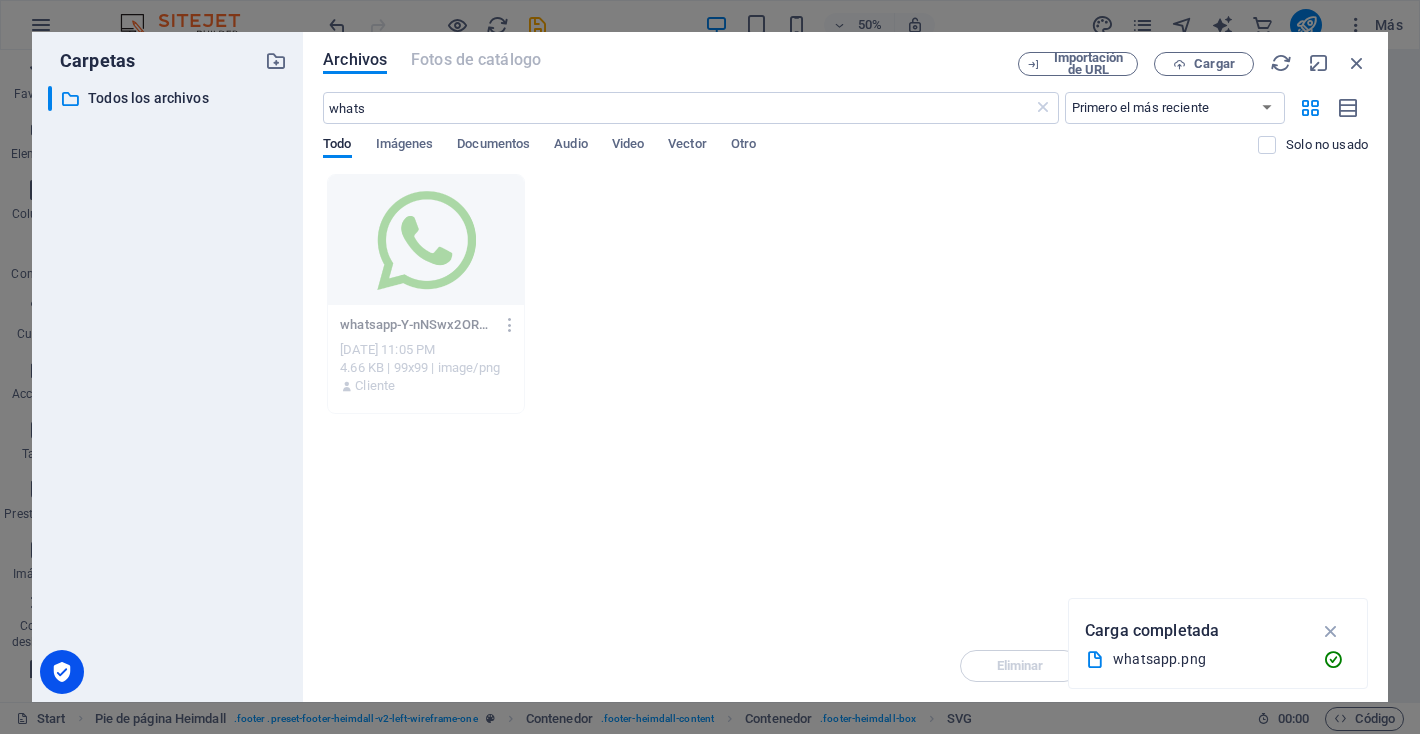 click on "whatsapp.png" at bounding box center (1210, 659) 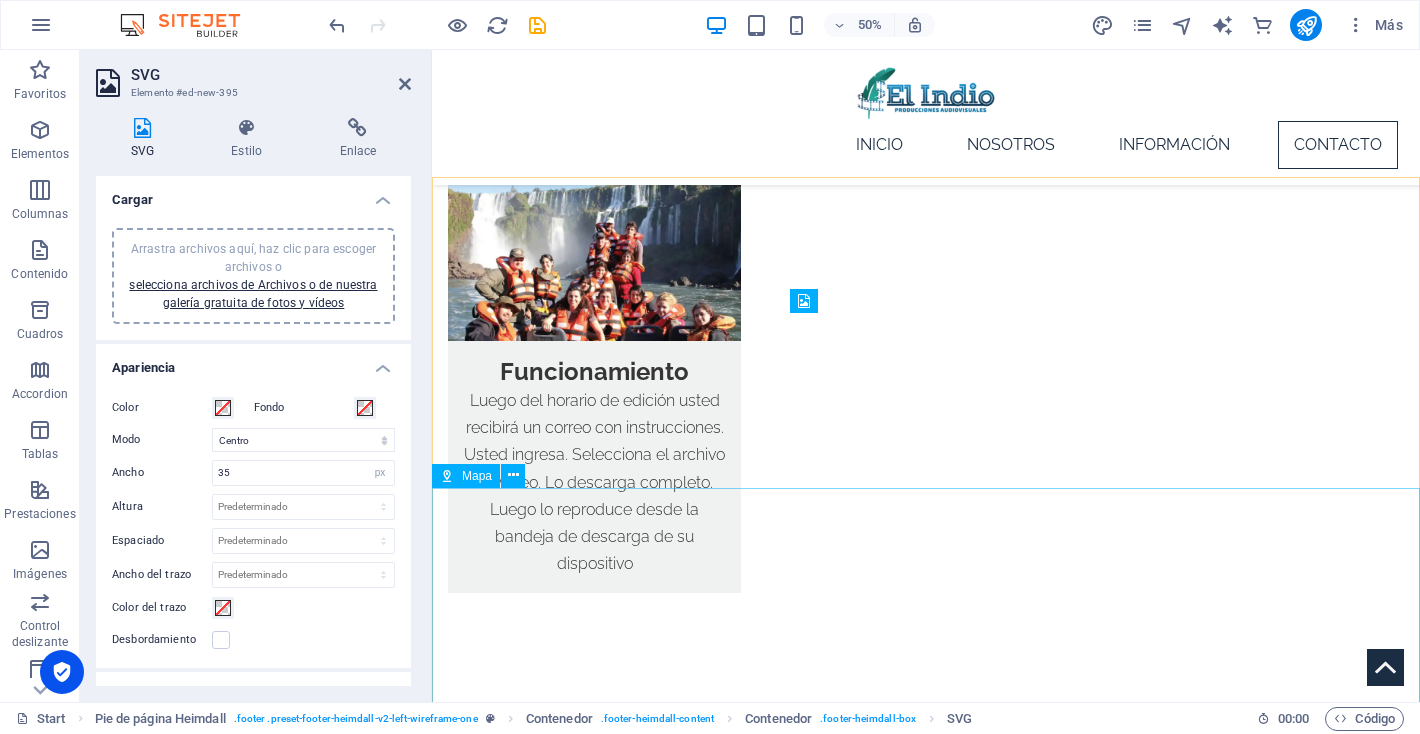 scroll, scrollTop: 2045, scrollLeft: 0, axis: vertical 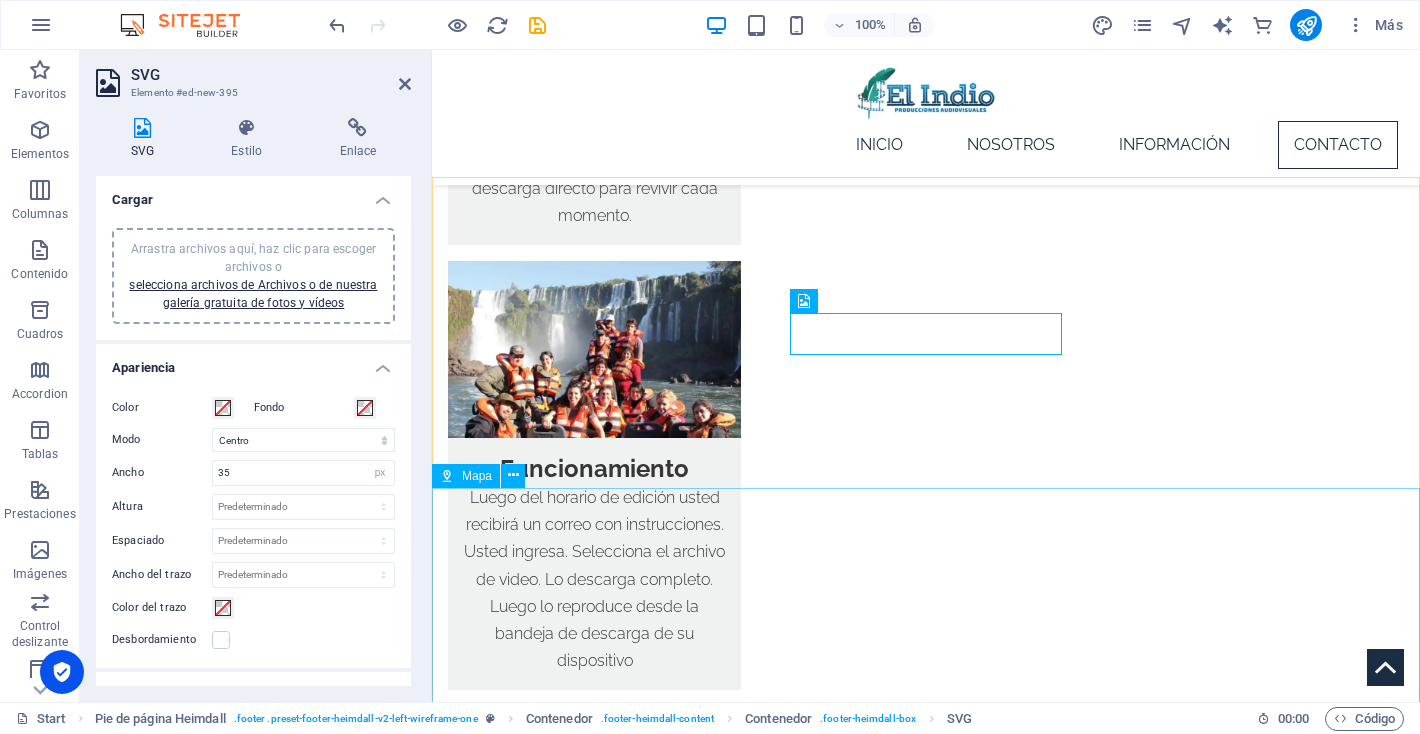 click on "← Mover a la izquierda → Mover a la derecha ↑ Mover hacia arriba ↓ Mover hacia abajo + Ampliar - Reducir Inicio Saltar hacia la izquierda un 75 % Fin Saltar hacia la derecha un 75 % Re Pág Saltar hacia arriba un 75 % Av Pág Saltar hacia abajo un 75 % Mapa Relieve Satélite Etiquetas Combinaciones de teclas Datos [PERSON_NAME] Datos [PERSON_NAME] ©2025 Google Datos [PERSON_NAME] ©2025 Google 1 km  Haz clic para alternar entre unidades métricas e imperiales Términos Notificar un problema de Maps" at bounding box center (926, 2332) 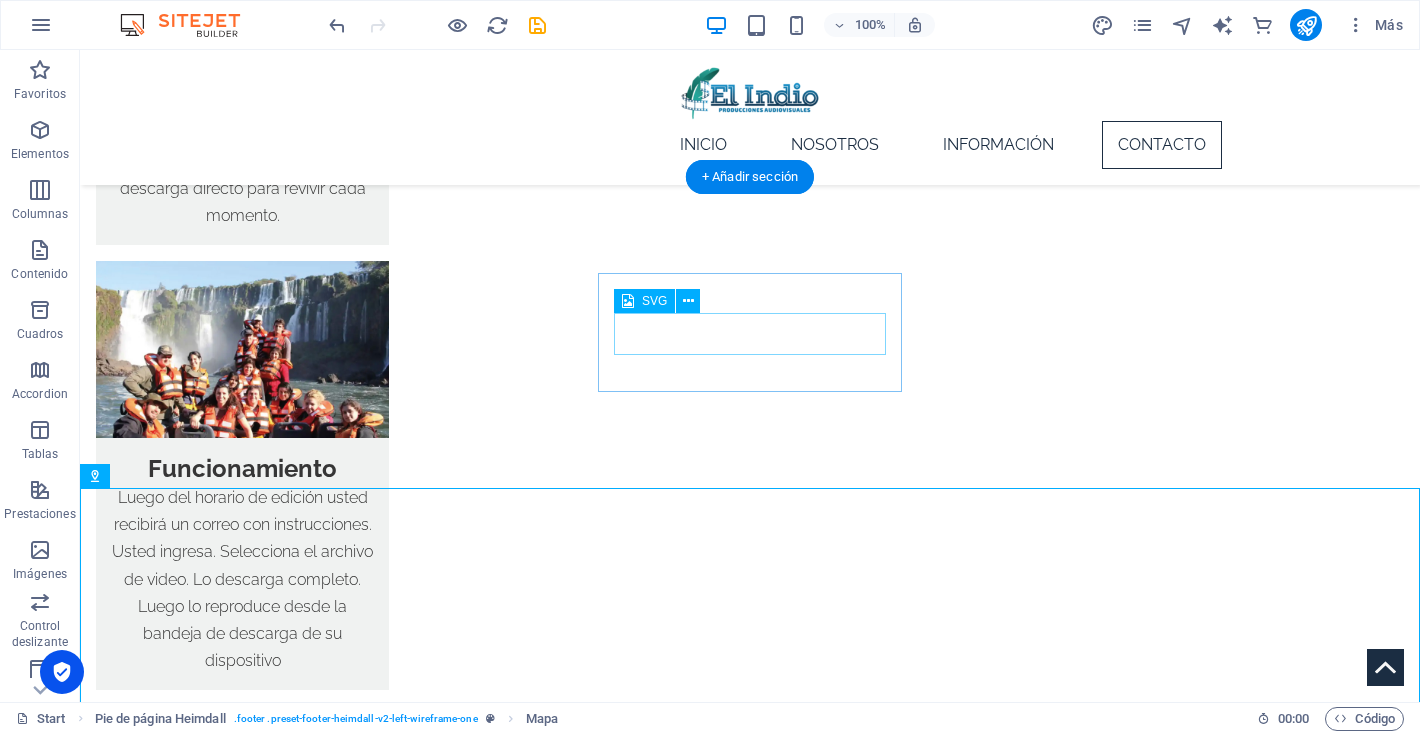 click at bounding box center (248, 1869) 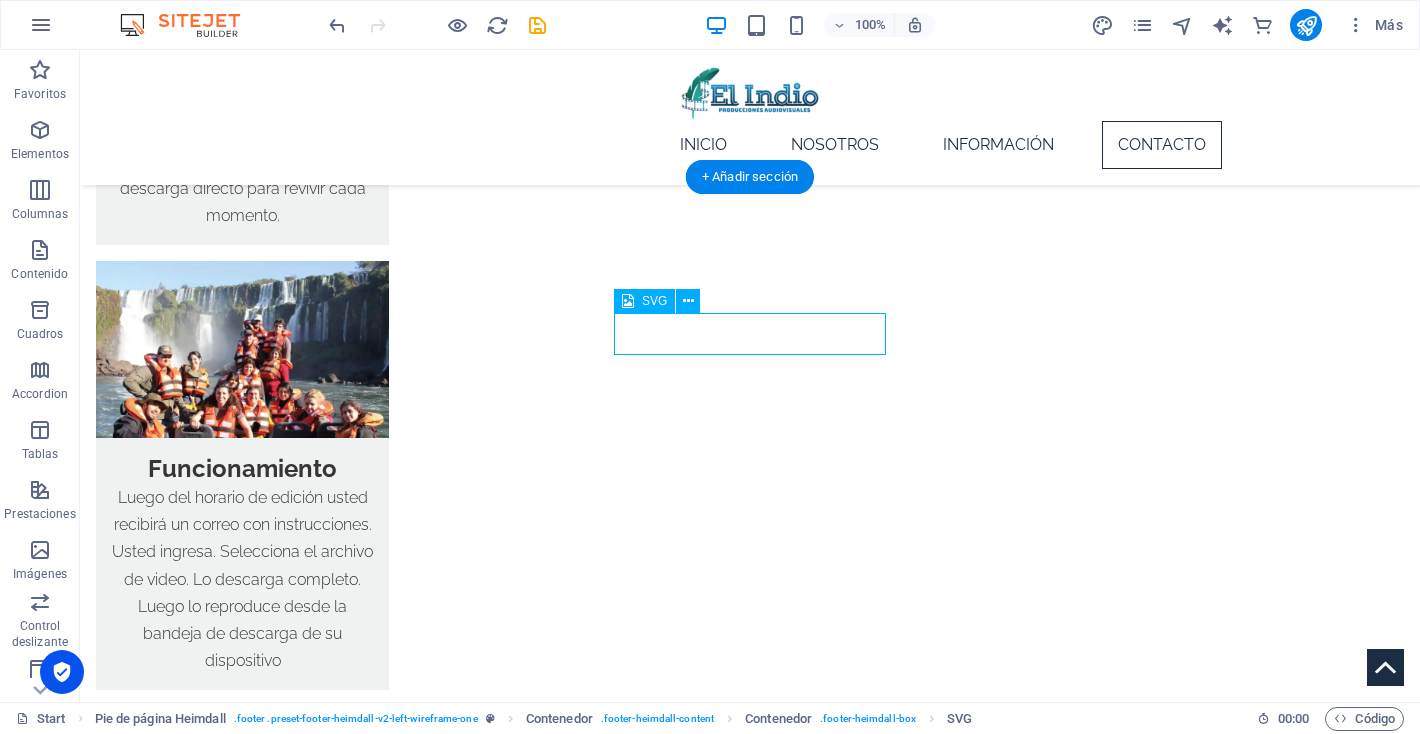 click at bounding box center (248, 1869) 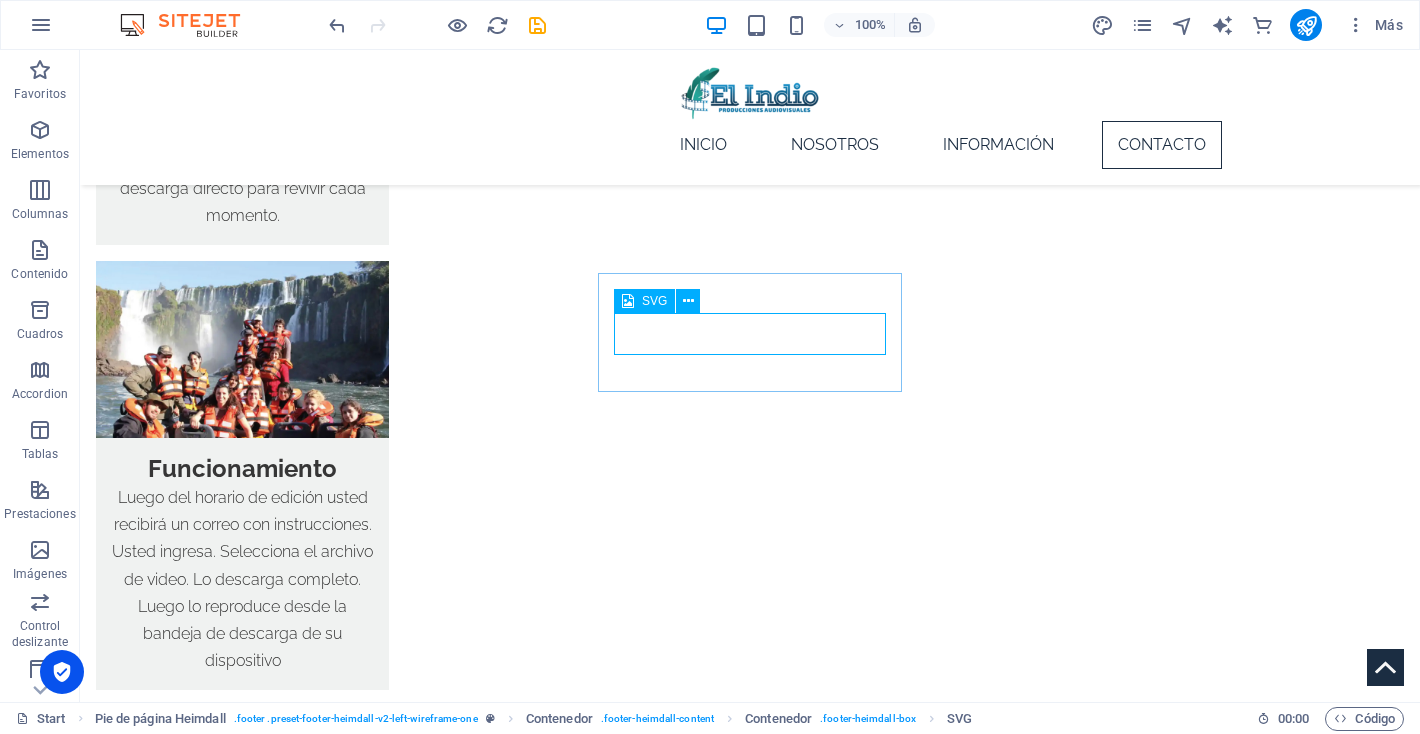click on "SVG" at bounding box center [644, 301] 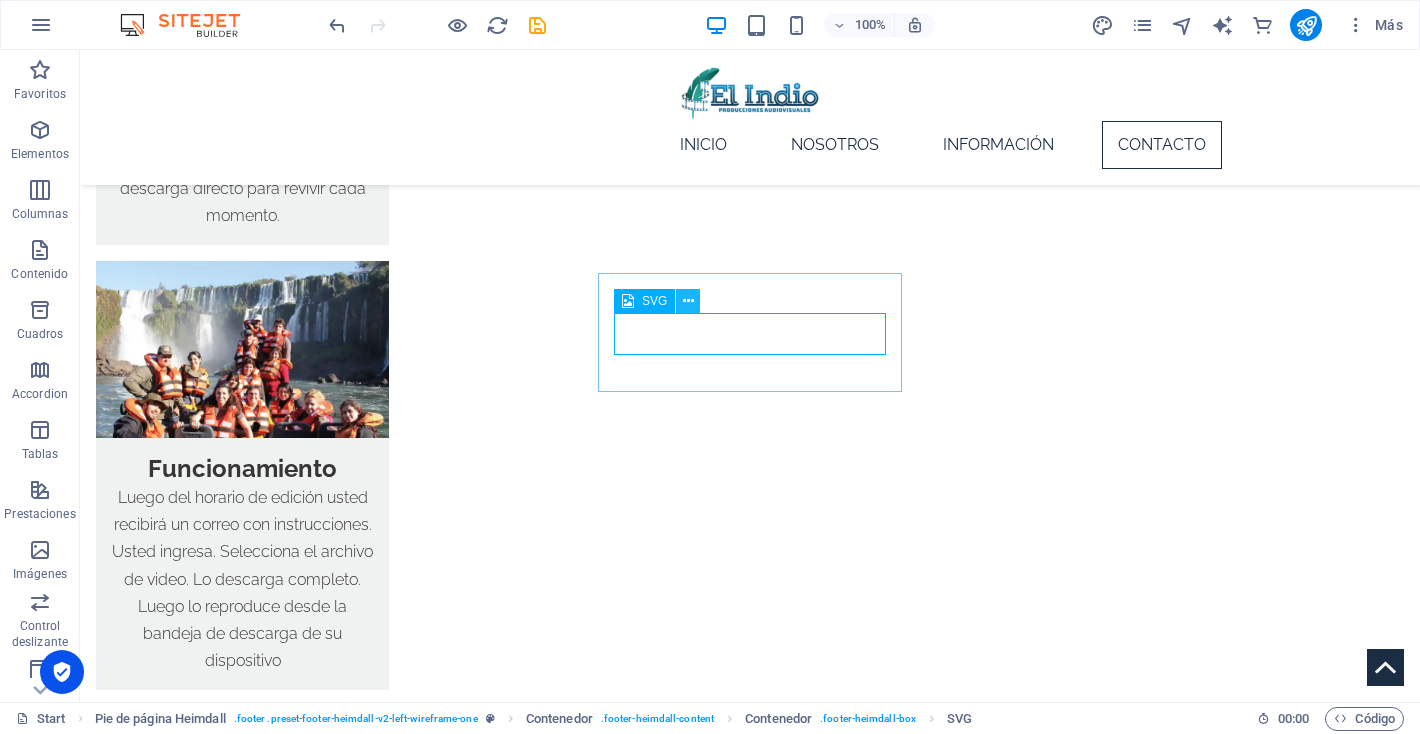 click at bounding box center [688, 301] 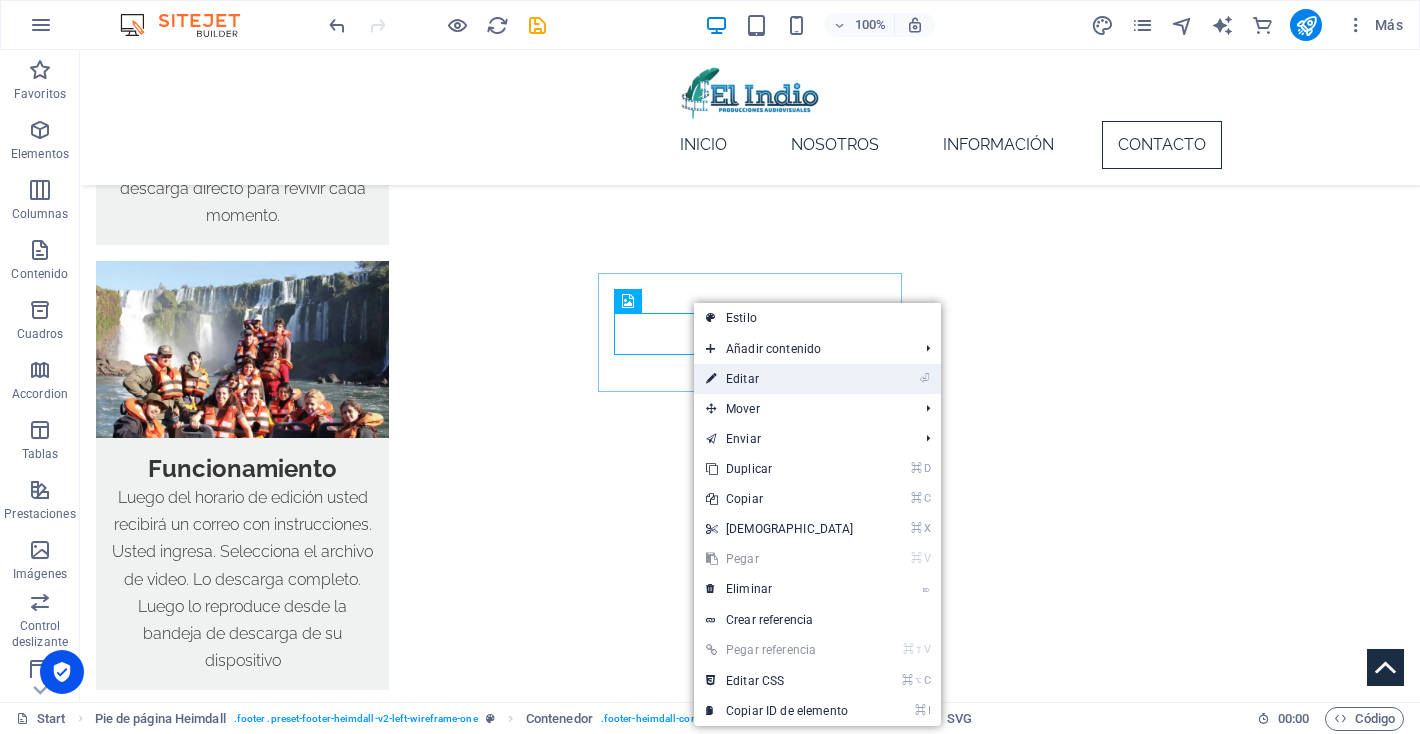 click on "⏎  Editar" at bounding box center (780, 379) 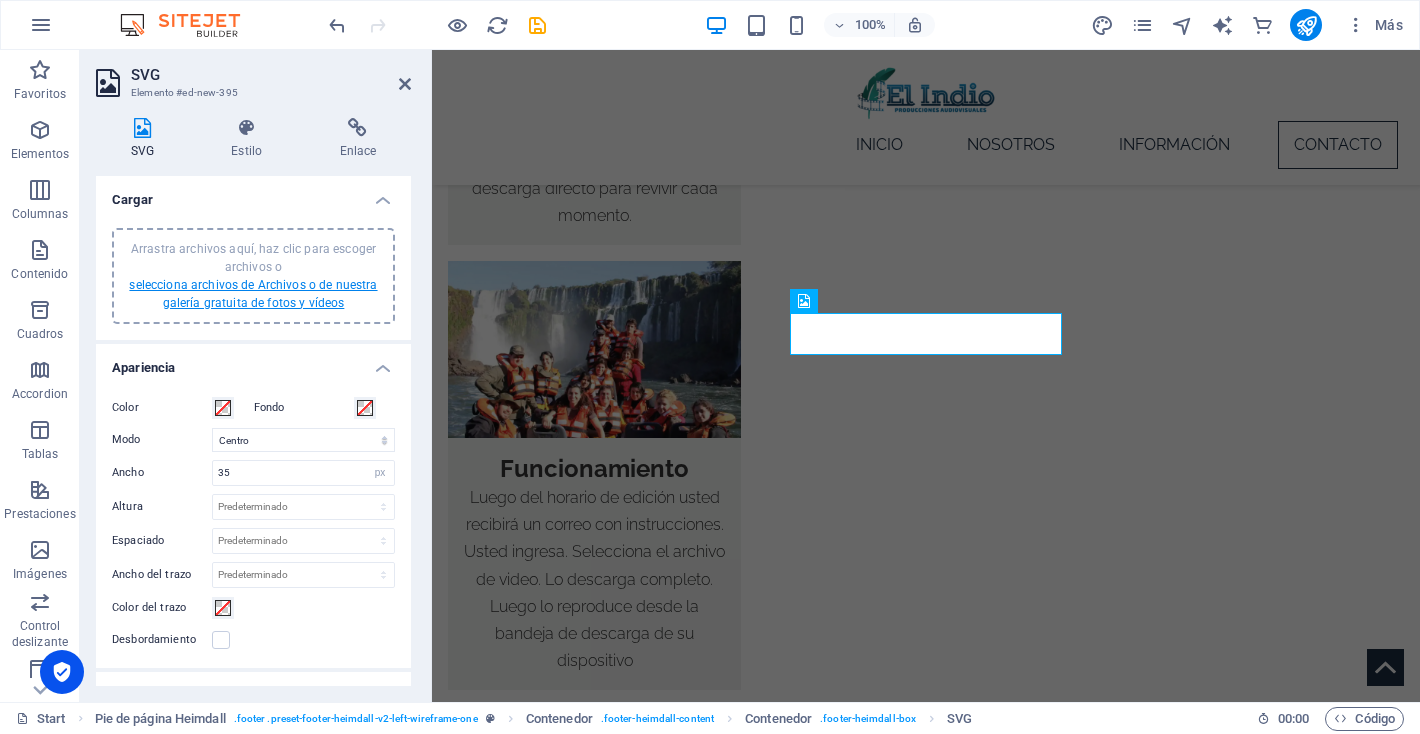 click on "selecciona archivos de Archivos o de nuestra galería gratuita de fotos y vídeos" at bounding box center (253, 294) 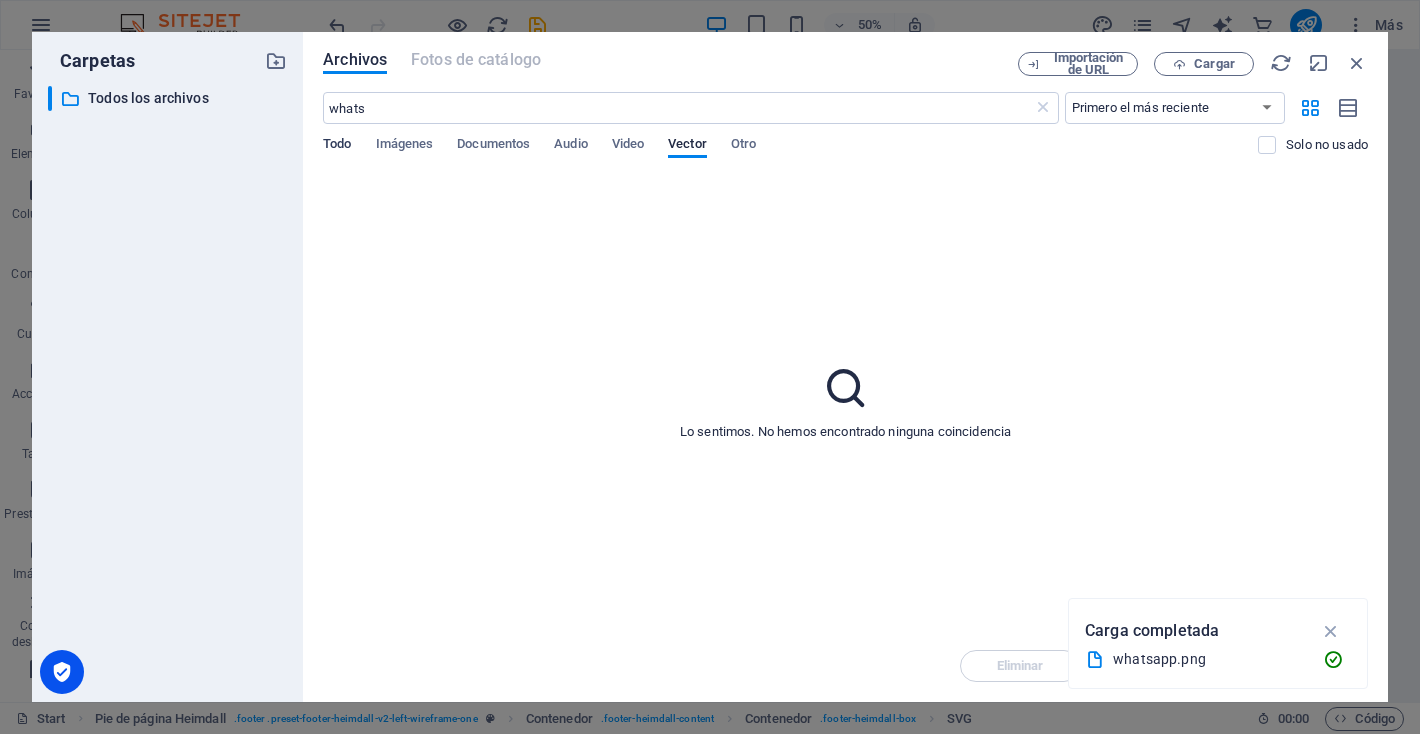 click on "Todo" at bounding box center (337, 146) 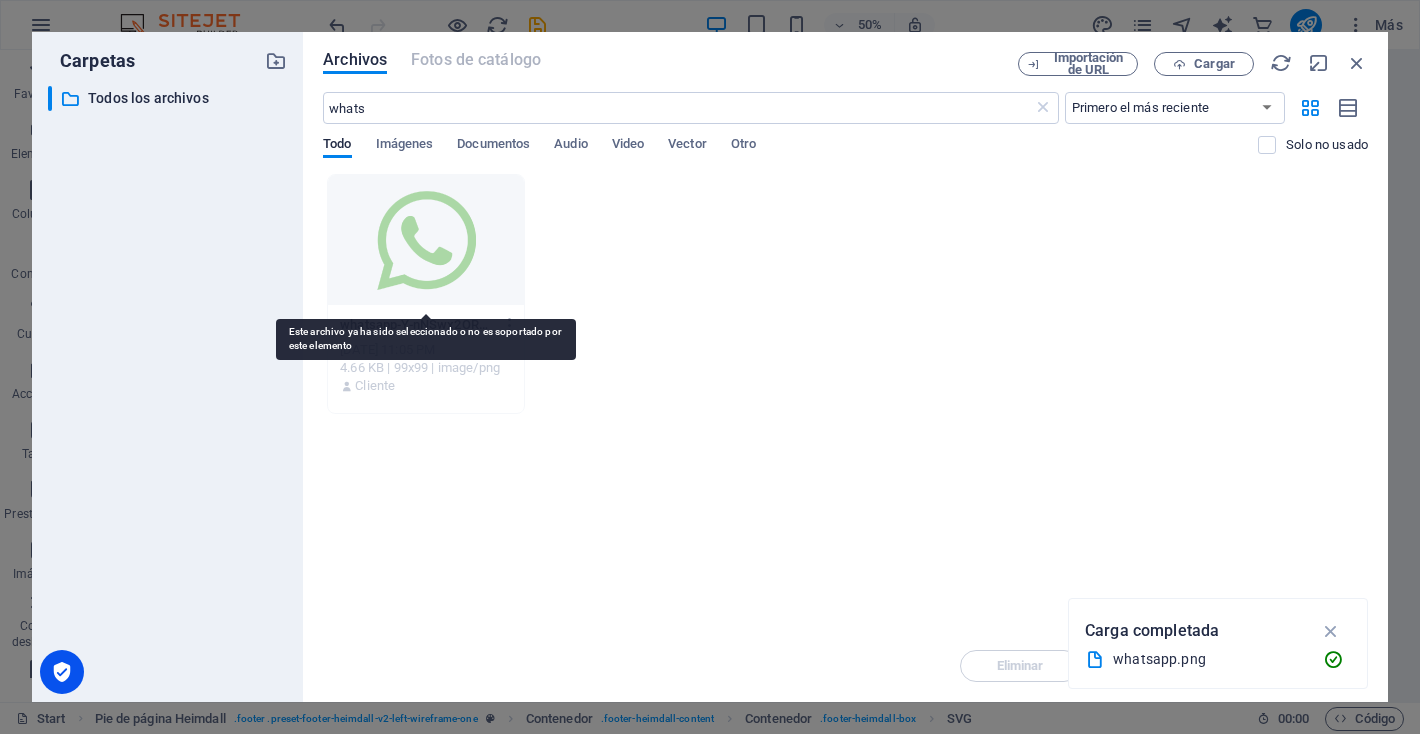 click at bounding box center [426, 240] 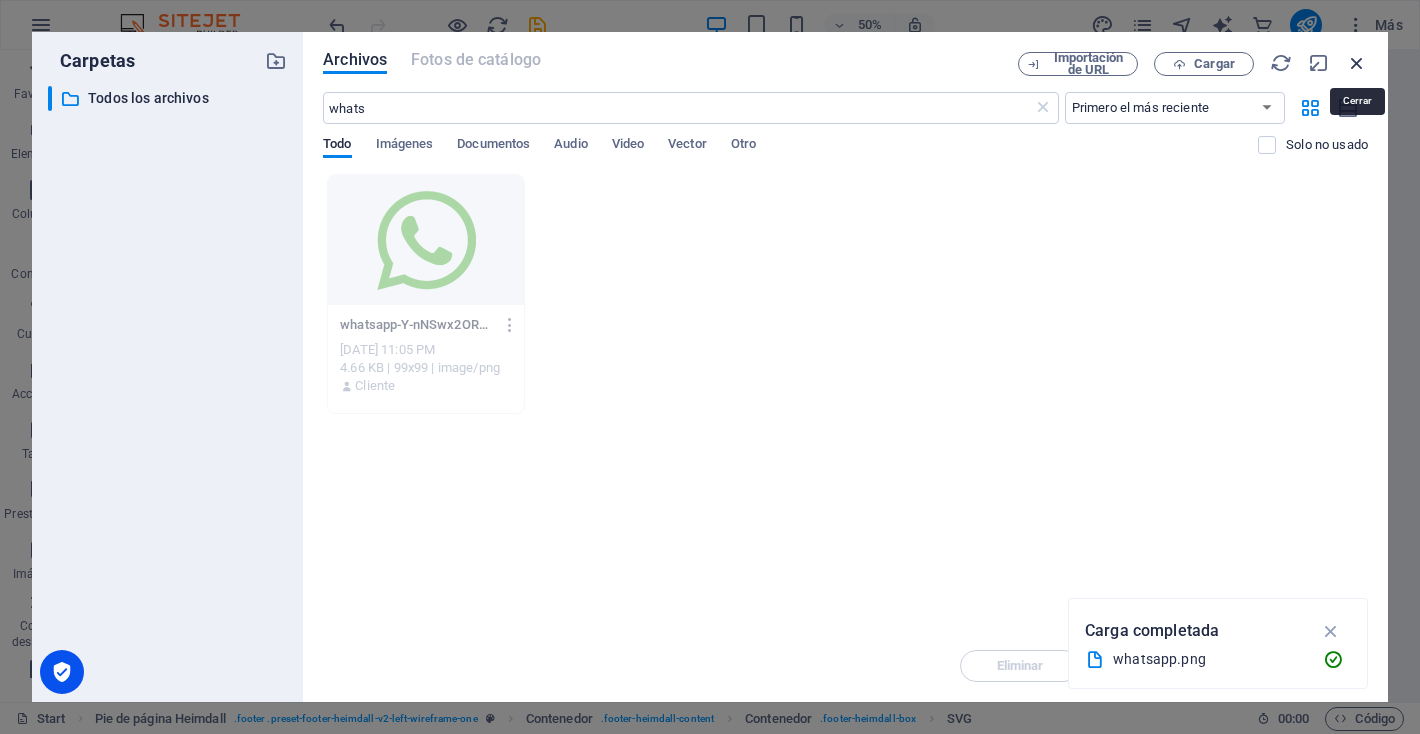 click at bounding box center (1357, 63) 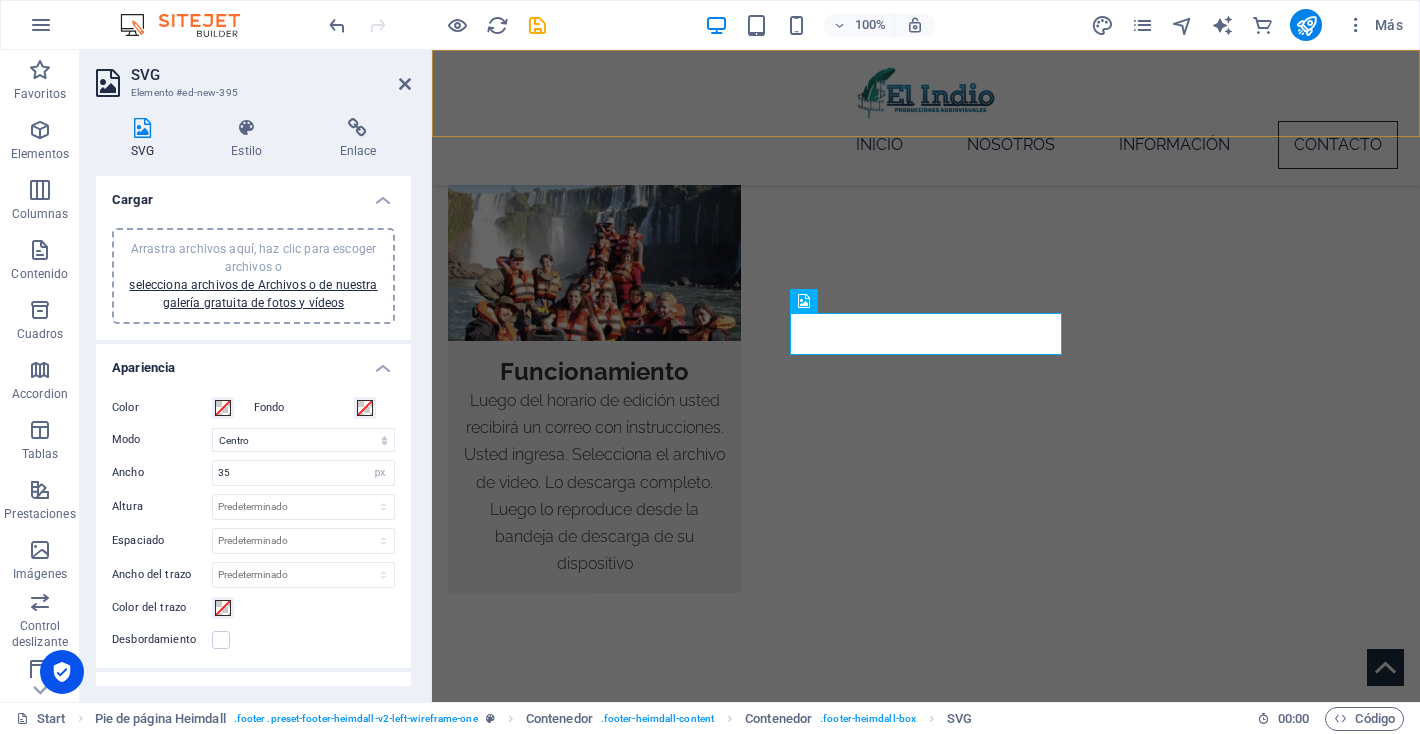 scroll, scrollTop: 2045, scrollLeft: 0, axis: vertical 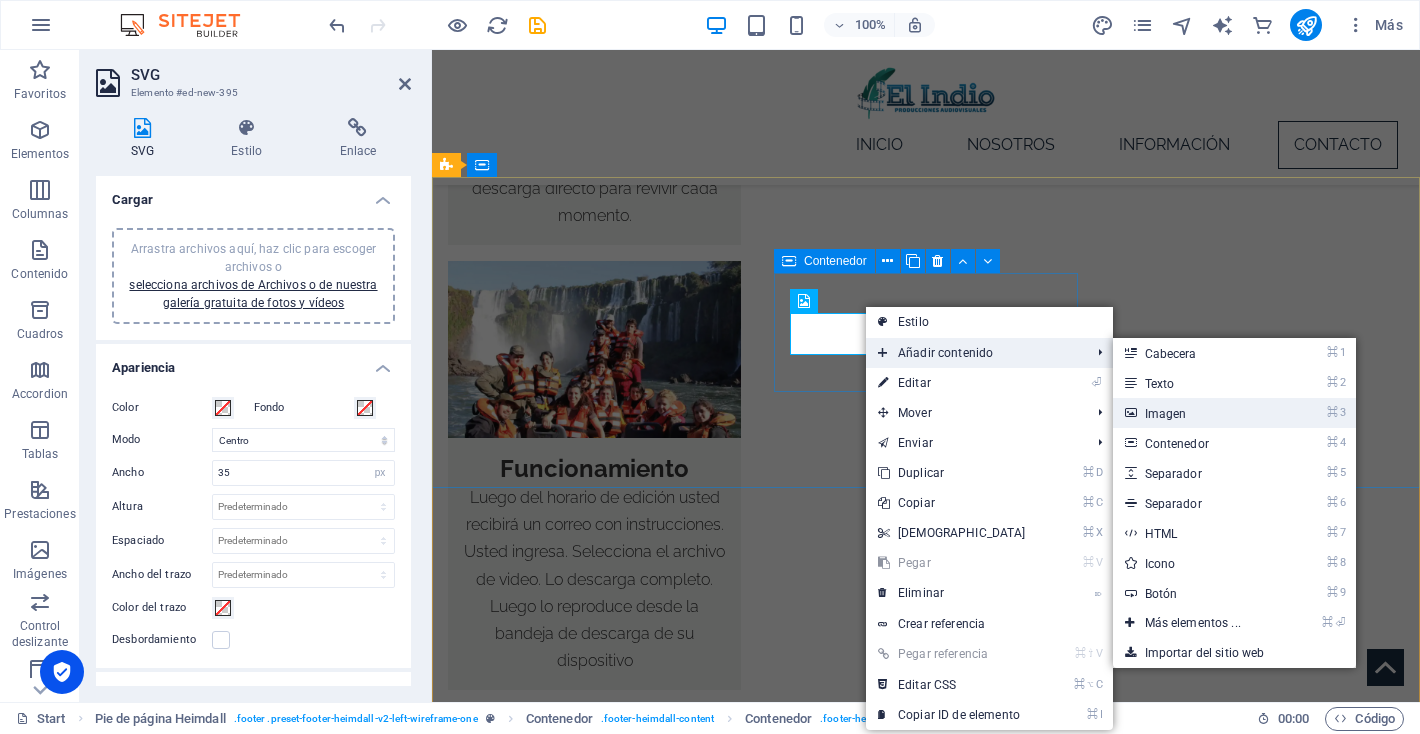click on "⌘ 3  Imagen" at bounding box center [1197, 413] 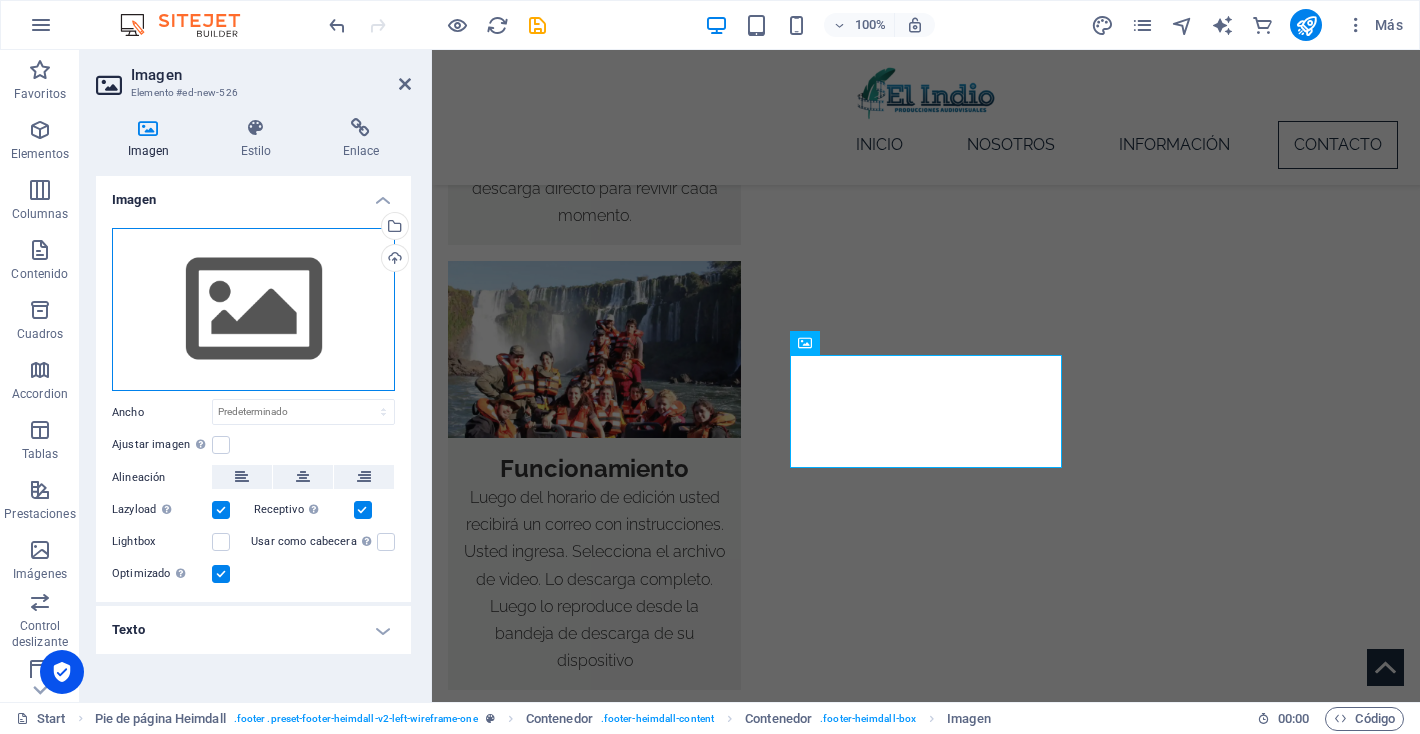 click on "Arrastra archivos aquí, haz clic para escoger archivos o  selecciona archivos de Archivos o de nuestra galería gratuita de fotos y vídeos" at bounding box center [253, 310] 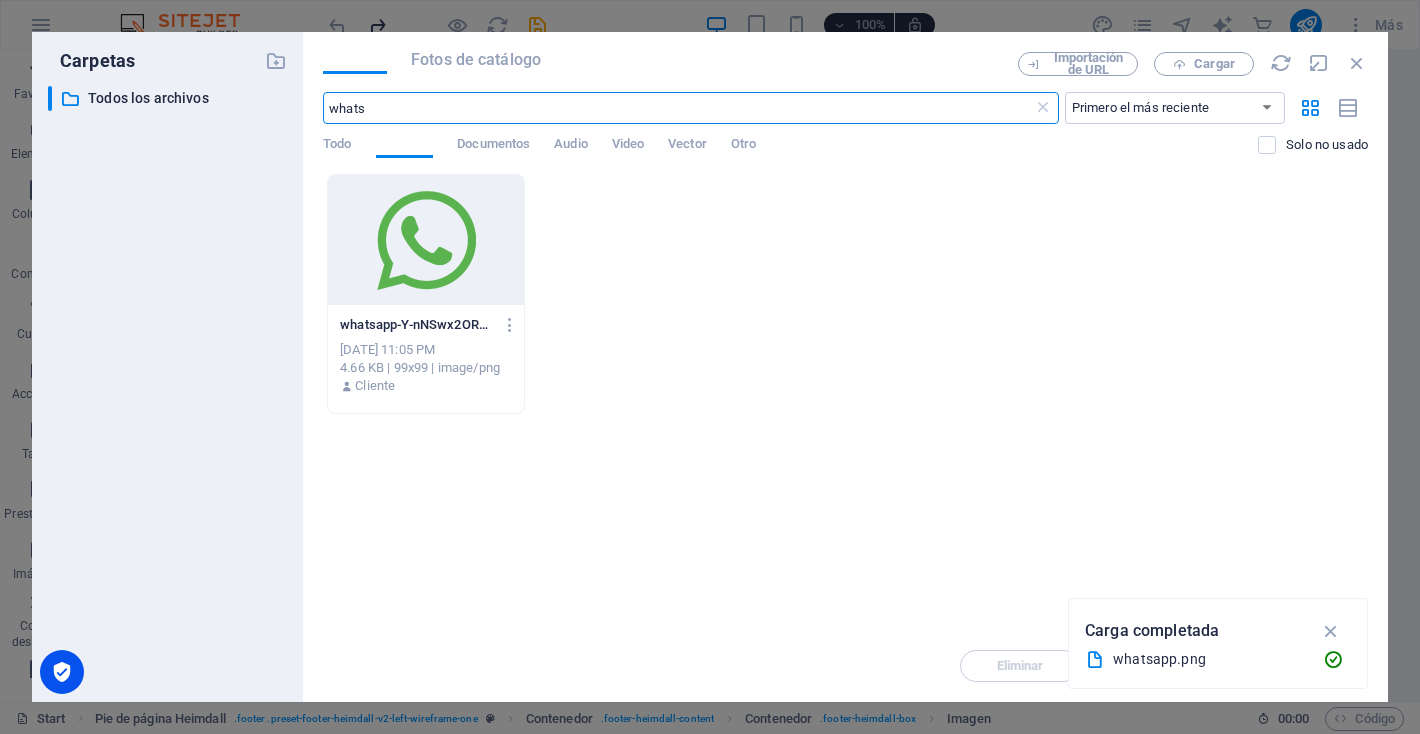 scroll, scrollTop: 2234, scrollLeft: 0, axis: vertical 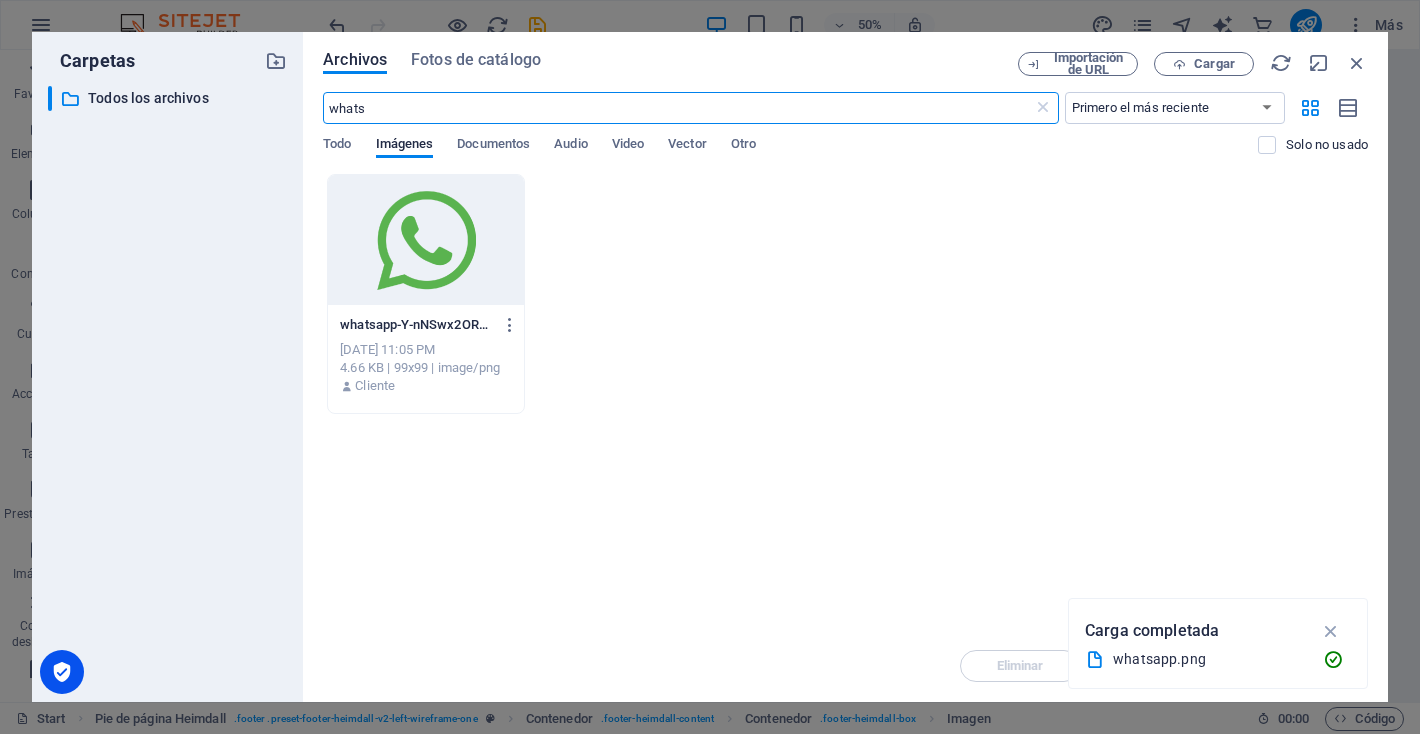 click at bounding box center (426, 240) 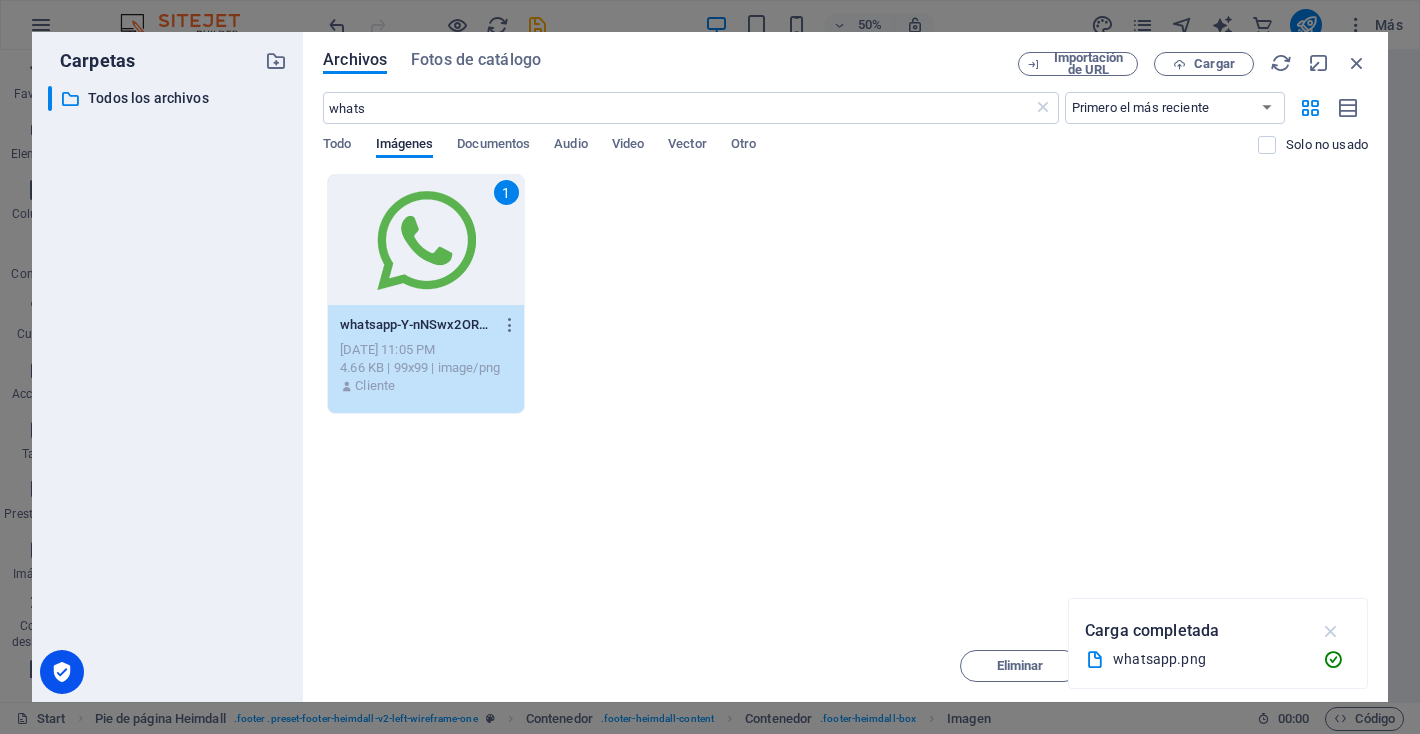 click at bounding box center [1331, 631] 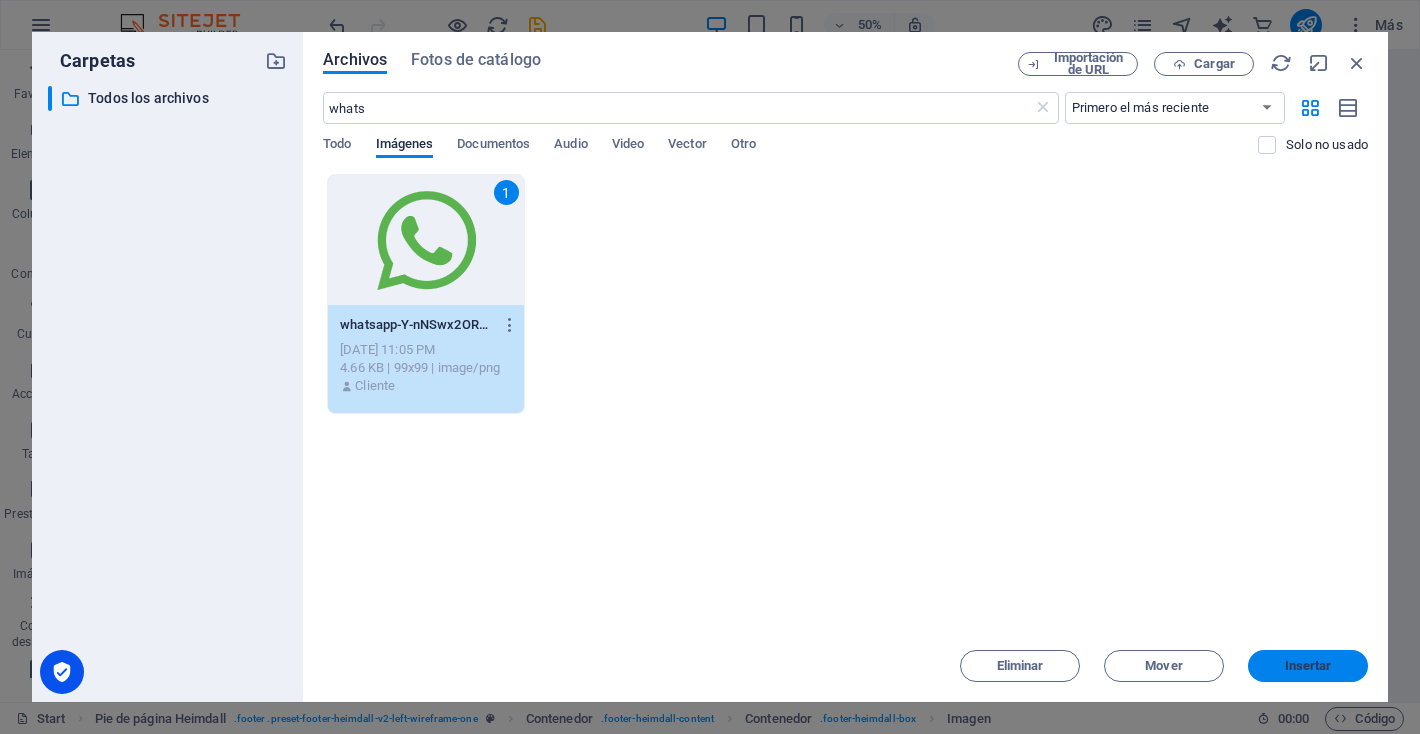 click on "Insertar" at bounding box center [1308, 666] 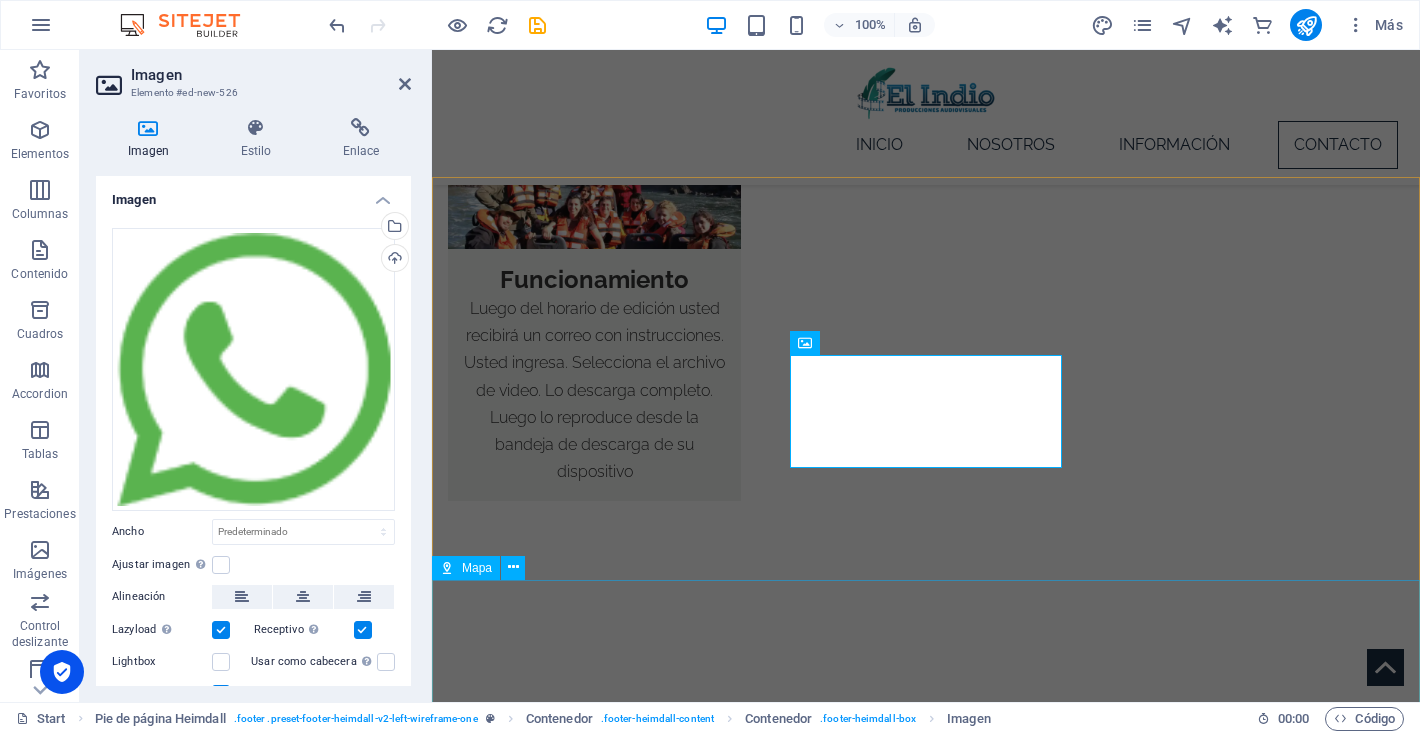 scroll, scrollTop: 2045, scrollLeft: 0, axis: vertical 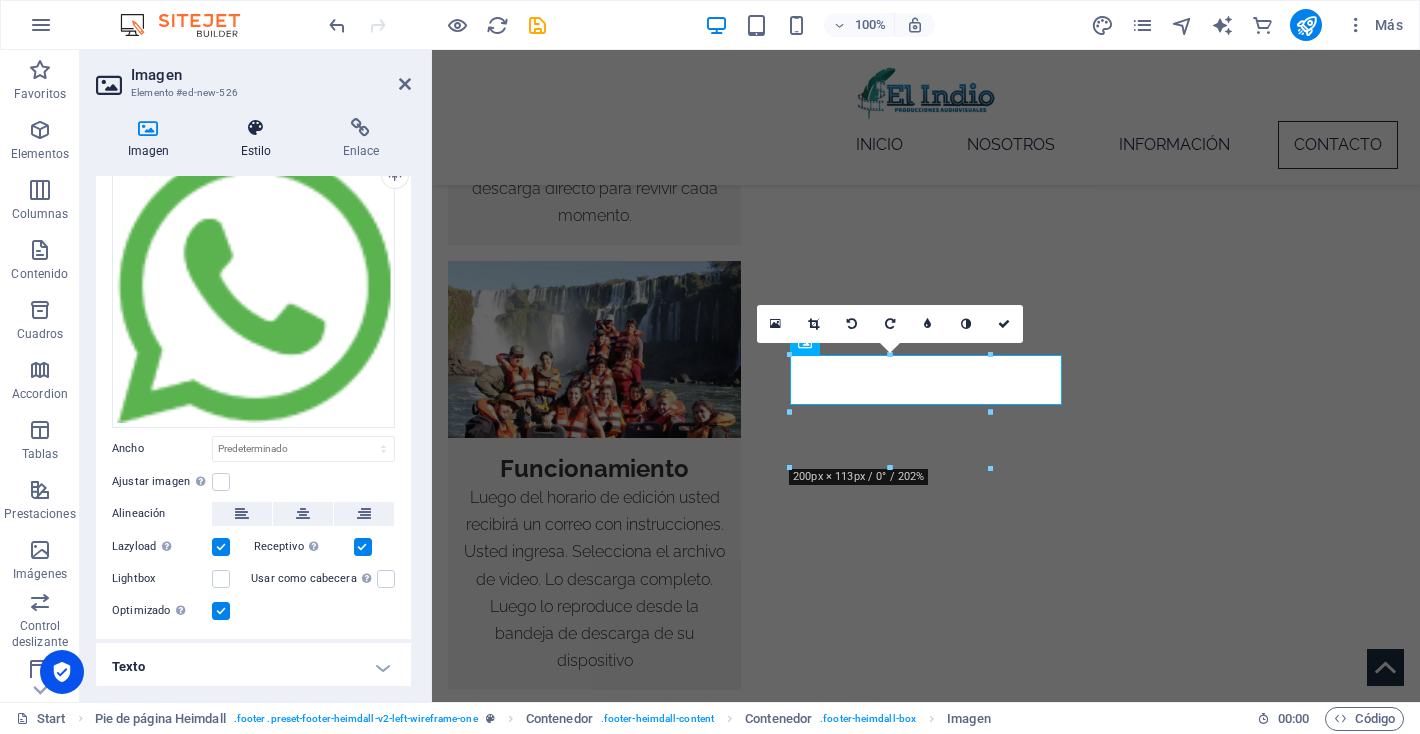 click at bounding box center (256, 128) 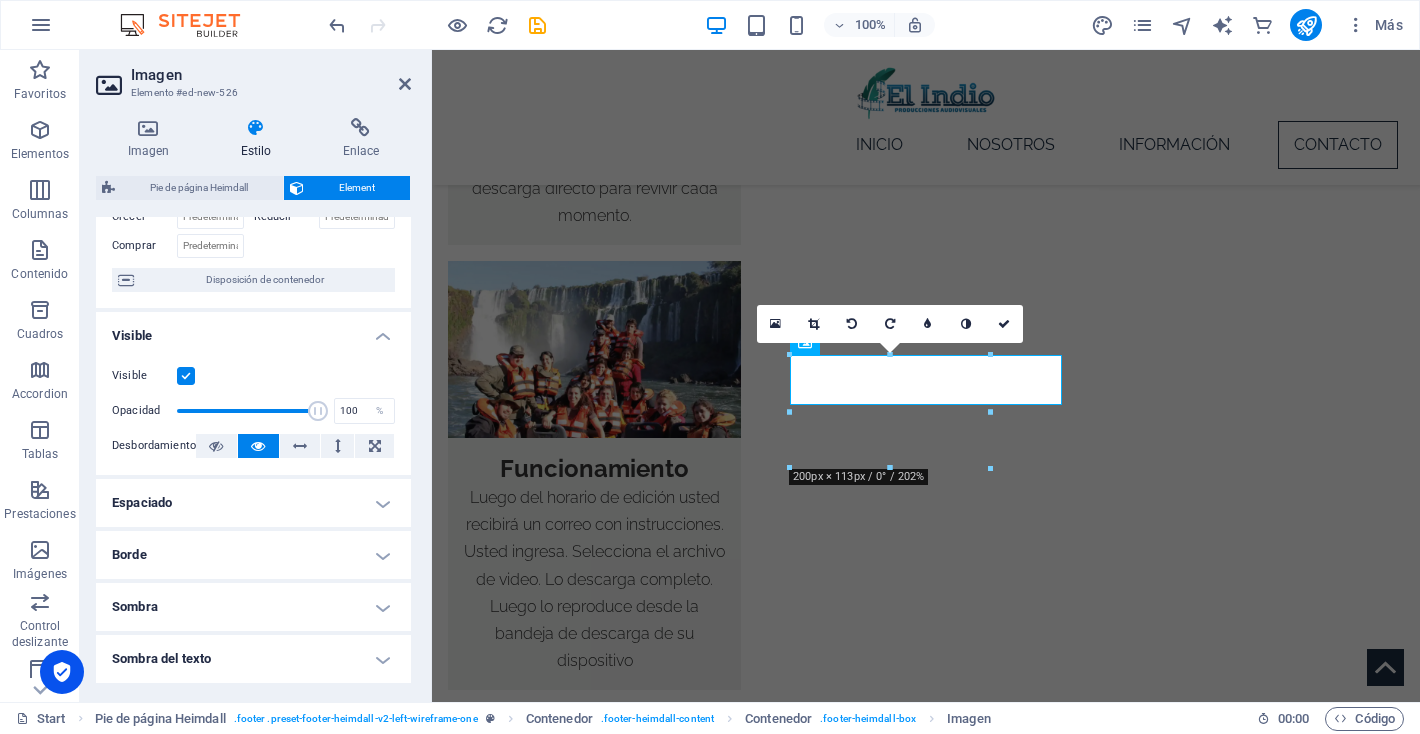 scroll, scrollTop: 0, scrollLeft: 0, axis: both 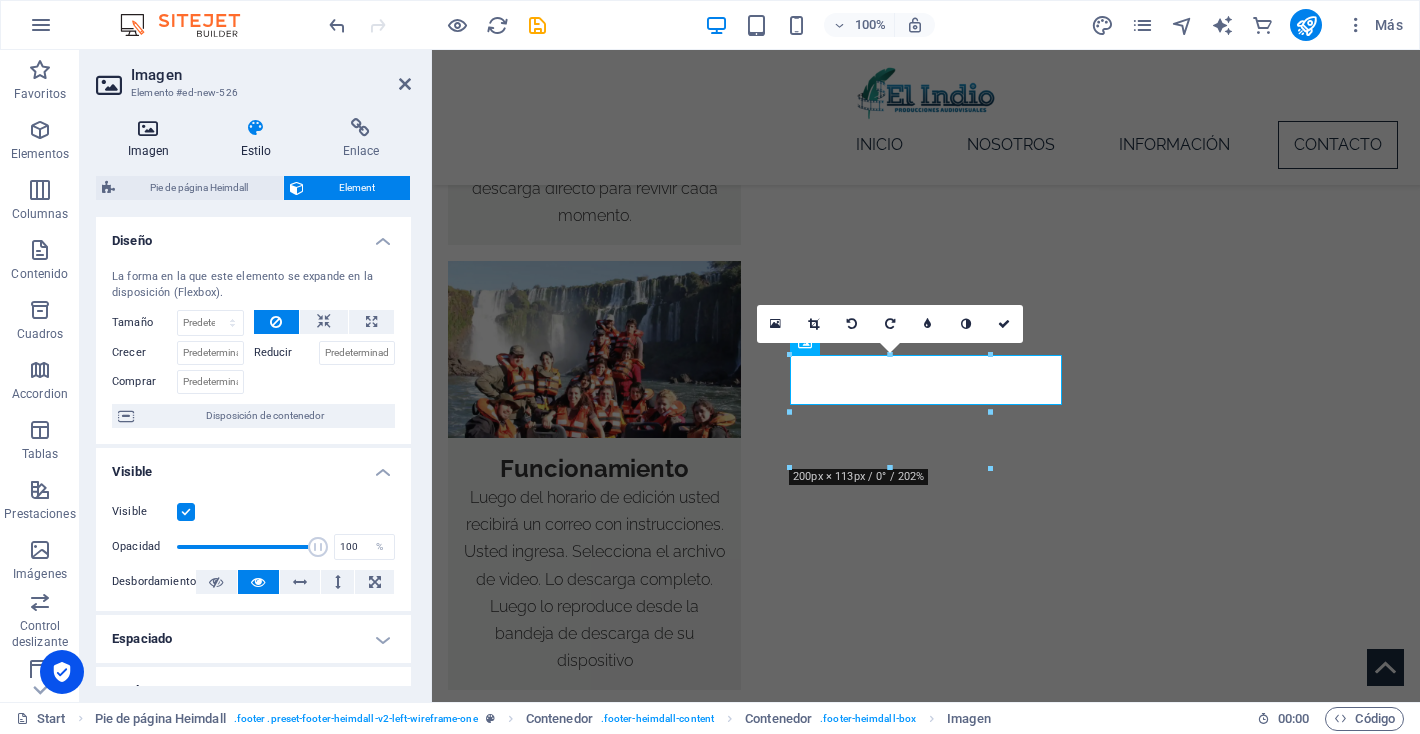 click at bounding box center (148, 128) 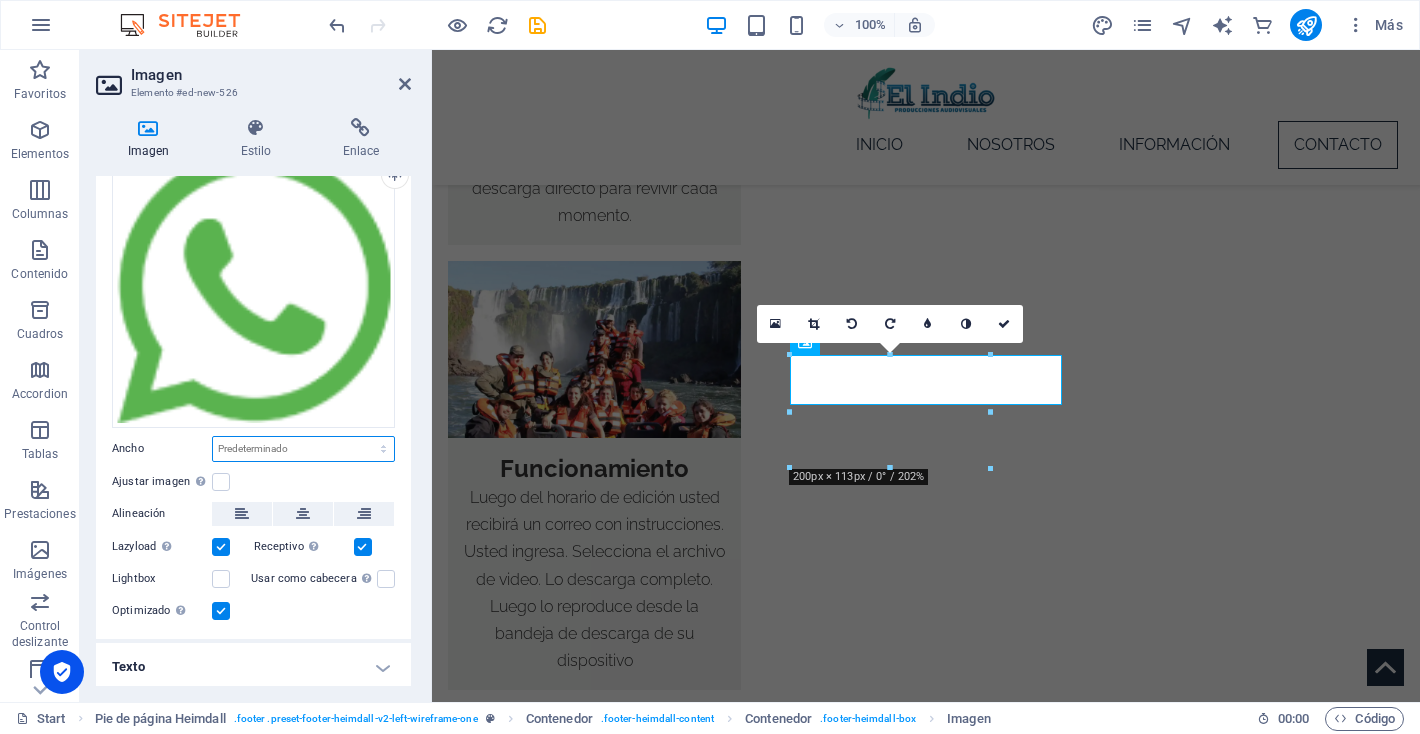 click on "Predeterminado automático px rem % em vh vw" at bounding box center (303, 449) 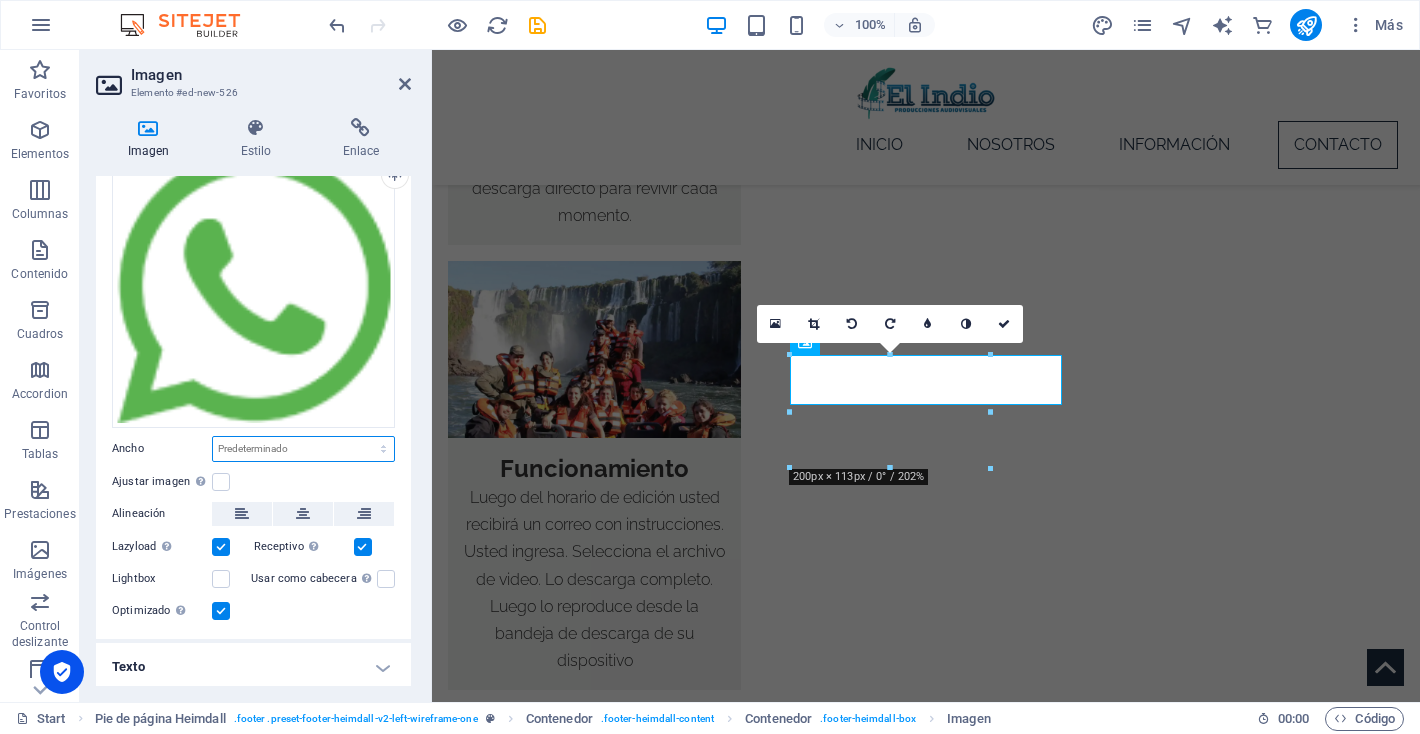 select on "%" 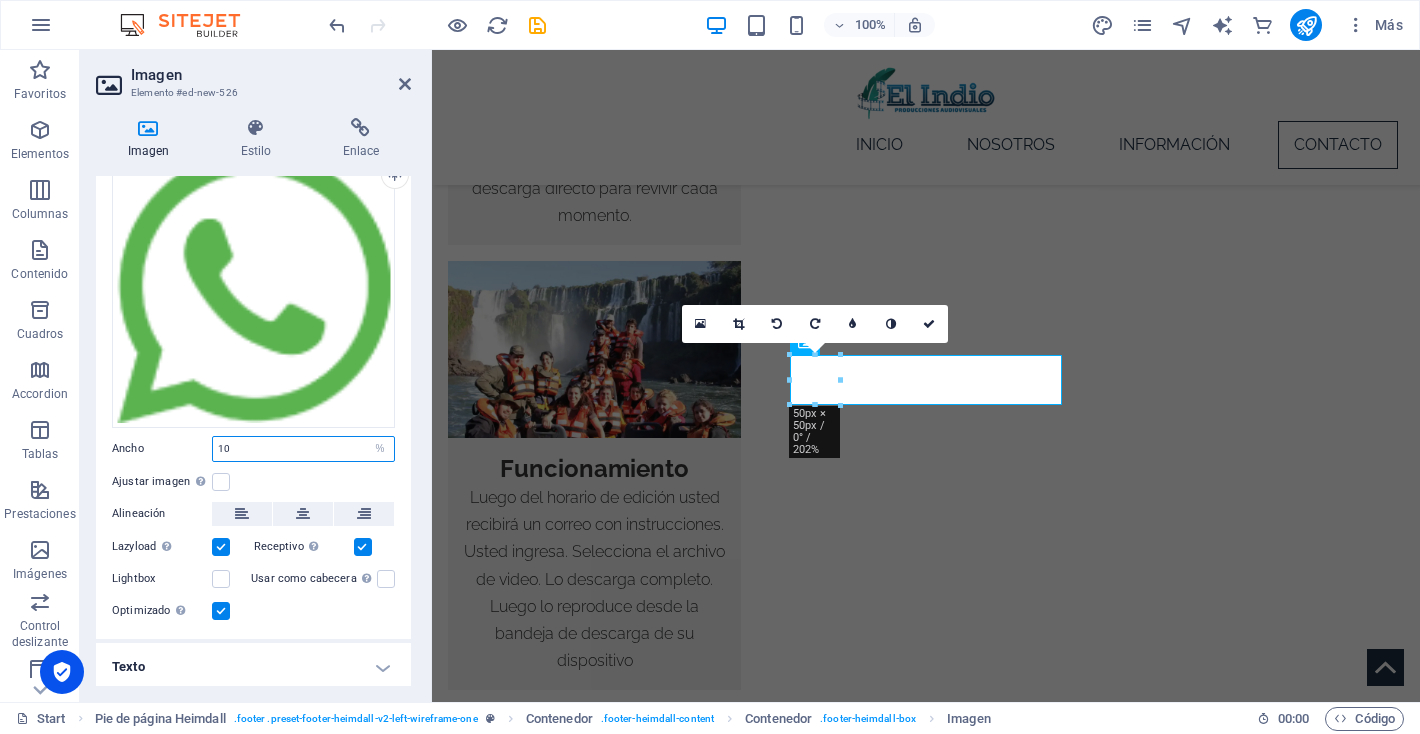 type on "10" 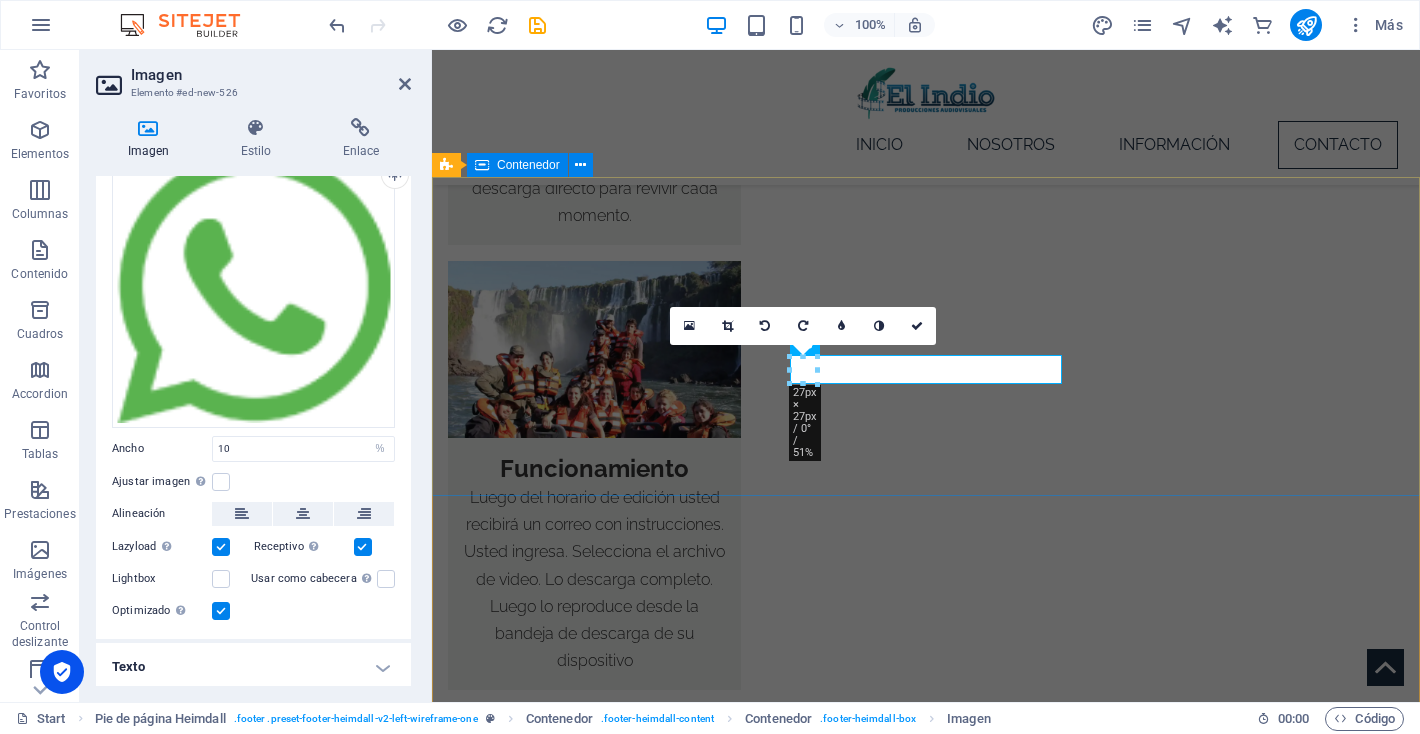 click on "Ubicación [GEOGRAPHIC_DATA] Teléfono Contacto [EMAIL_ADDRESS][DOMAIN_NAME] Legal Notice  |  Privacy Policy" at bounding box center [926, 1845] 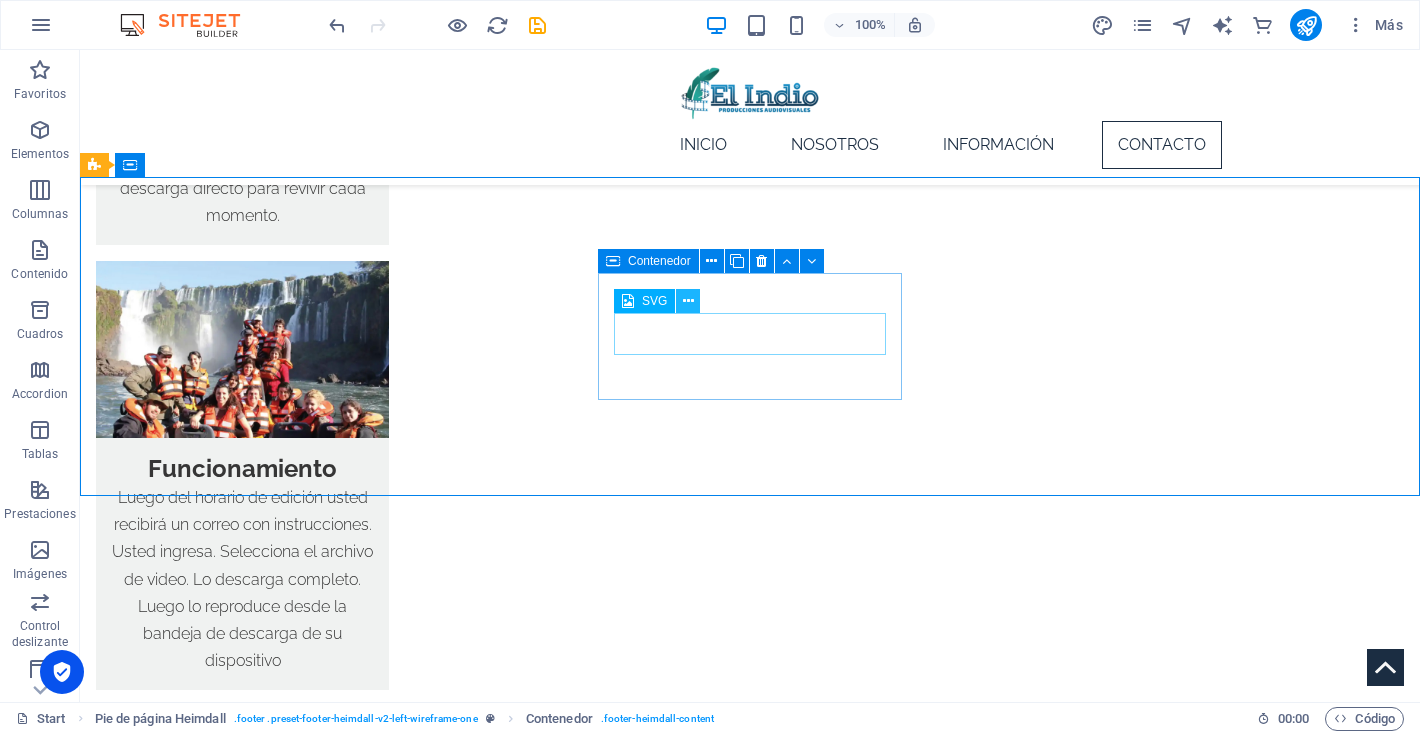 click at bounding box center [688, 301] 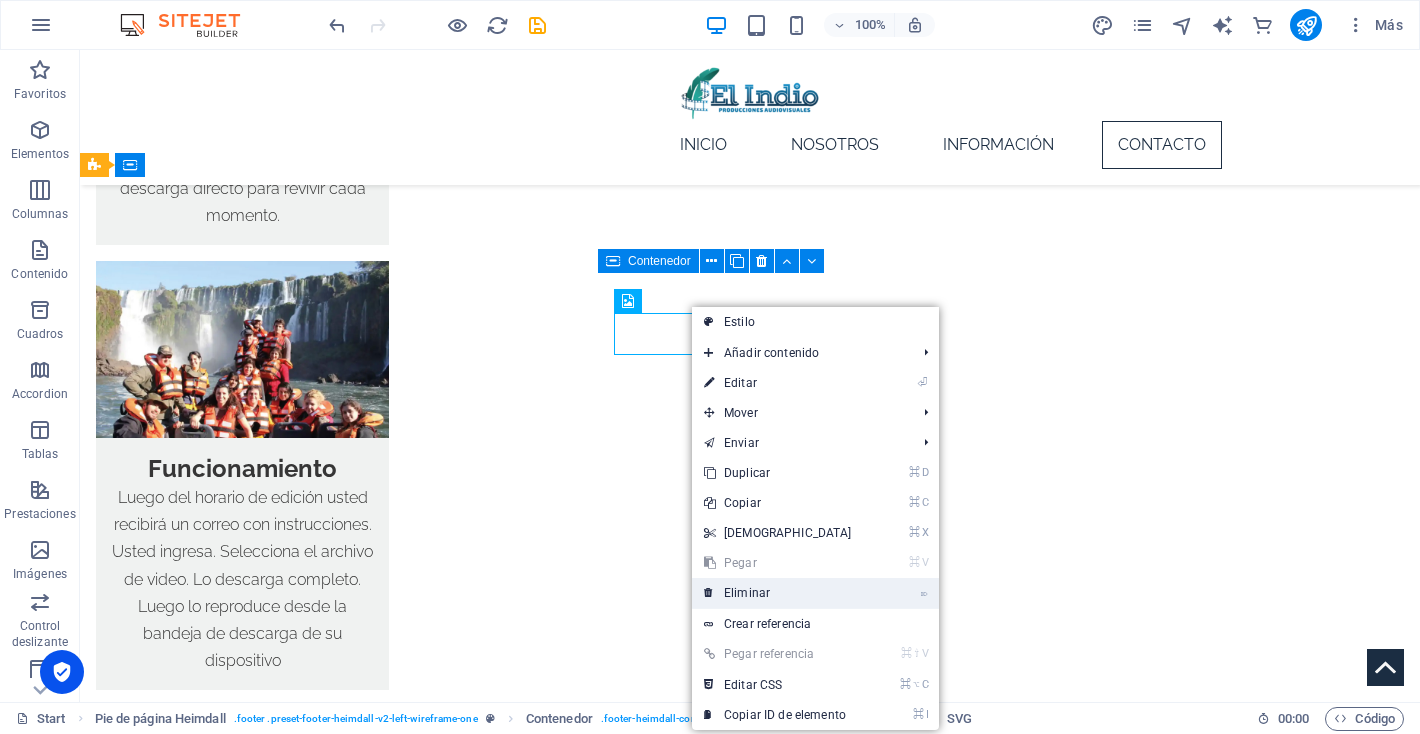 click on "⌦  Eliminar" at bounding box center [778, 593] 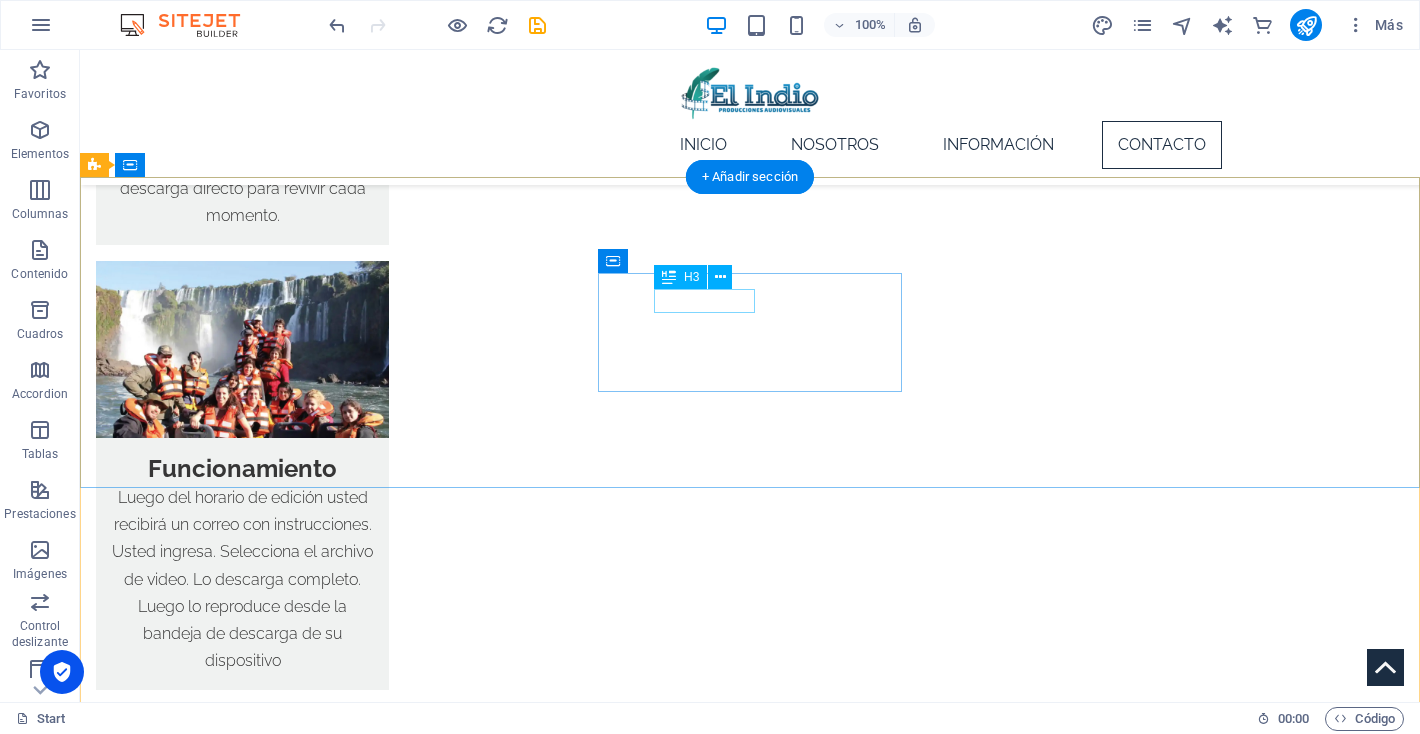 click on "Teléfono" at bounding box center [248, 1836] 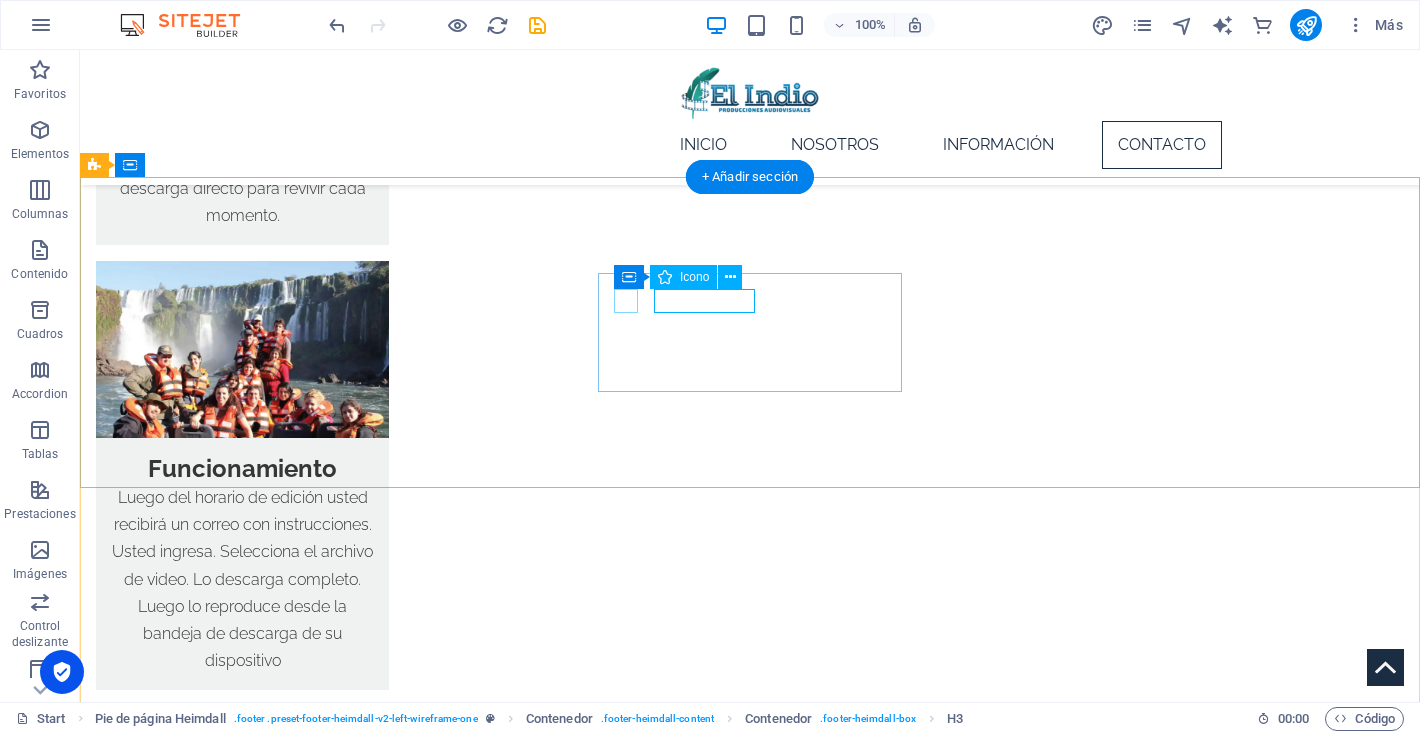 click at bounding box center (240, 1812) 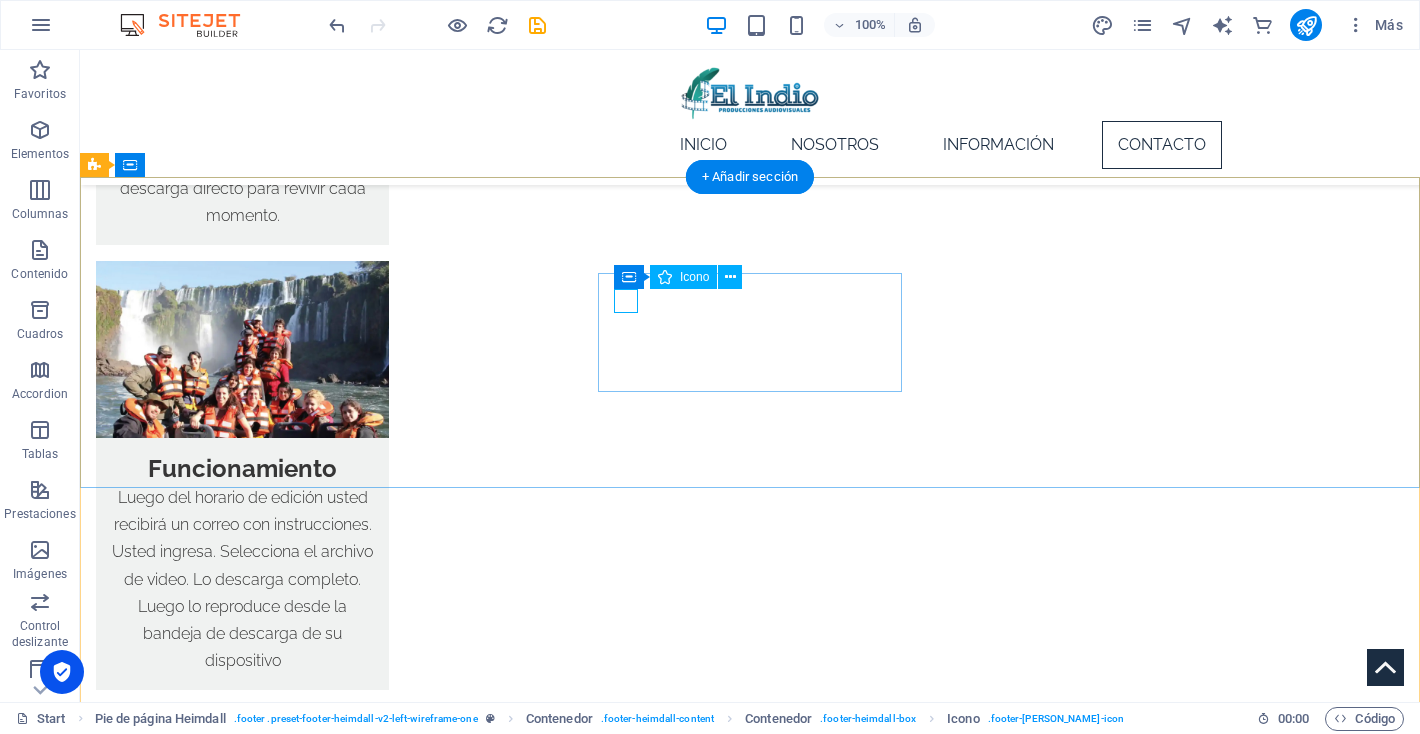 click at bounding box center [240, 1812] 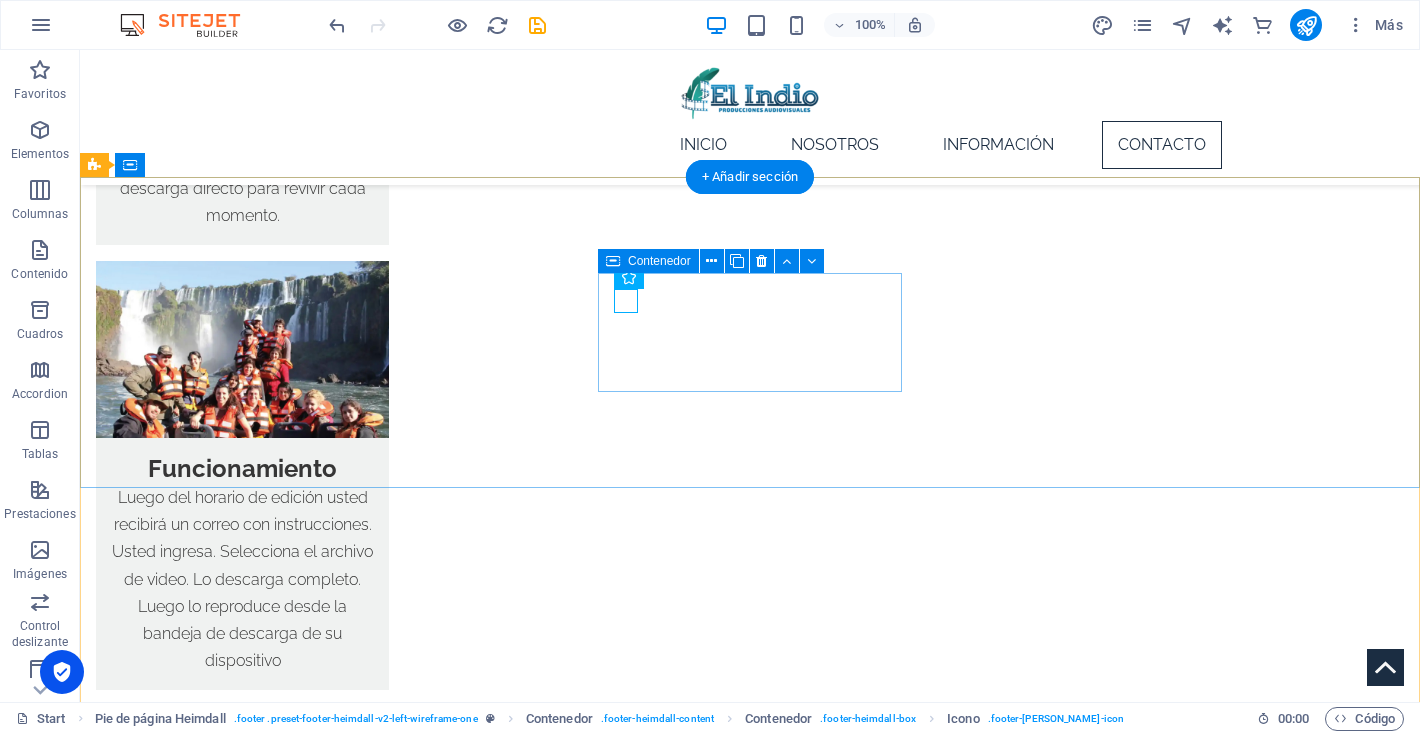 click on "Teléfono" at bounding box center (248, 1838) 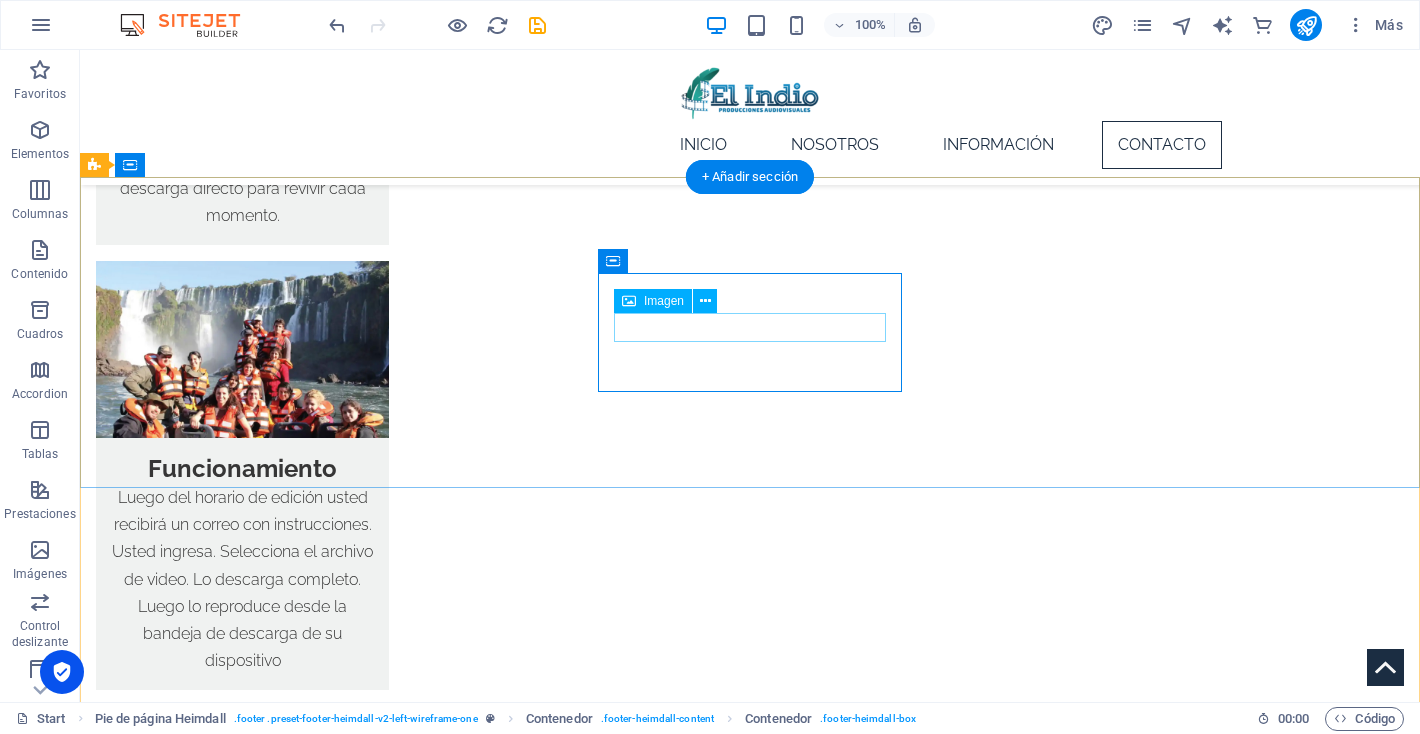 click at bounding box center [248, 1862] 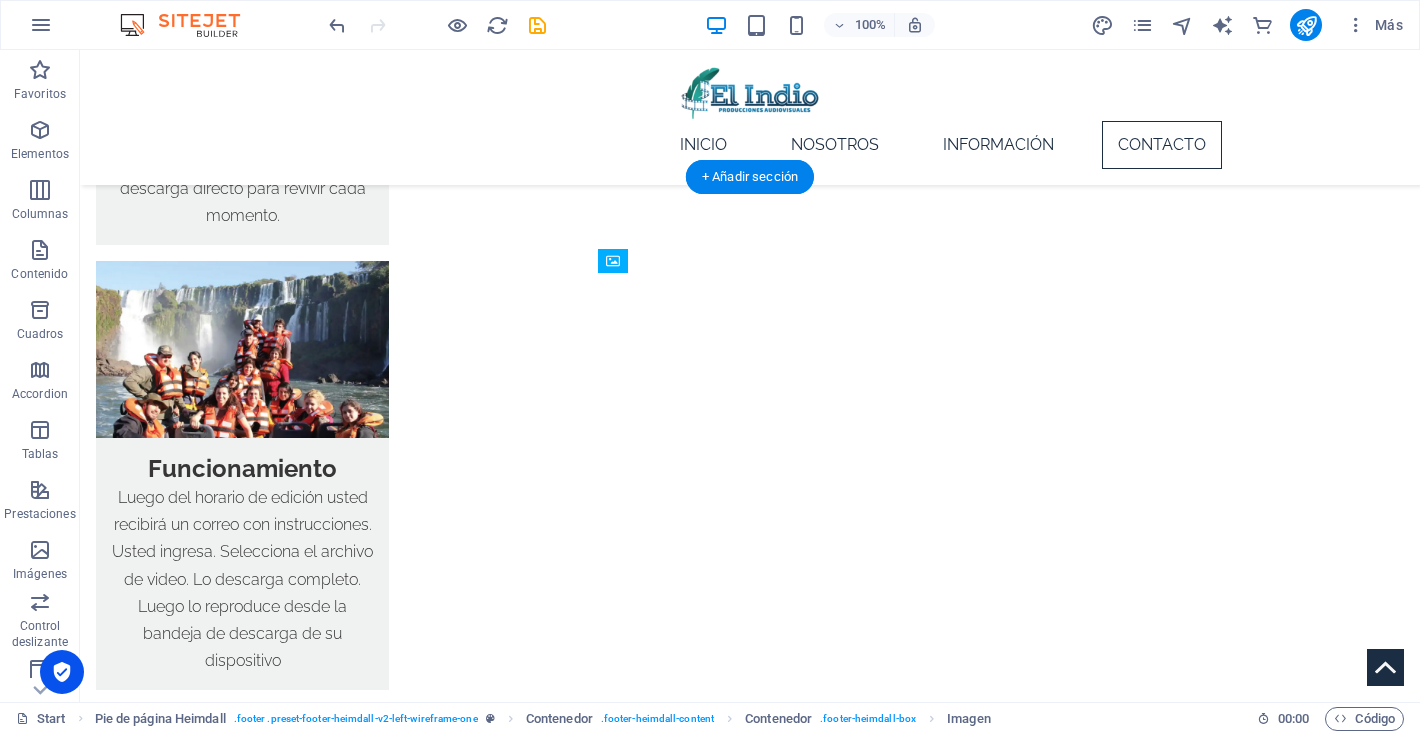 drag, startPoint x: 629, startPoint y: 329, endPoint x: 628, endPoint y: 292, distance: 37.01351 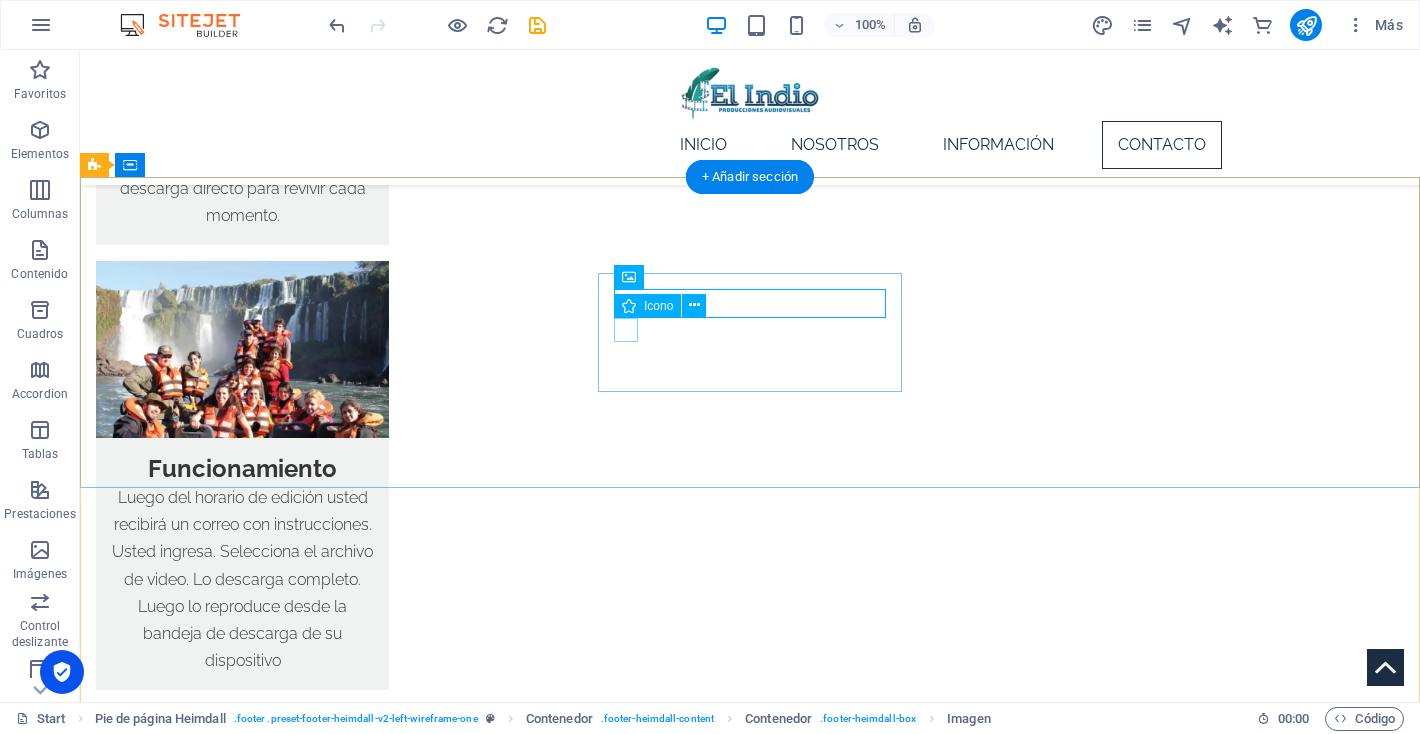 click at bounding box center (240, 1840) 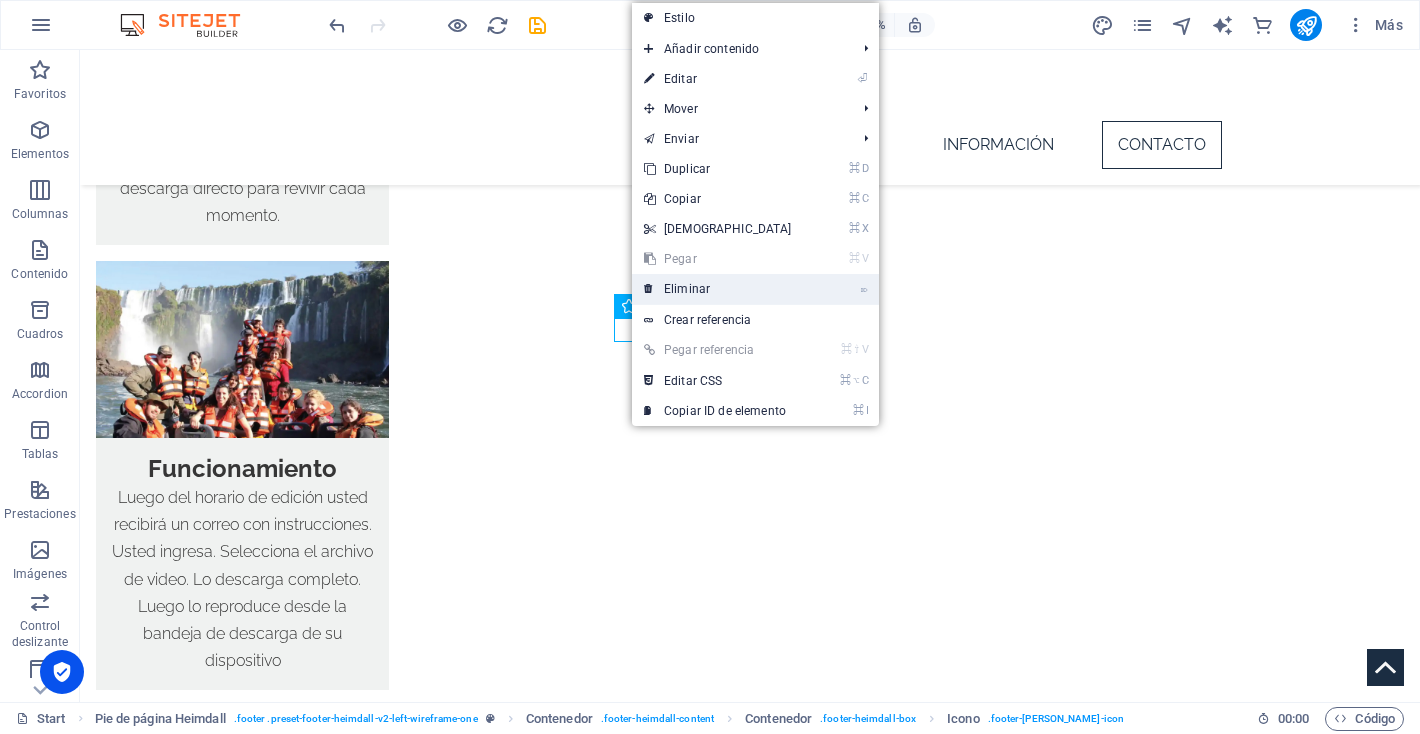 click on "⌦  Eliminar" at bounding box center [718, 289] 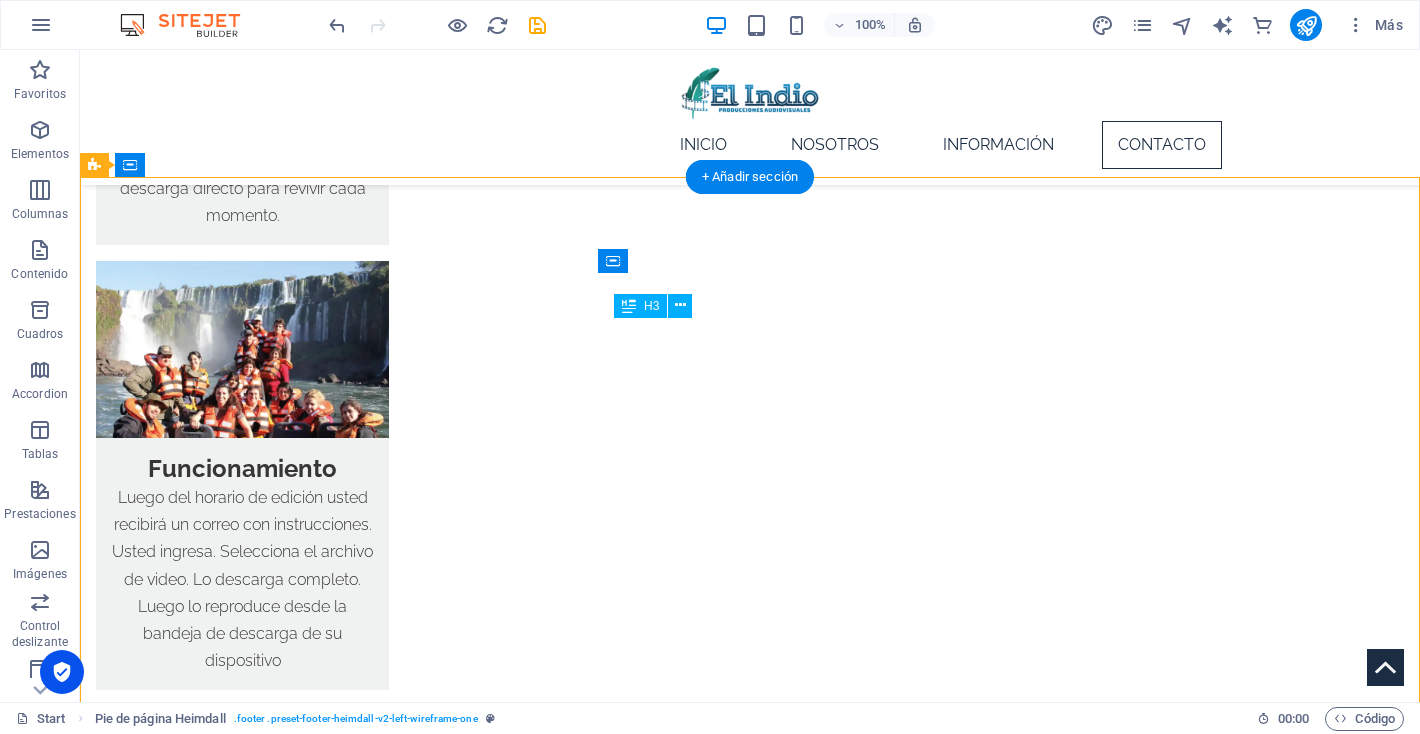 drag, startPoint x: 642, startPoint y: 335, endPoint x: 706, endPoint y: 316, distance: 66.760765 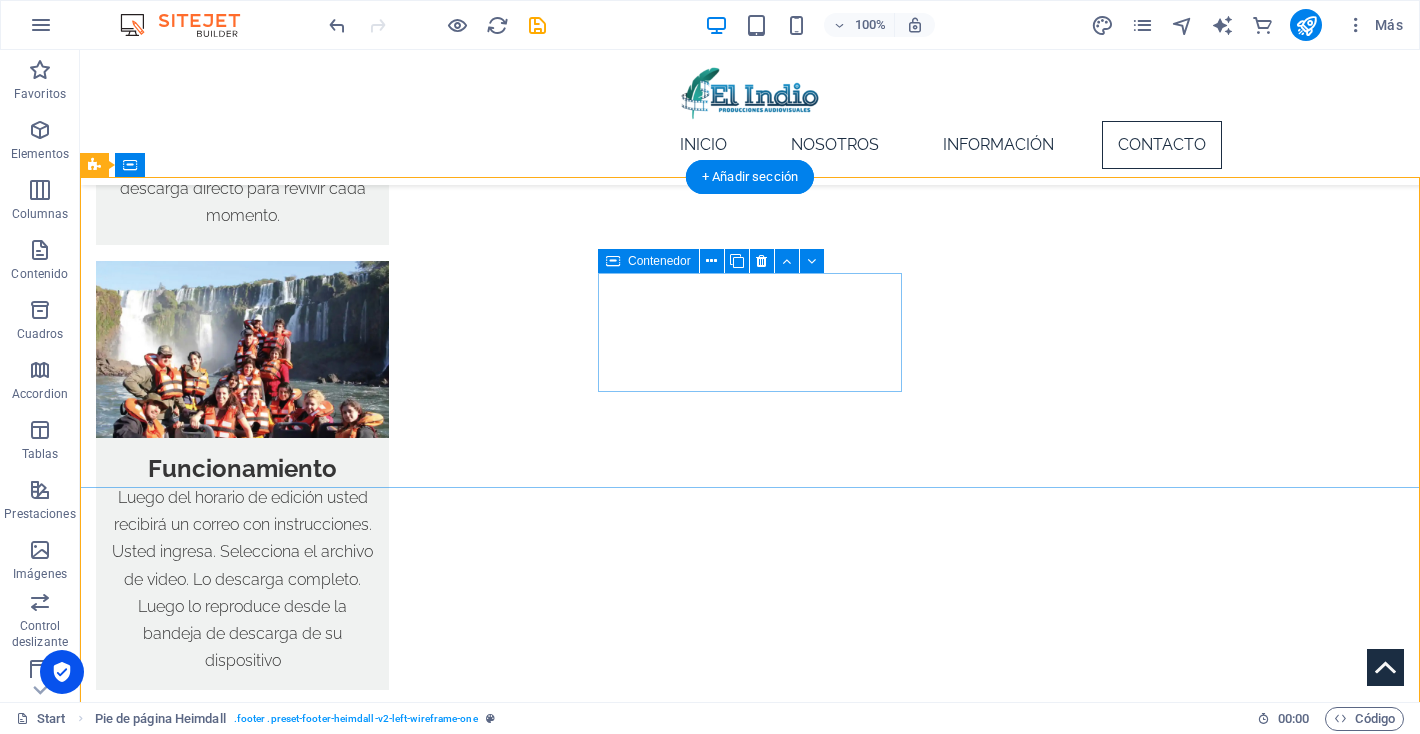 click on "Teléfono" at bounding box center [248, 1826] 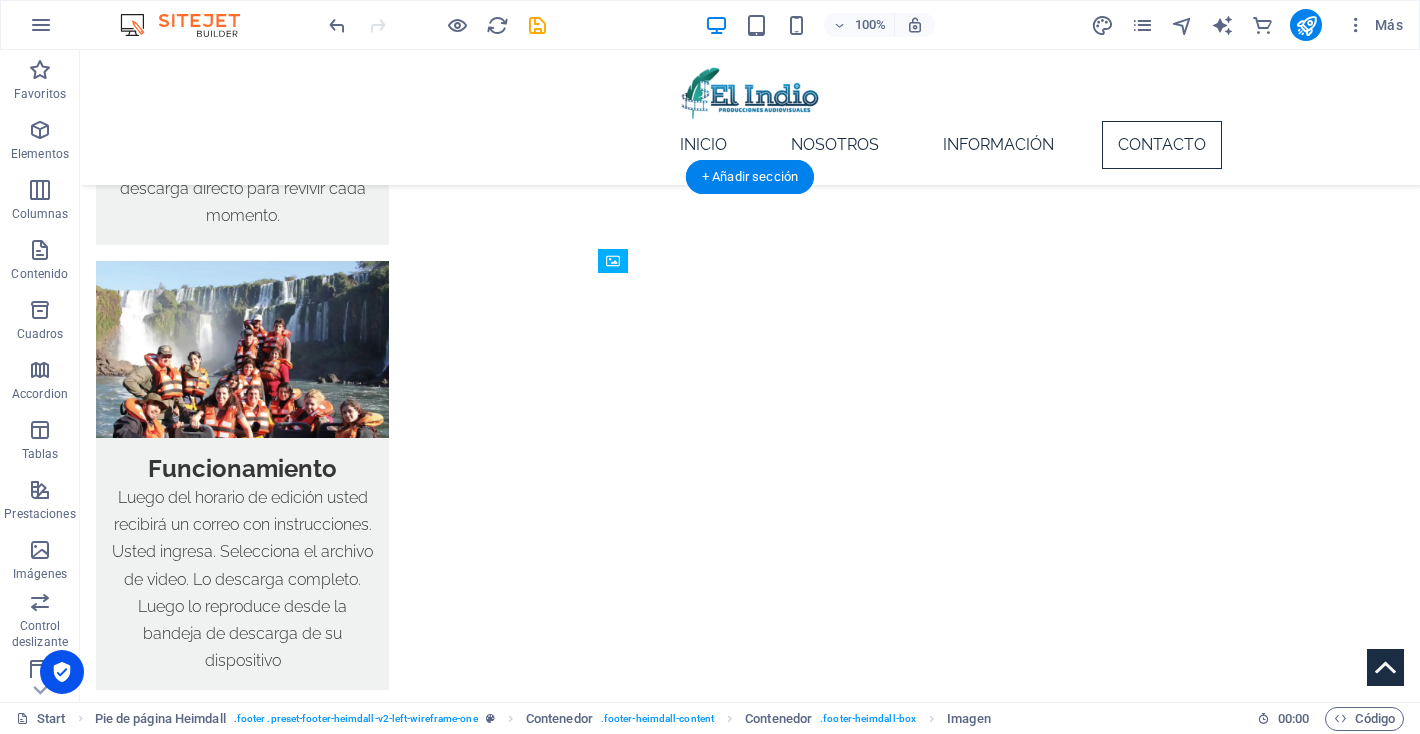 drag, startPoint x: 632, startPoint y: 309, endPoint x: 633, endPoint y: 341, distance: 32.01562 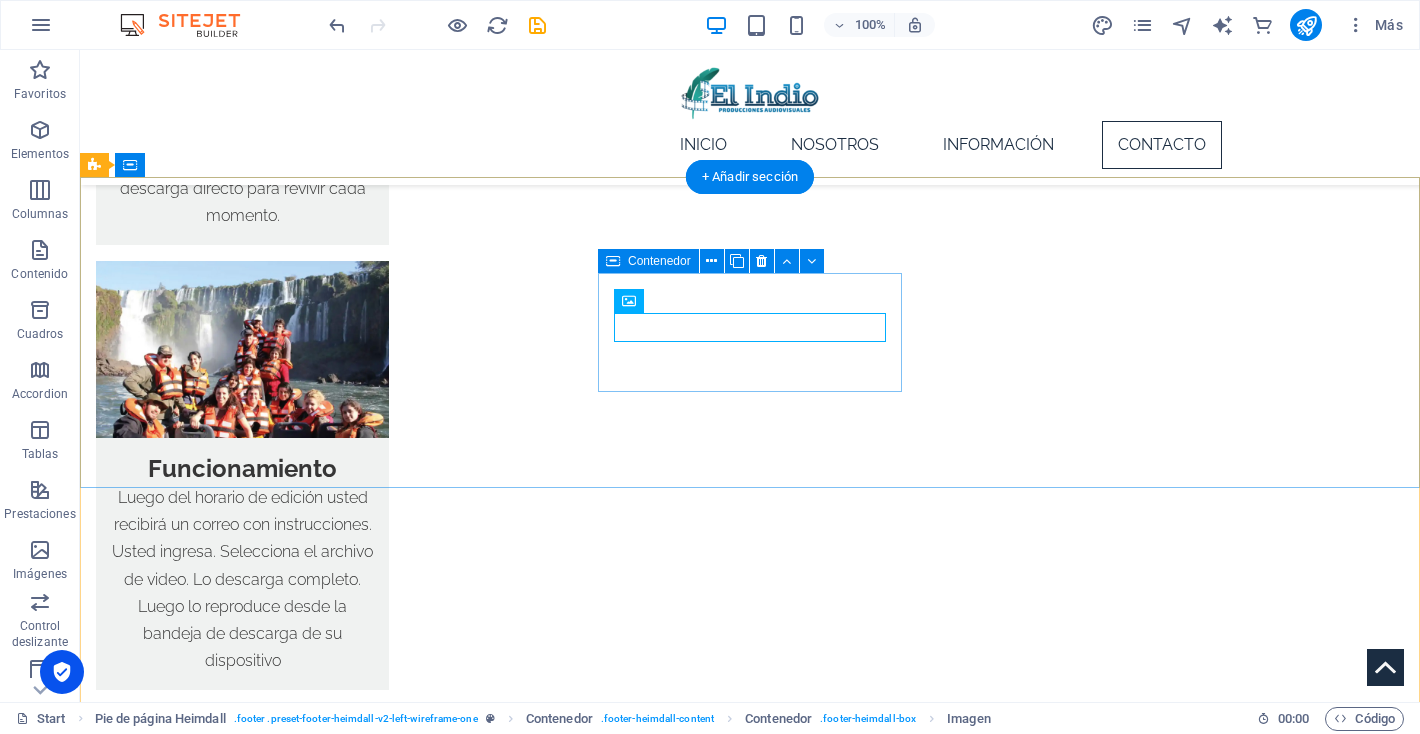 click on "Teléfono" at bounding box center [248, 1826] 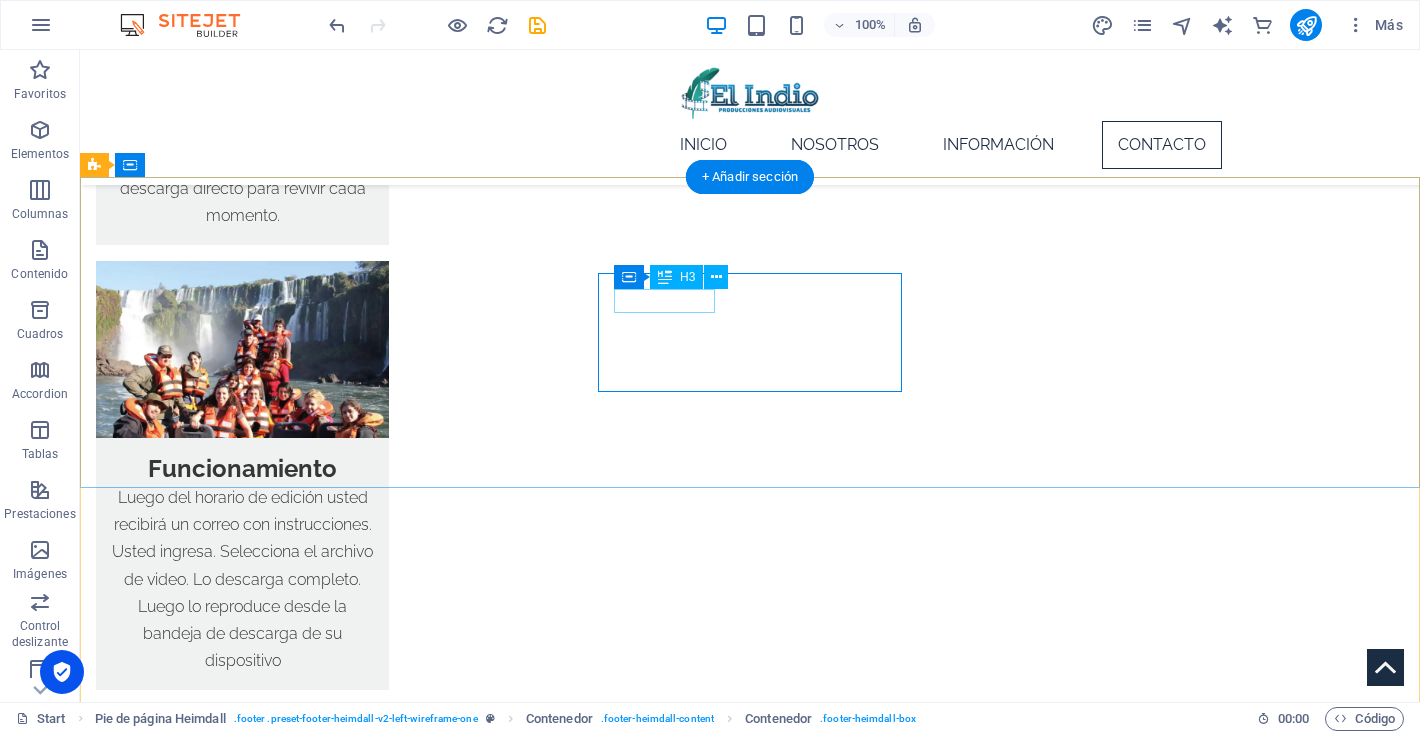 click on "Teléfono" at bounding box center [248, 1812] 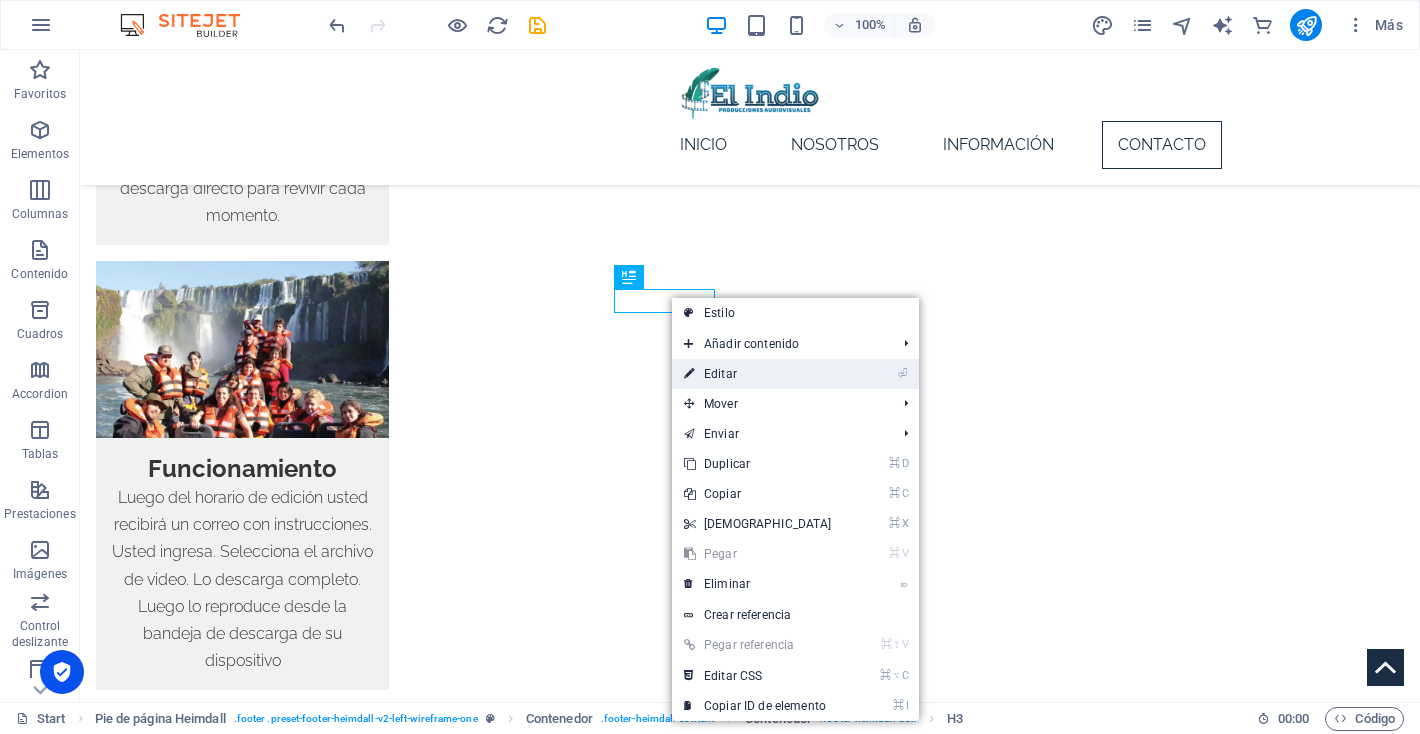 click on "⏎  Editar" at bounding box center [758, 374] 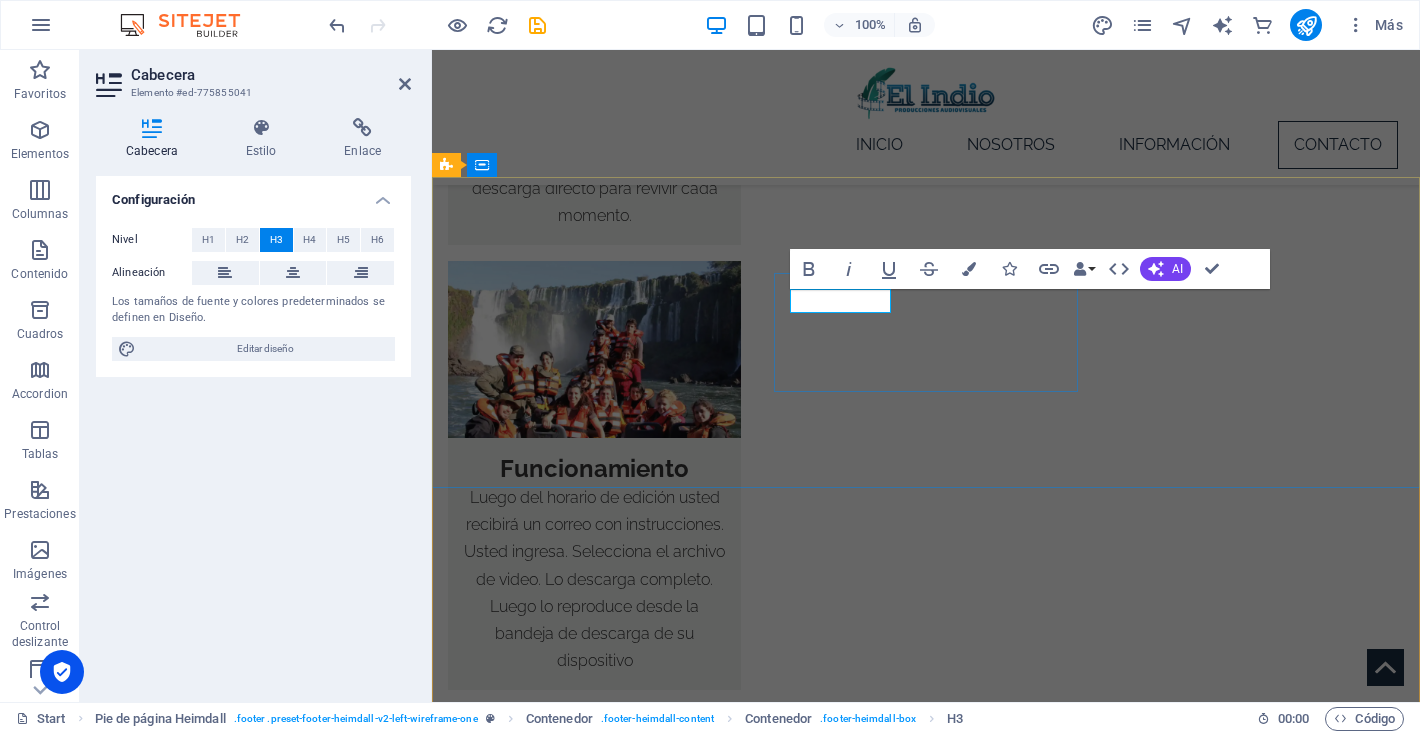 click on "Teléfono" at bounding box center (600, 1812) 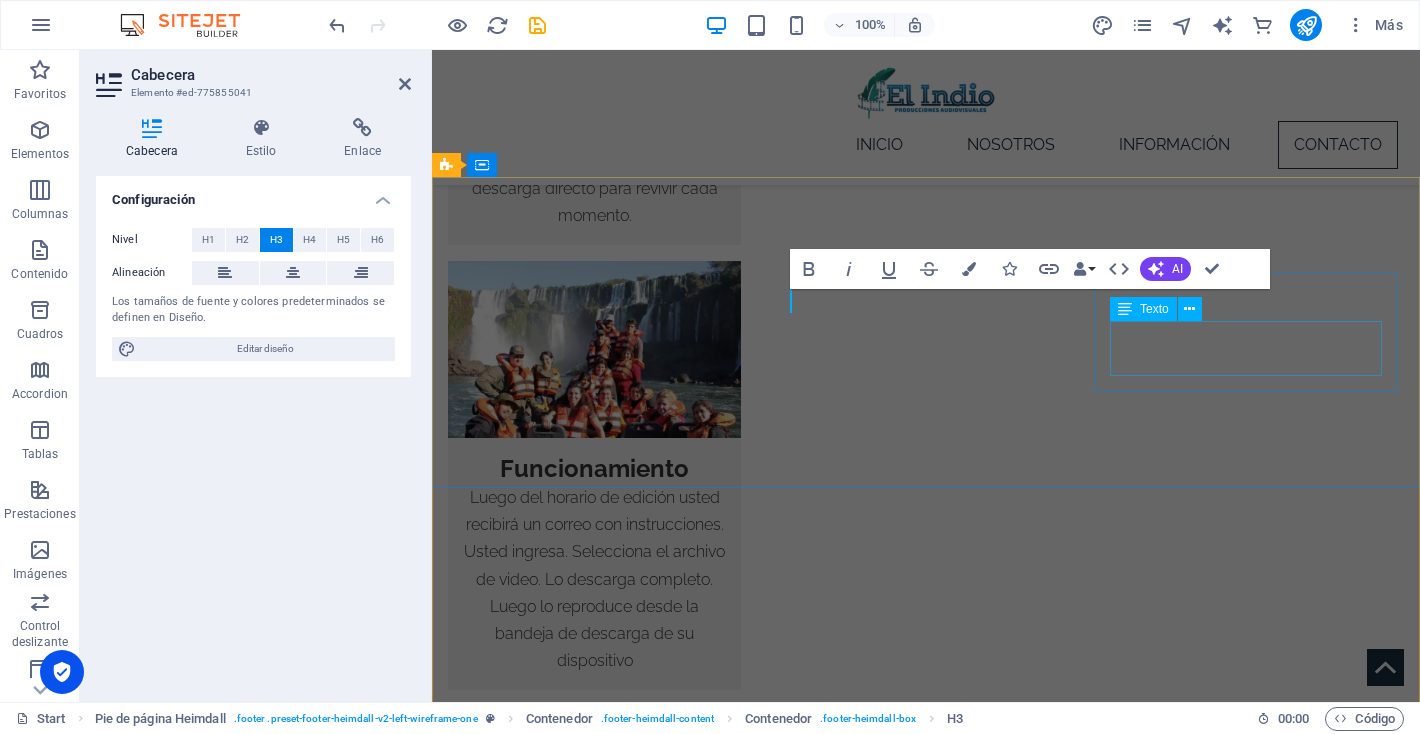 type 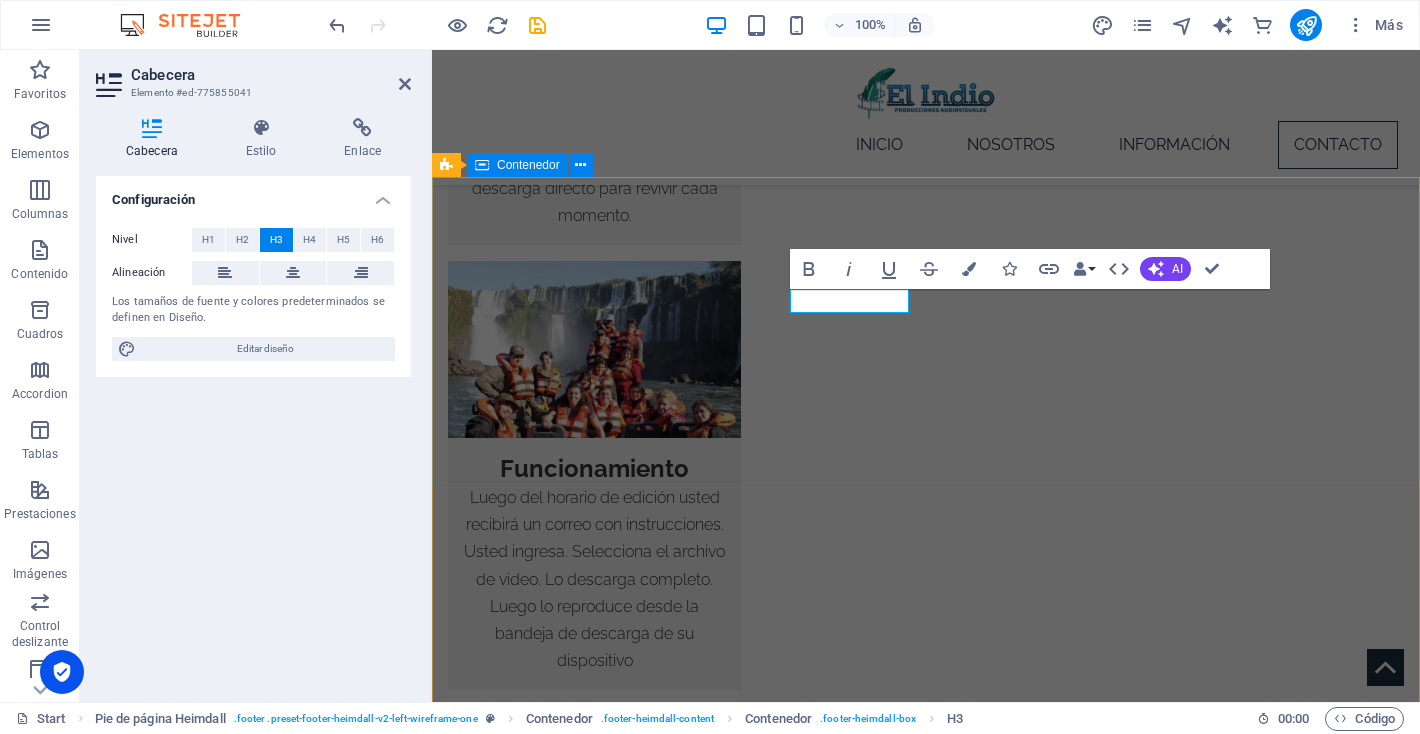 click on "Ubicación [GEOGRAPHIC_DATA], [GEOGRAPHIC_DATA] [GEOGRAPHIC_DATA] ​Whatsapp Contacto [EMAIL_ADDRESS][DOMAIN_NAME] Legal Notice  |  Privacy Policy" at bounding box center [926, 1812] 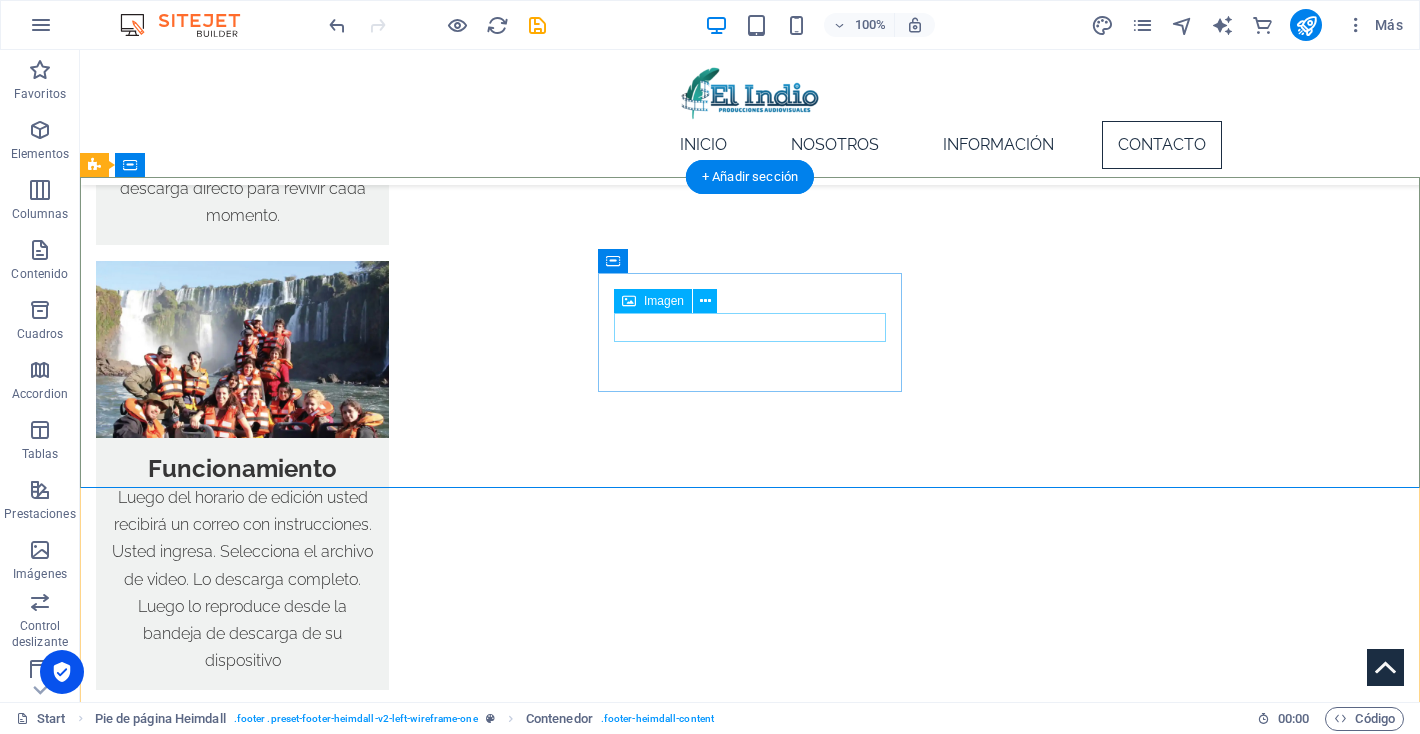click at bounding box center [248, 1838] 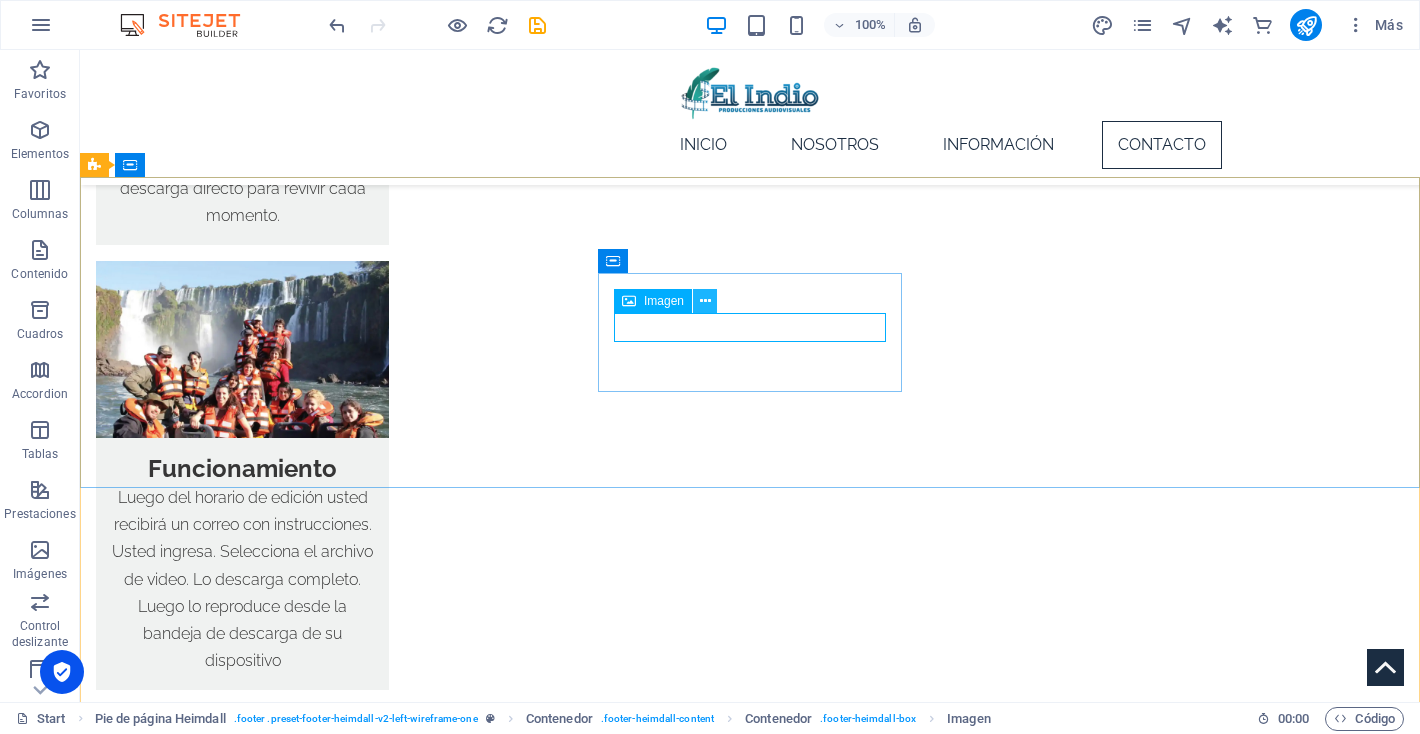 click at bounding box center (705, 301) 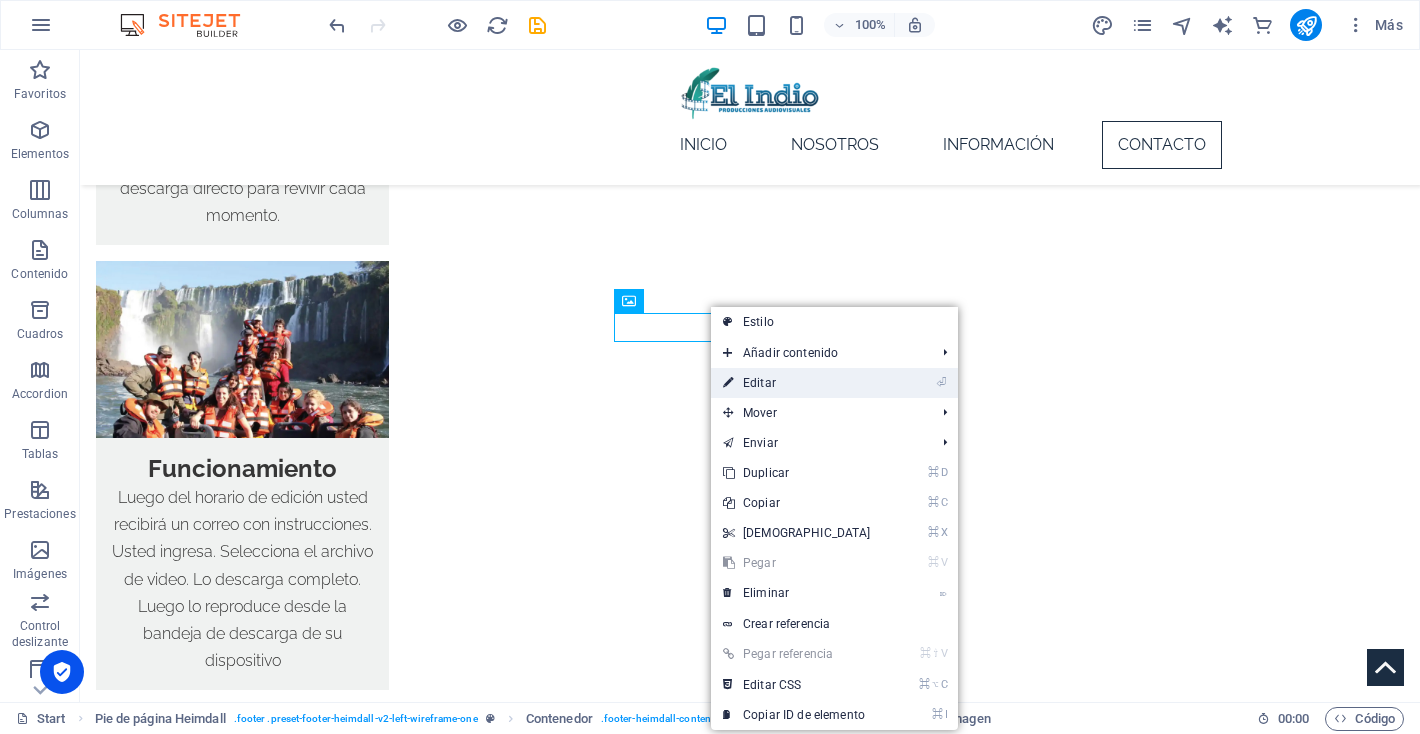 click on "⏎  Editar" at bounding box center [797, 383] 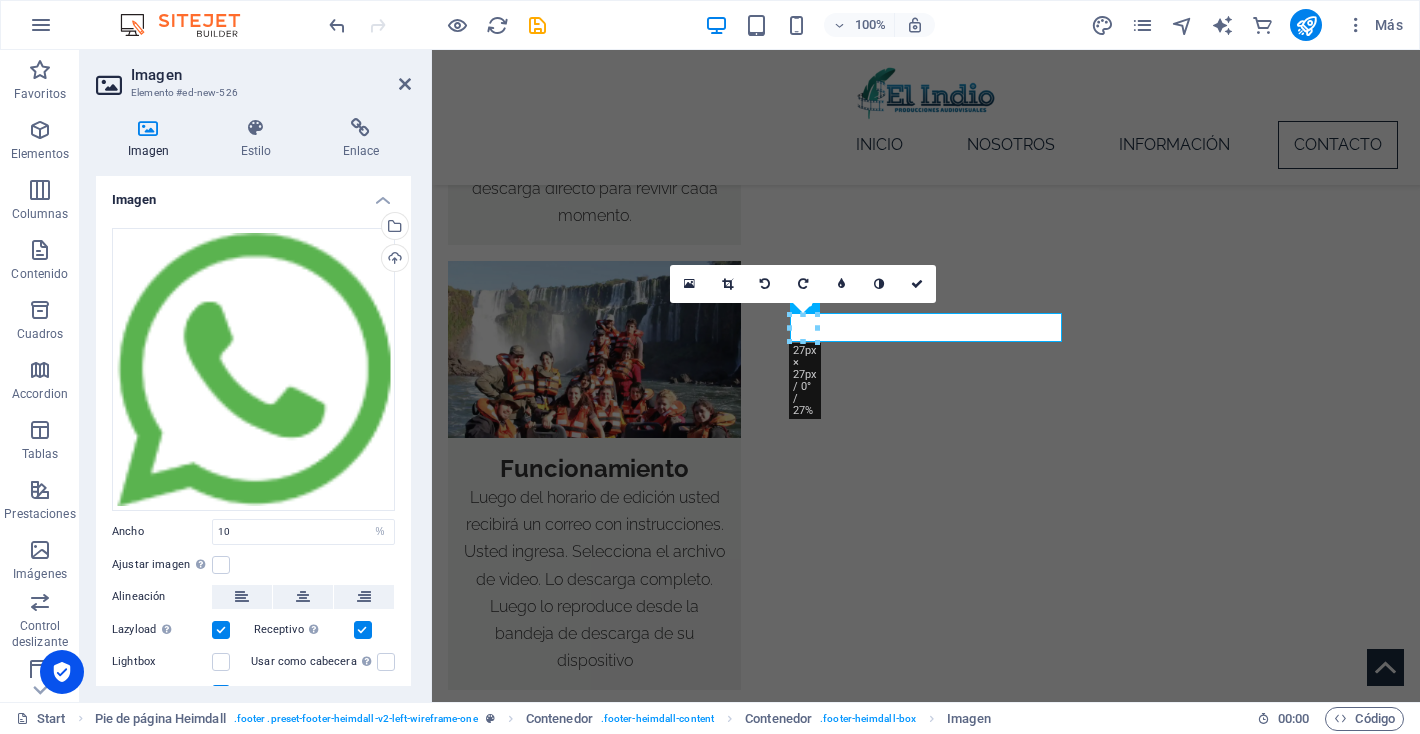 scroll, scrollTop: 83, scrollLeft: 0, axis: vertical 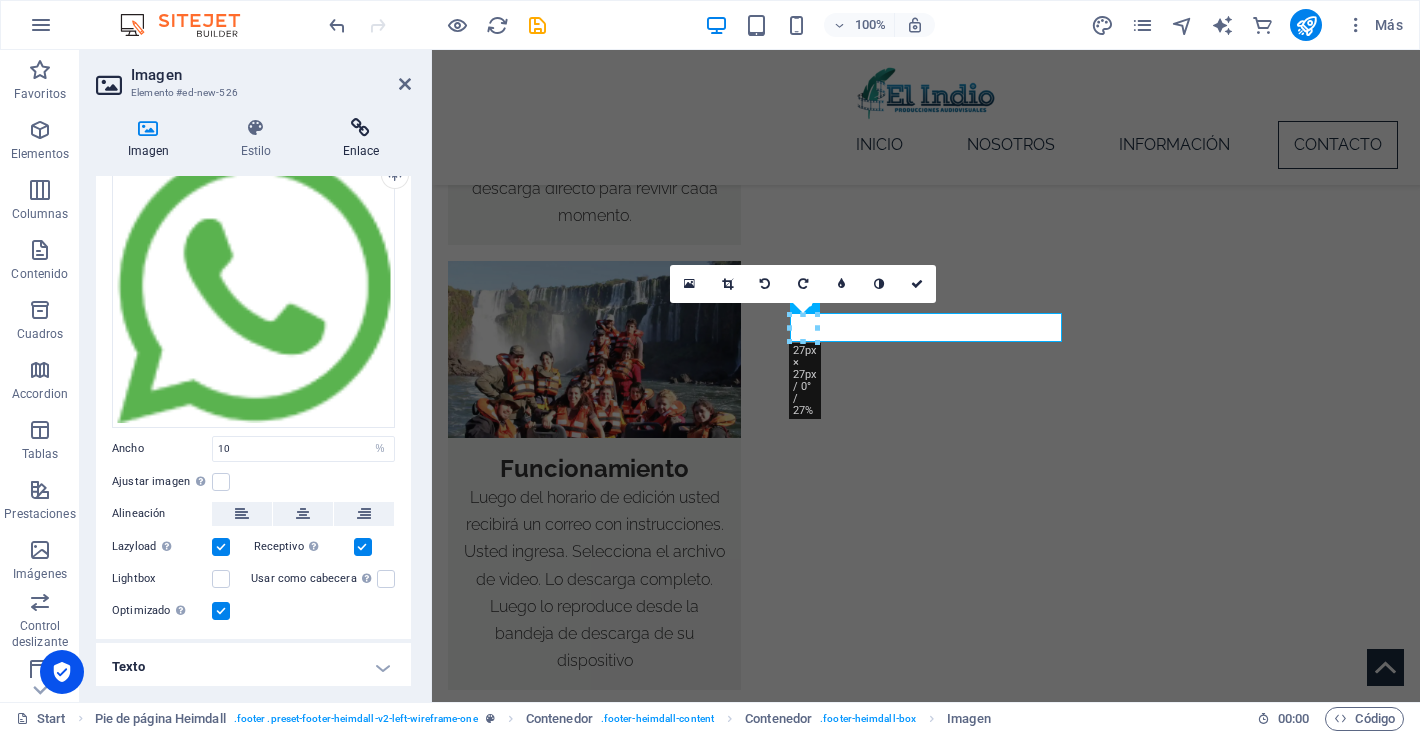 click on "Enlace" at bounding box center (361, 139) 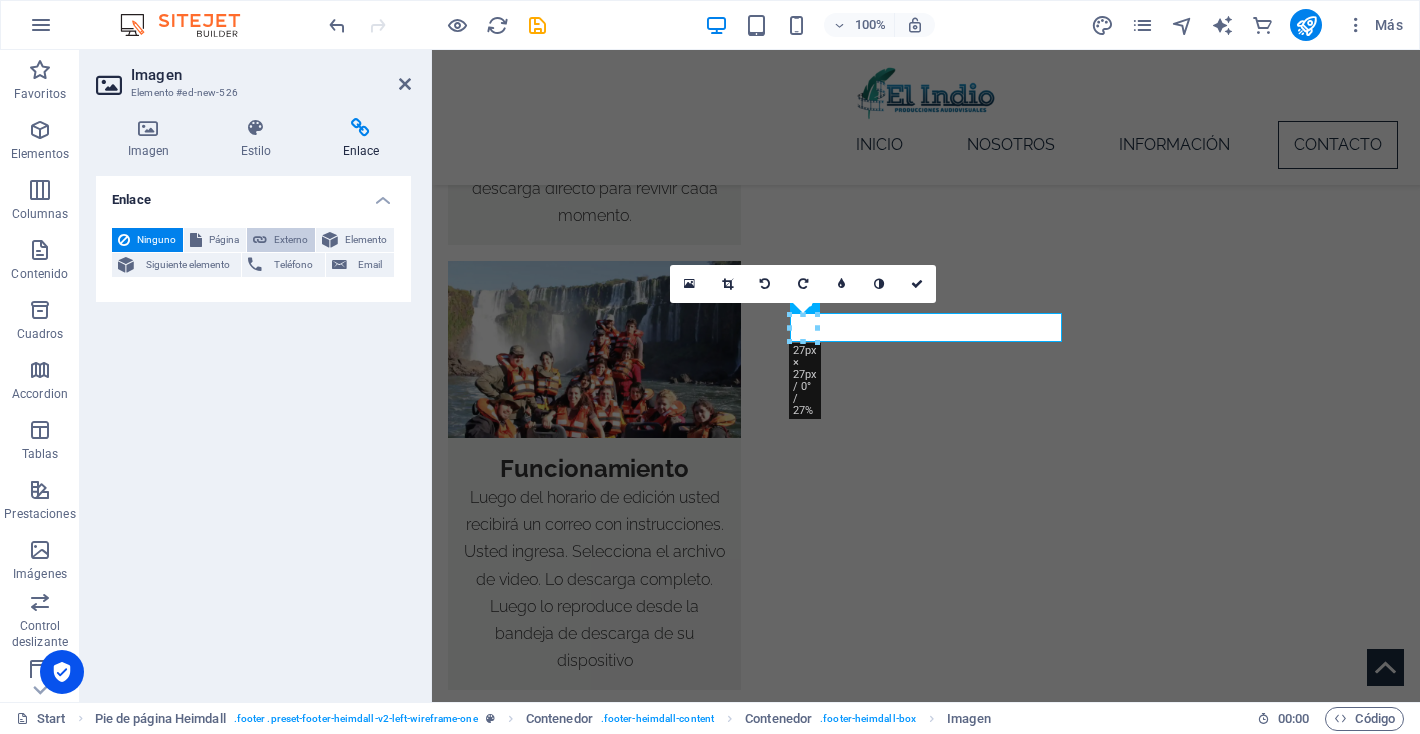 click on "Externo" at bounding box center [291, 240] 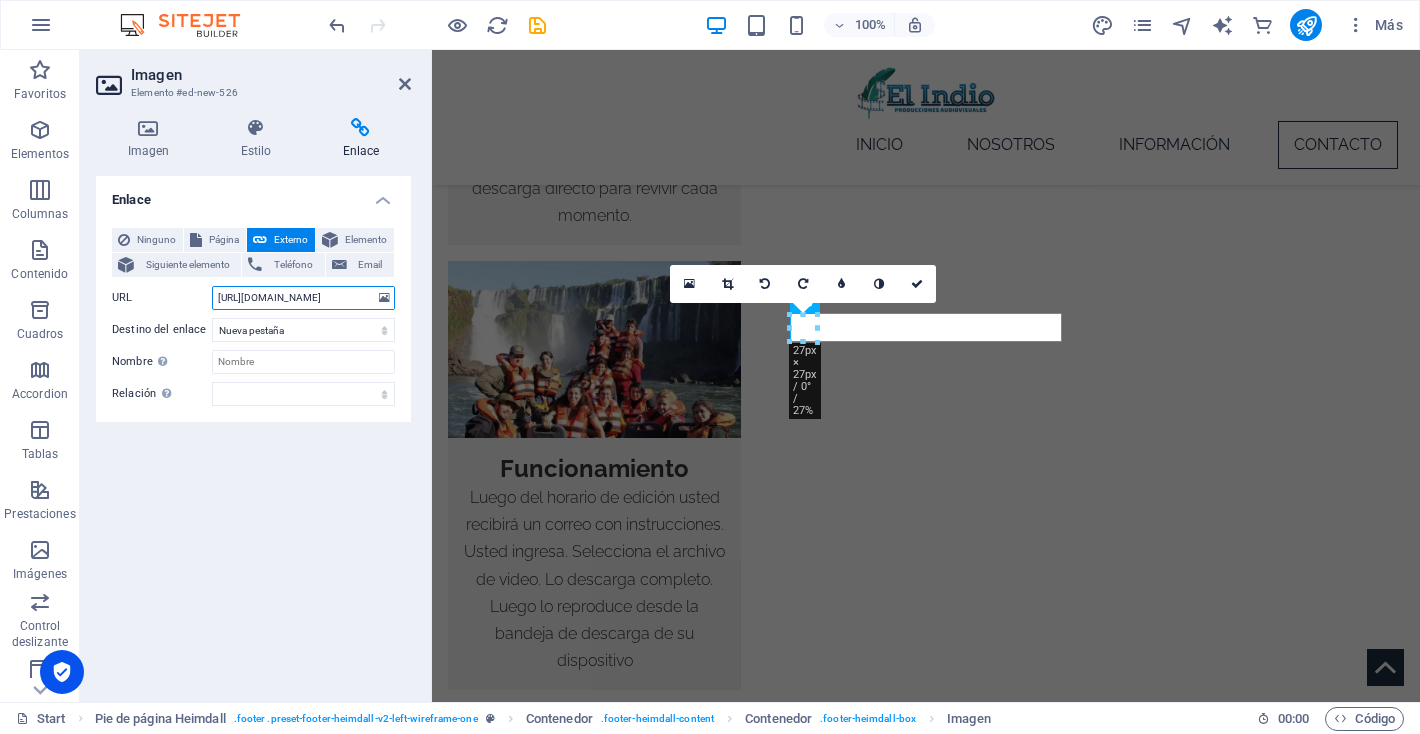 paste on "589115" 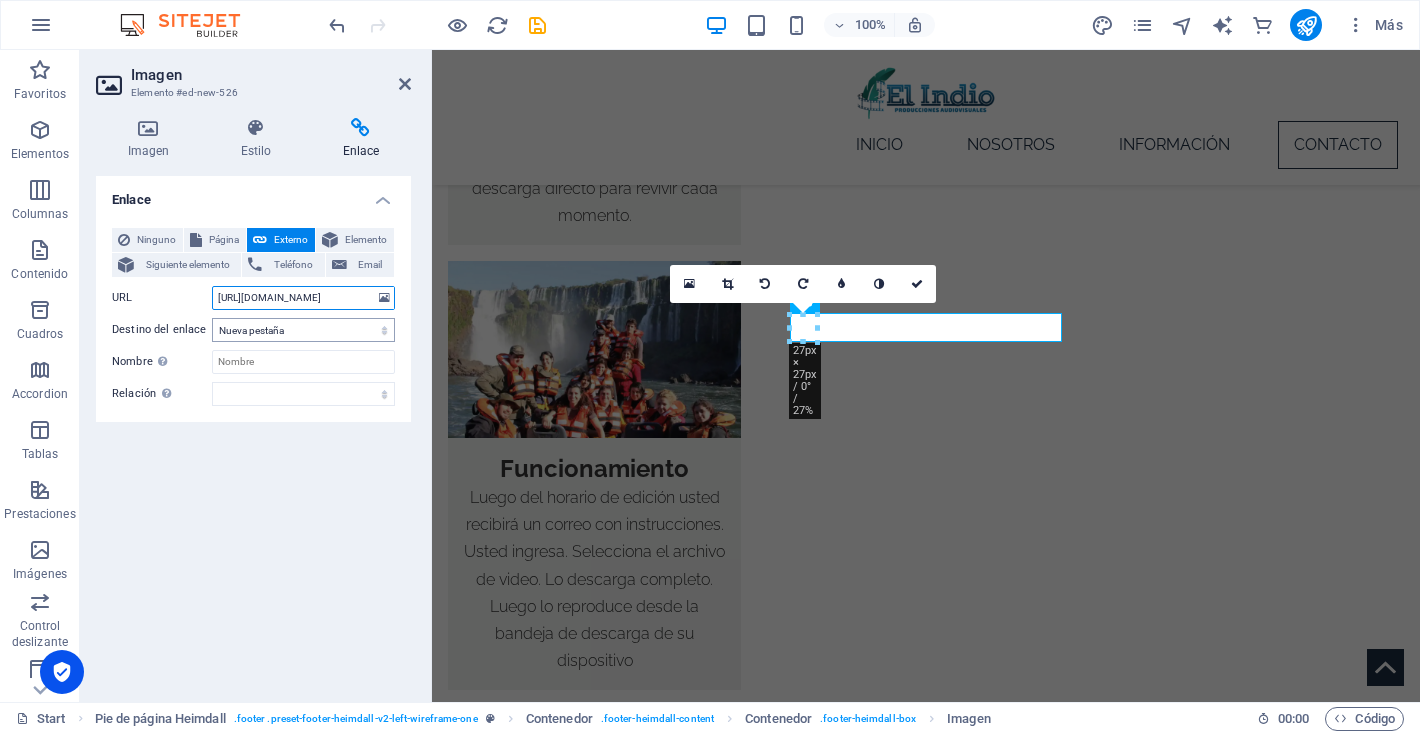 type on "[URL][DOMAIN_NAME]" 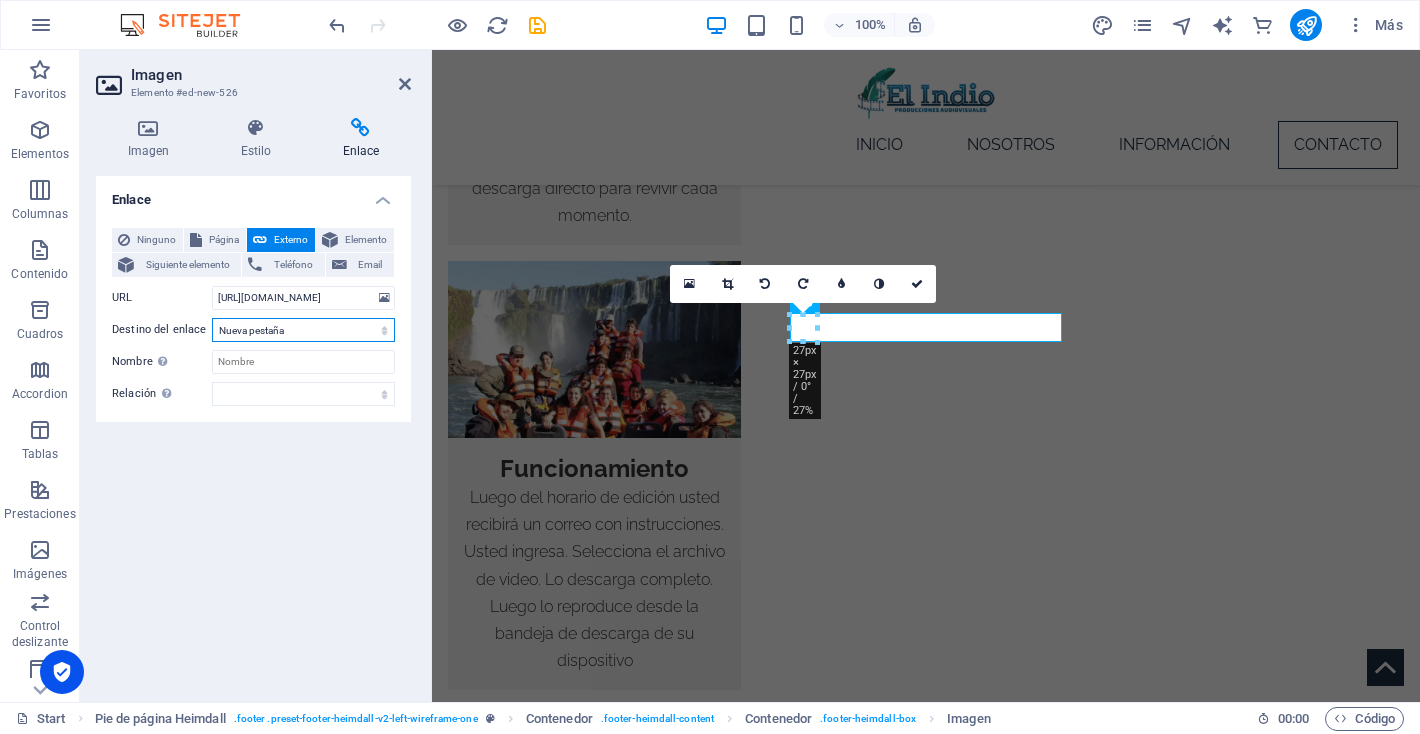 click on "Nueva pestaña Misma pestaña Superposición" at bounding box center (303, 330) 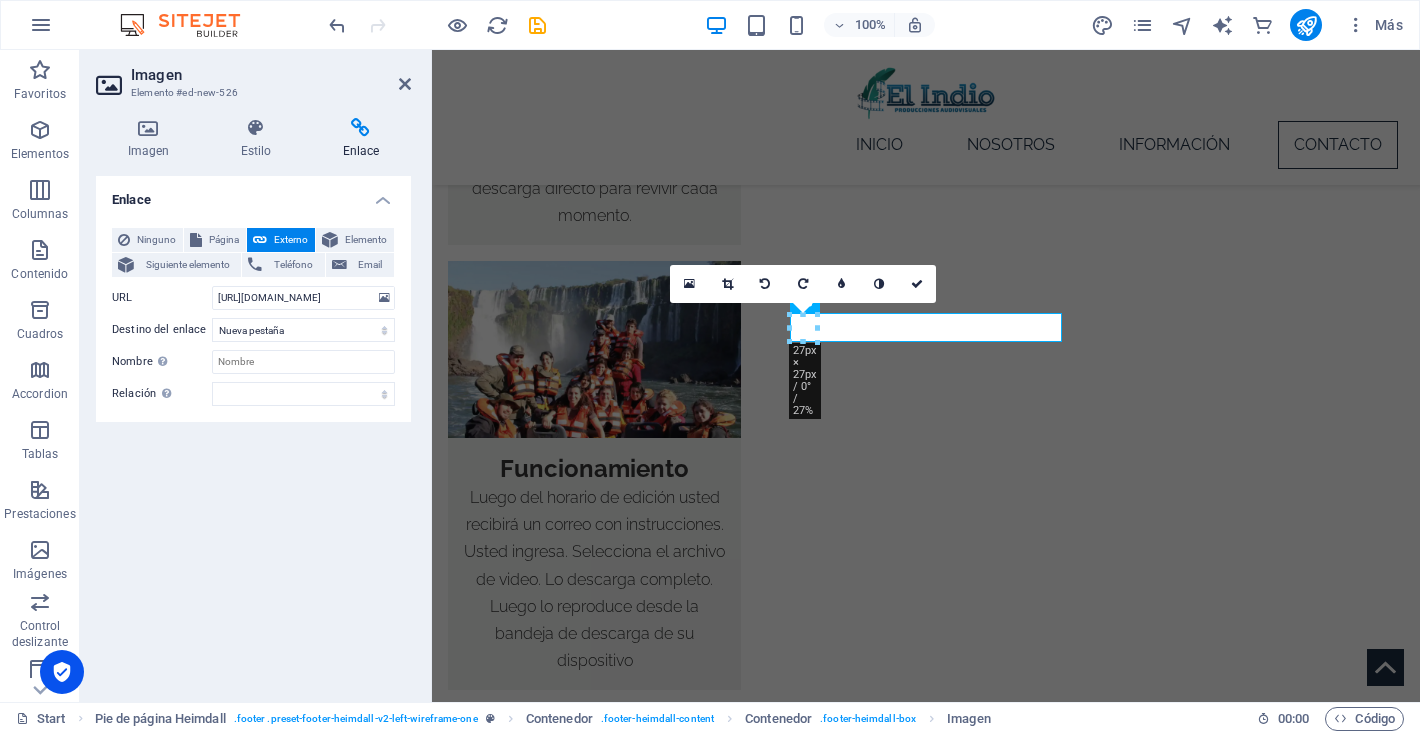 click on "Enlace Ninguno Página Externo Elemento Siguiente elemento Teléfono Email Página Start Subpage Legal Notice Privacy Start Start Start Start Elemento
URL [URL][DOMAIN_NAME] Teléfono Email Destino del enlace Nueva pestaña Misma pestaña Superposición Nombre Una descripción adicional del enlace no debería ser igual al texto del enlace. El título suele mostrarse como un texto de información cuando se mueve el ratón por encima del elemento. Déjalo en blanco en caso de dudas. Relación Define la  relación de este enlace con el destino del enlace . Por ejemplo, el valor "nofollow" indica a los buscadores que no sigan al enlace. Puede dejarse vacío. alternativo autor marcador externo ayuda licencia siguiente nofollow noreferrer noopener ant buscar etiqueta" at bounding box center [253, 431] 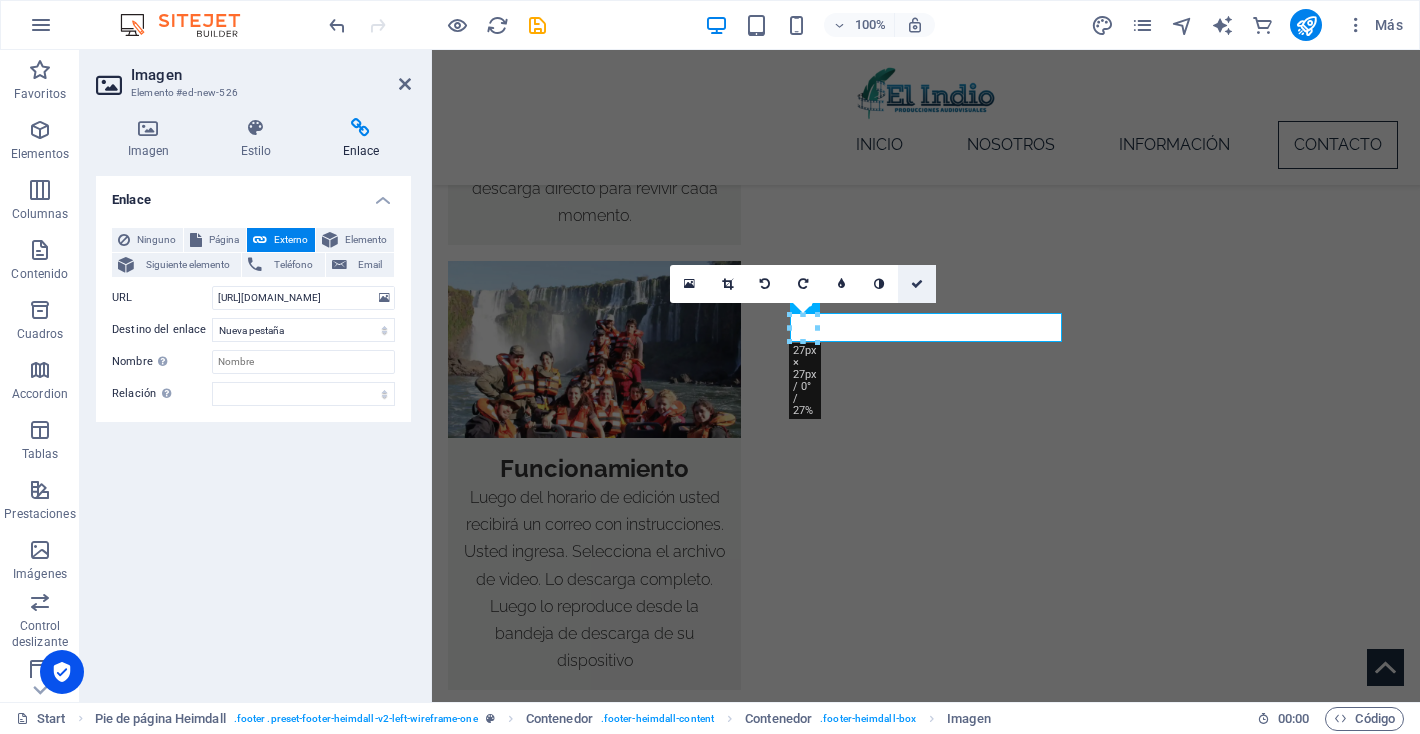click at bounding box center [917, 284] 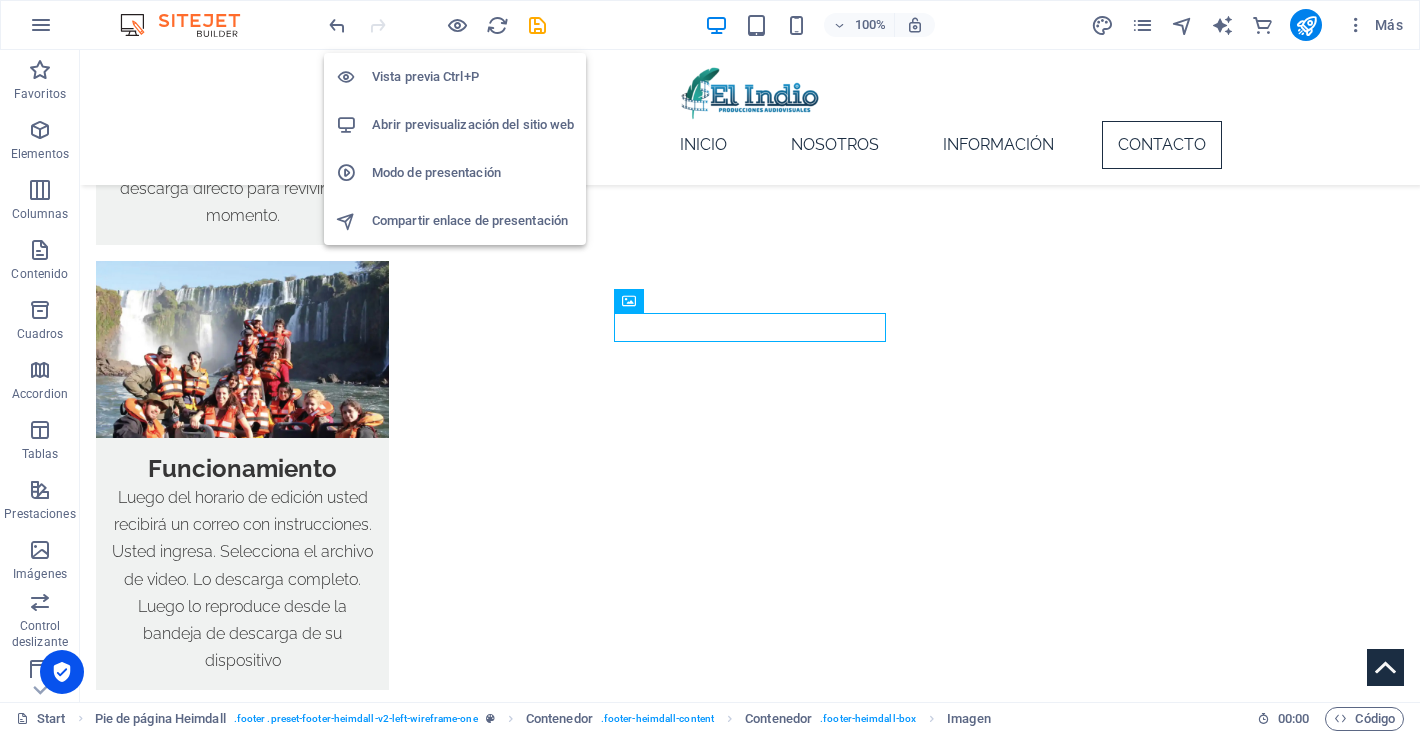 click on "Vista previa Ctrl+P" at bounding box center [473, 77] 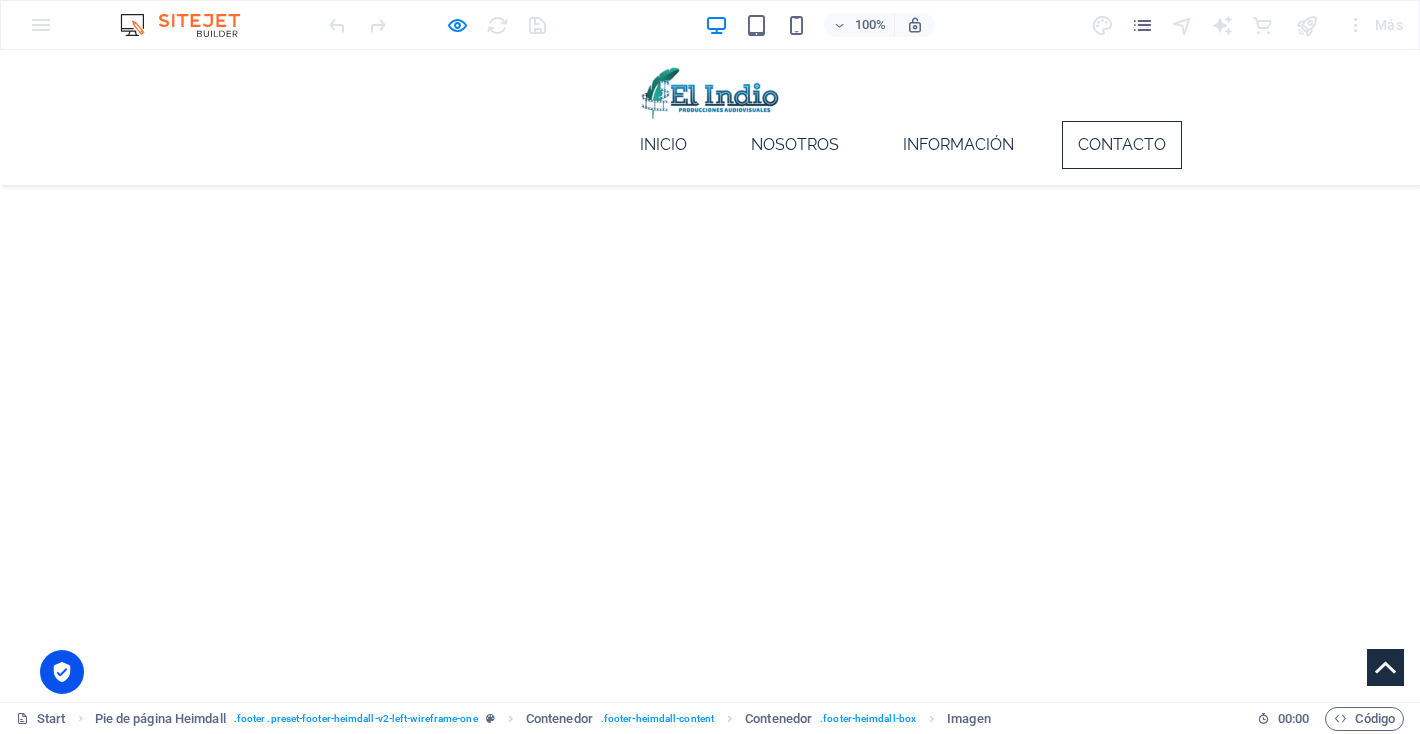 click at bounding box center (45, 1728) 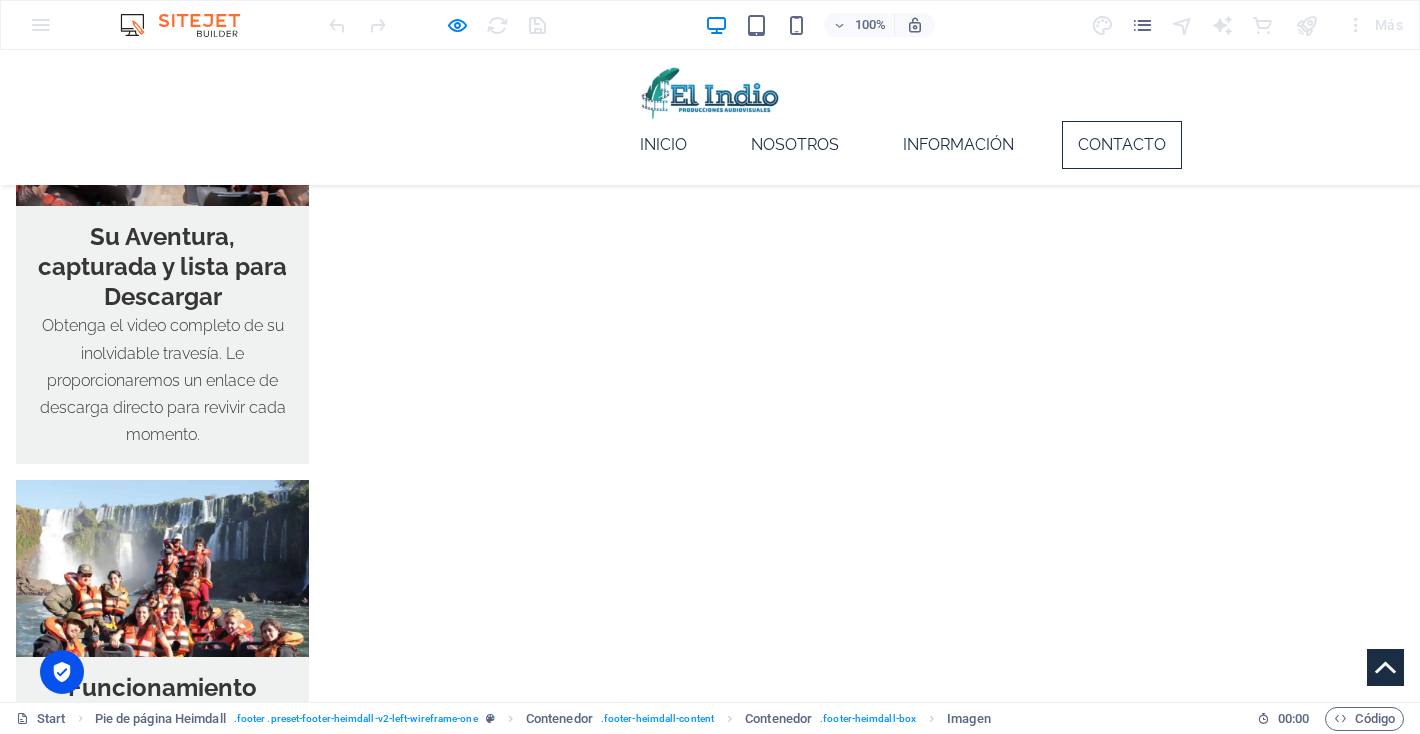 scroll, scrollTop: 1765, scrollLeft: 0, axis: vertical 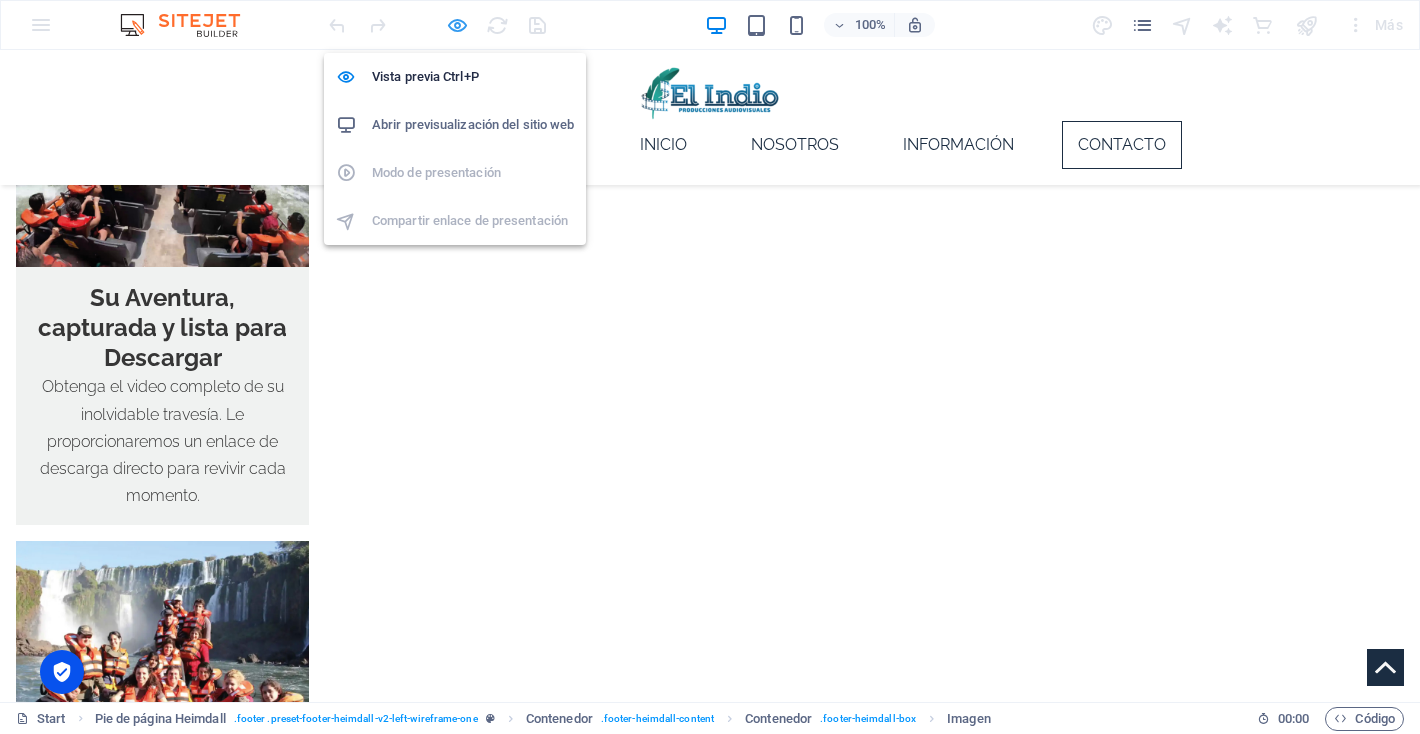 click at bounding box center [457, 25] 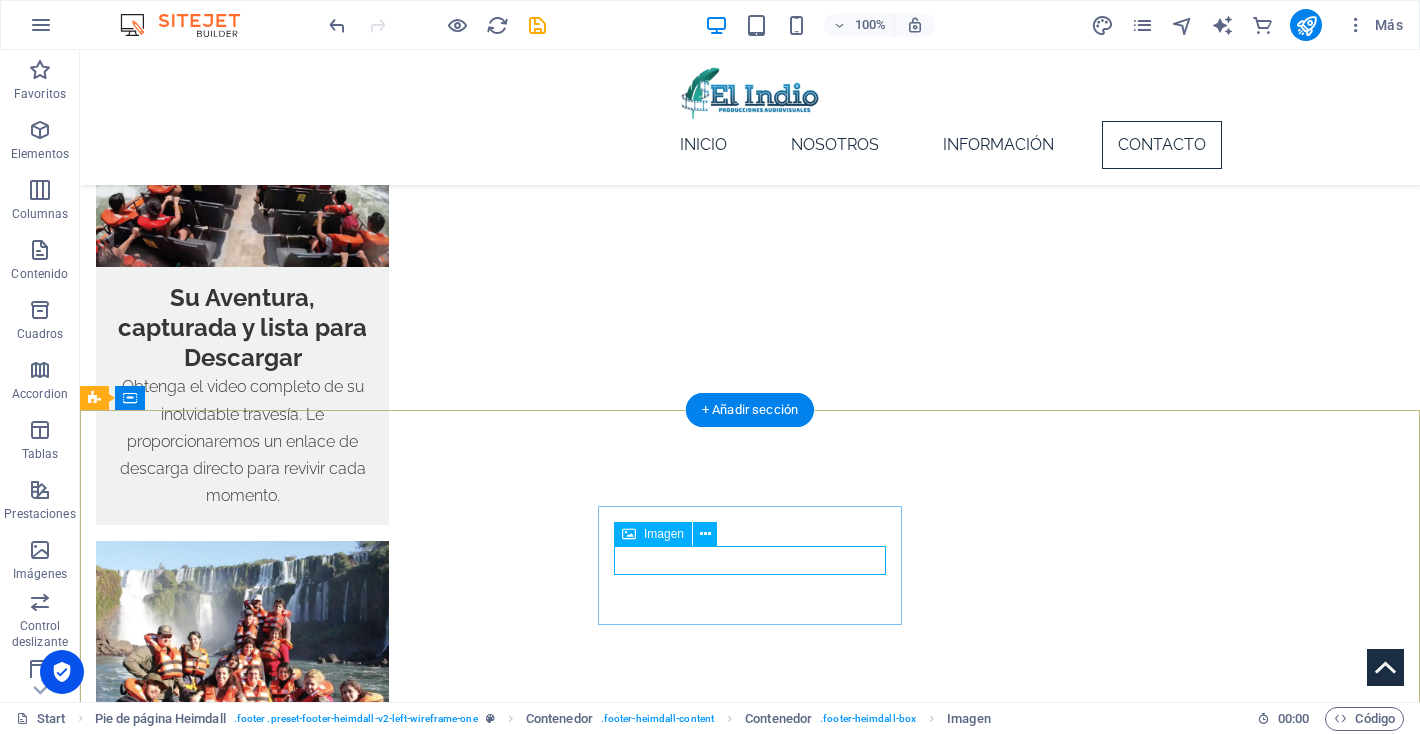 scroll, scrollTop: 1846, scrollLeft: 0, axis: vertical 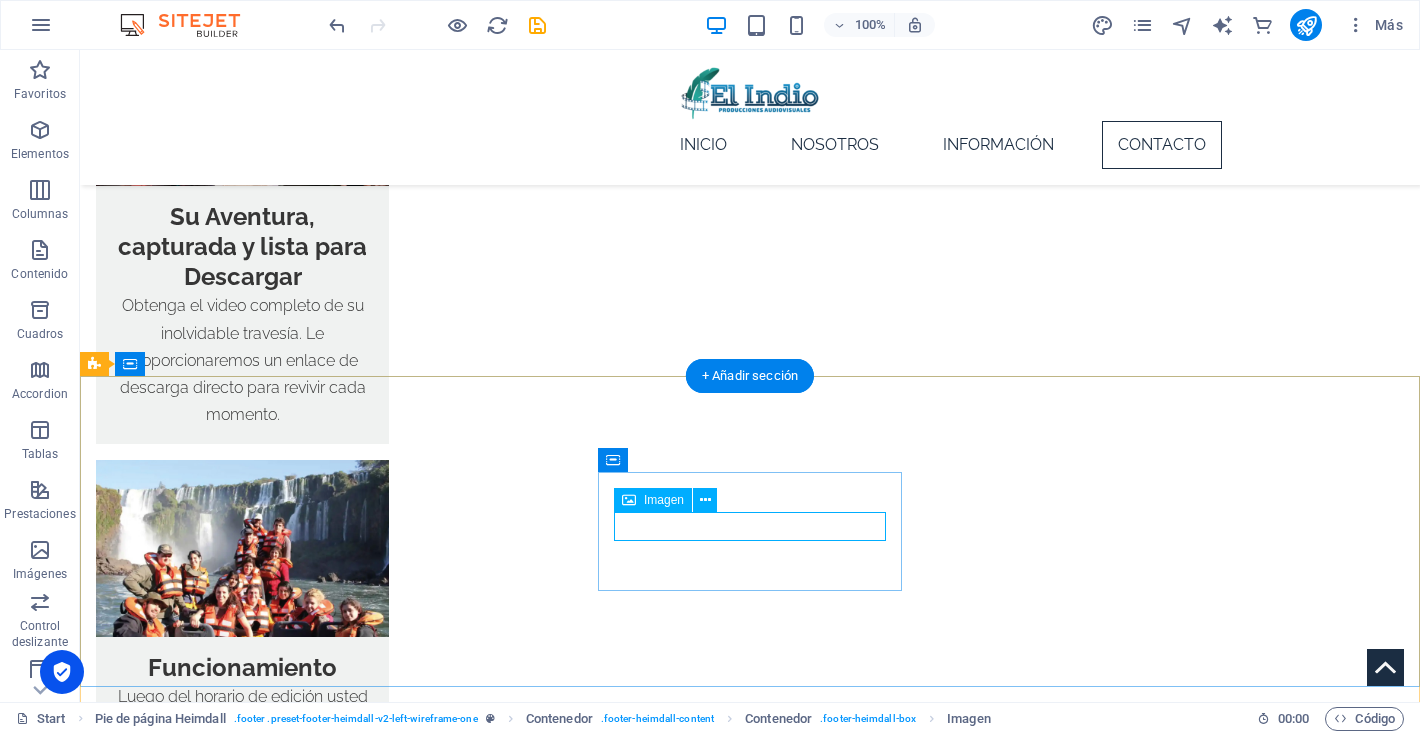 click at bounding box center (248, 2037) 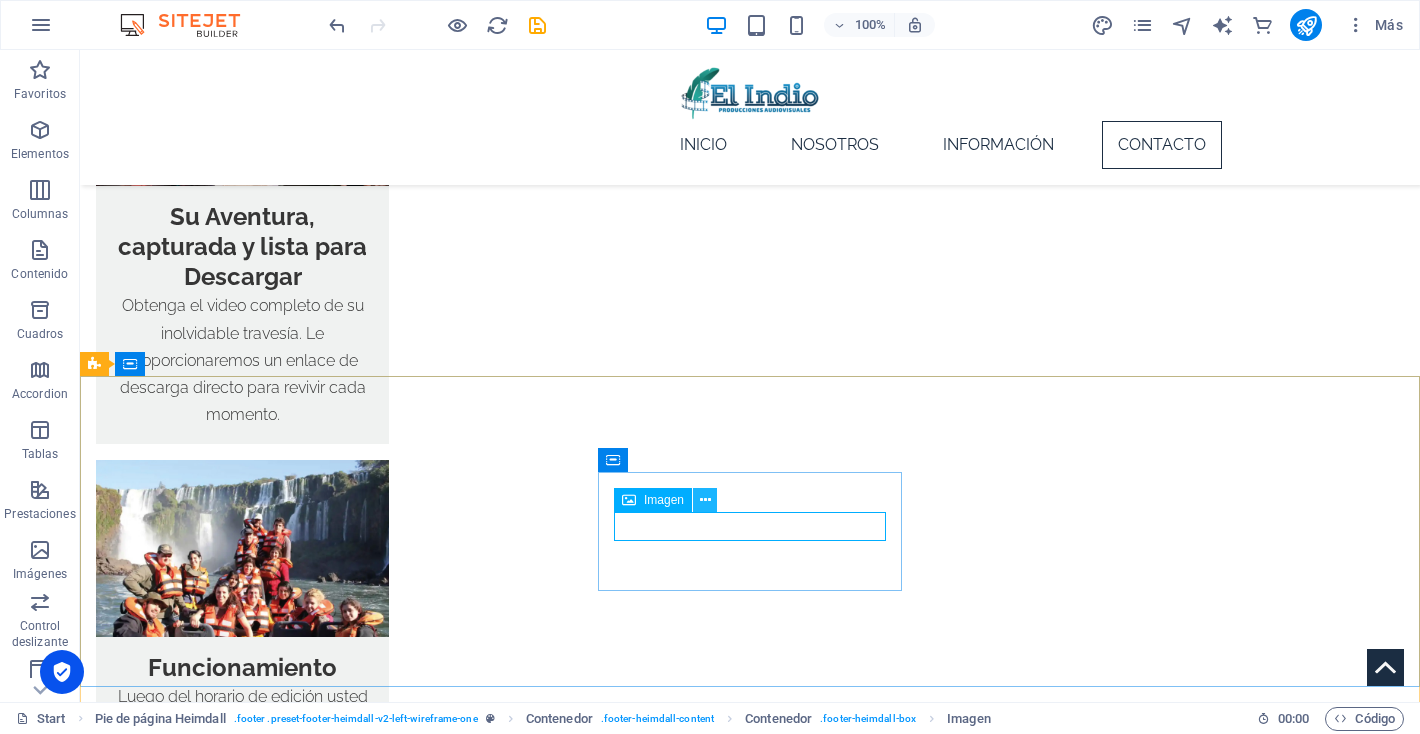 click at bounding box center [705, 500] 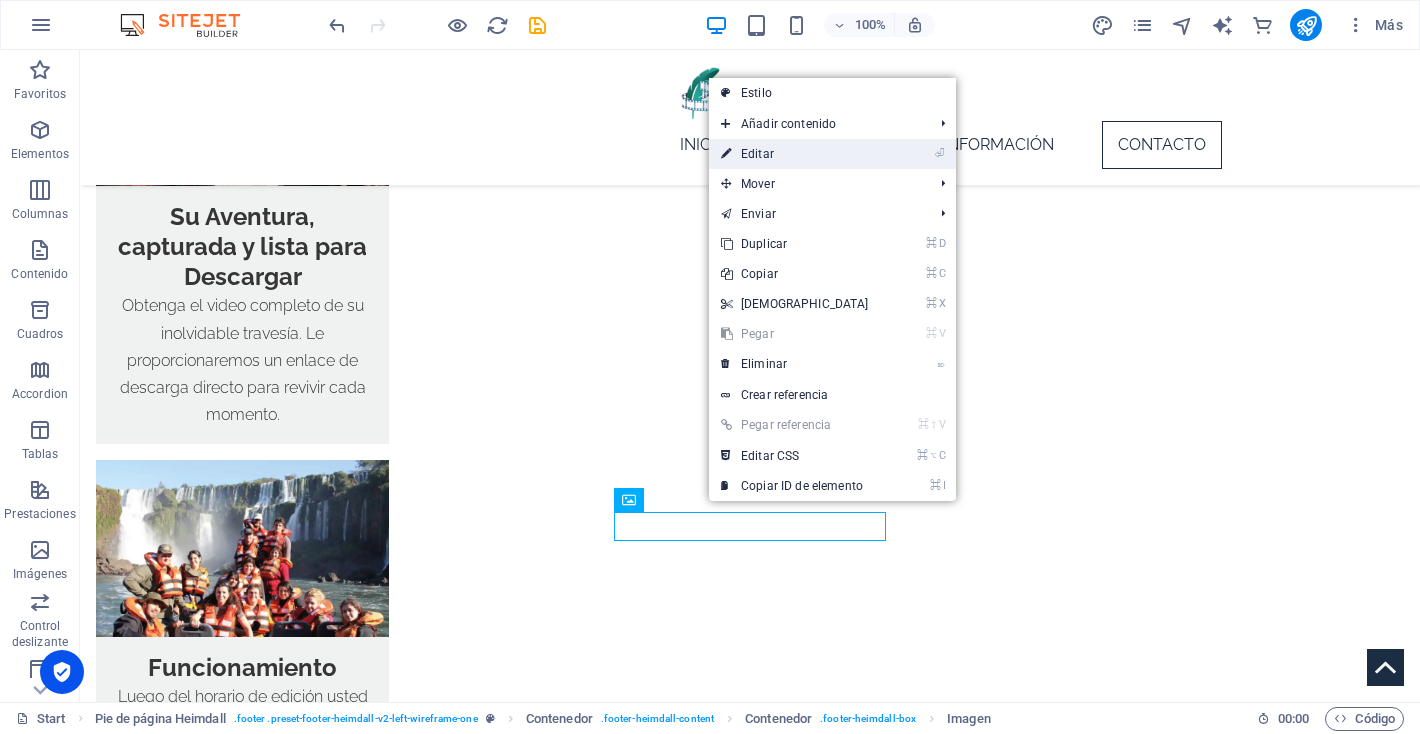 click on "⏎  Editar" at bounding box center (795, 154) 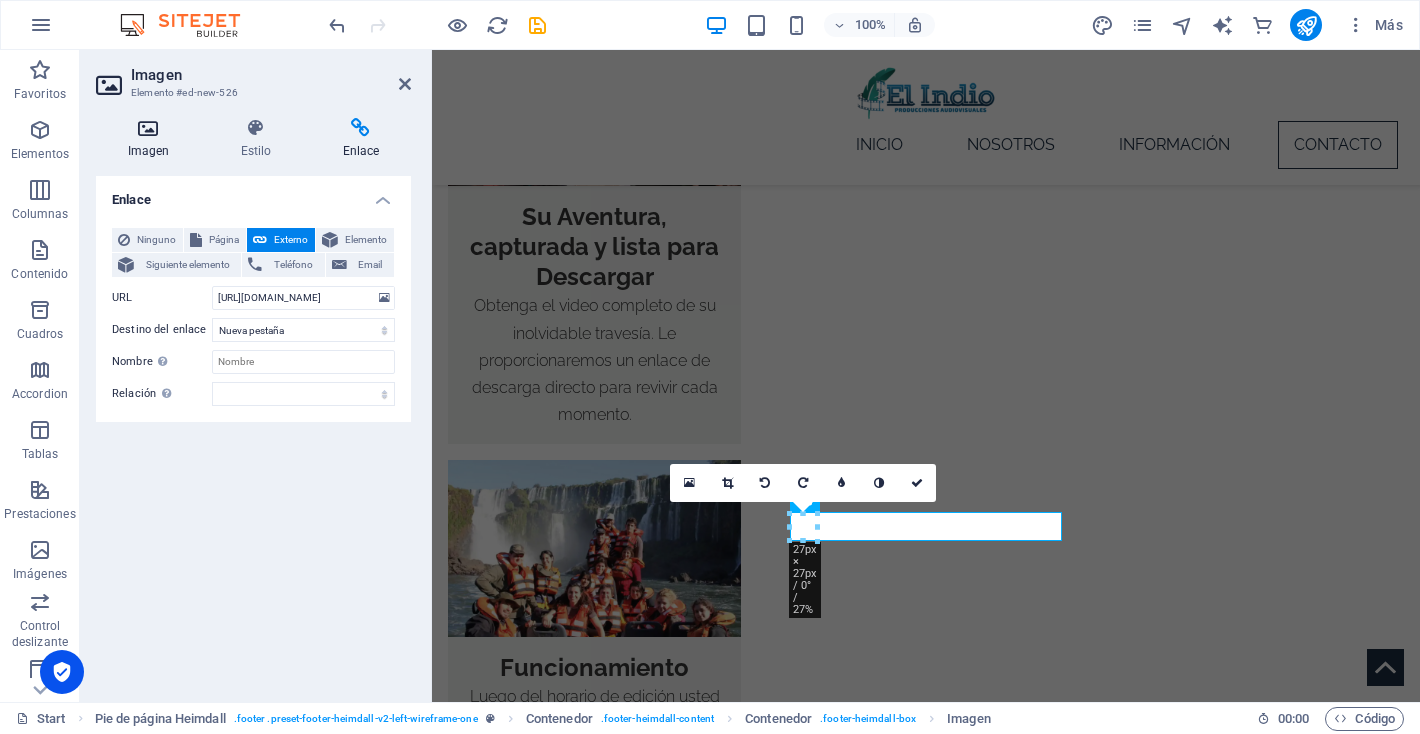 click on "Imagen" at bounding box center (152, 139) 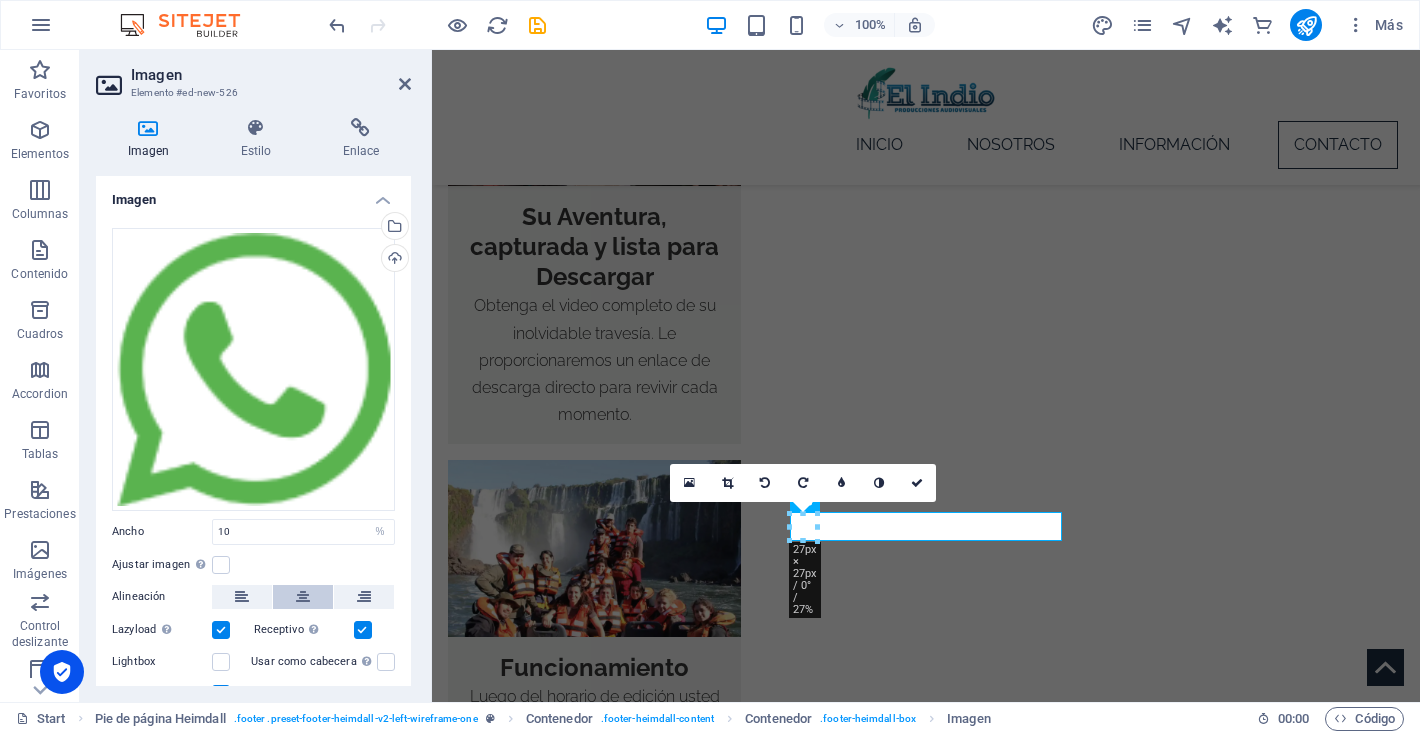 click at bounding box center [303, 597] 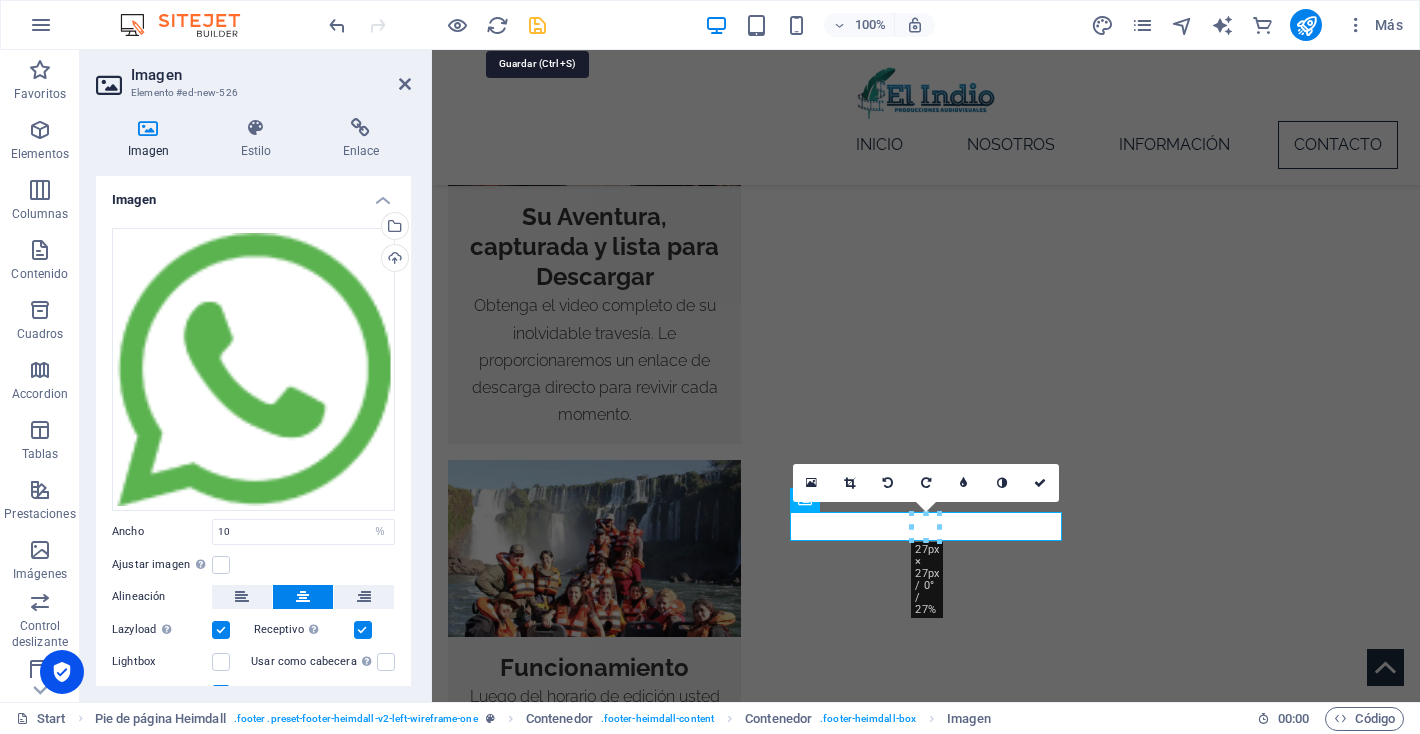 click at bounding box center (537, 25) 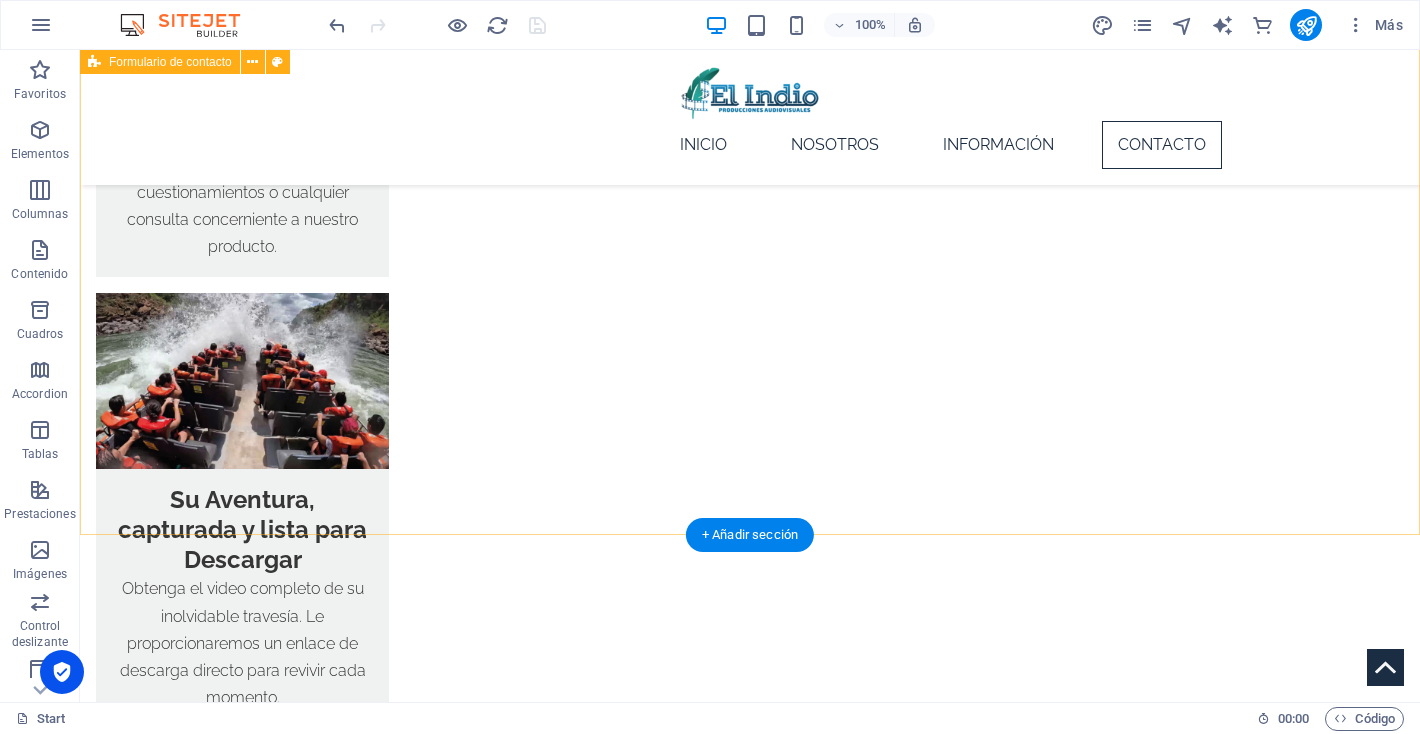 scroll, scrollTop: 1522, scrollLeft: 0, axis: vertical 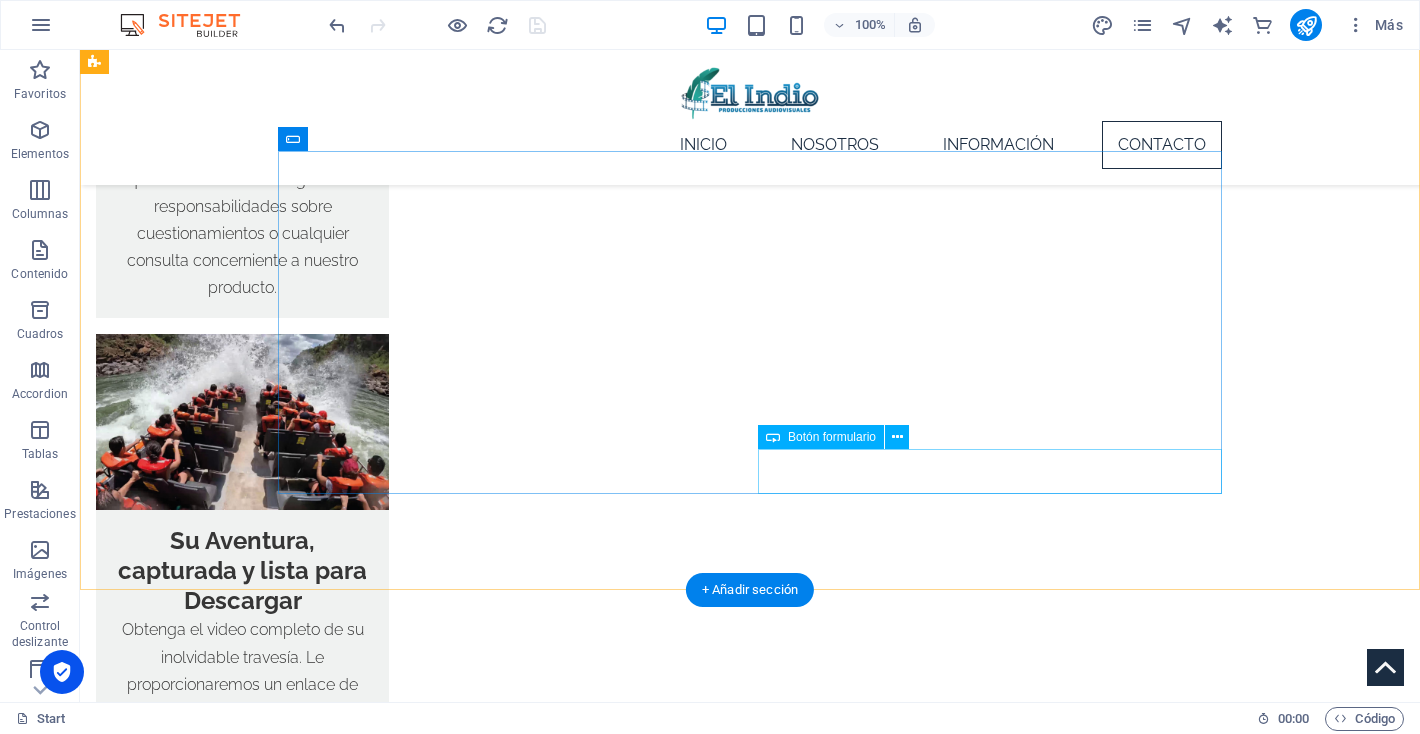 click on "Enviar" at bounding box center [990, 1804] 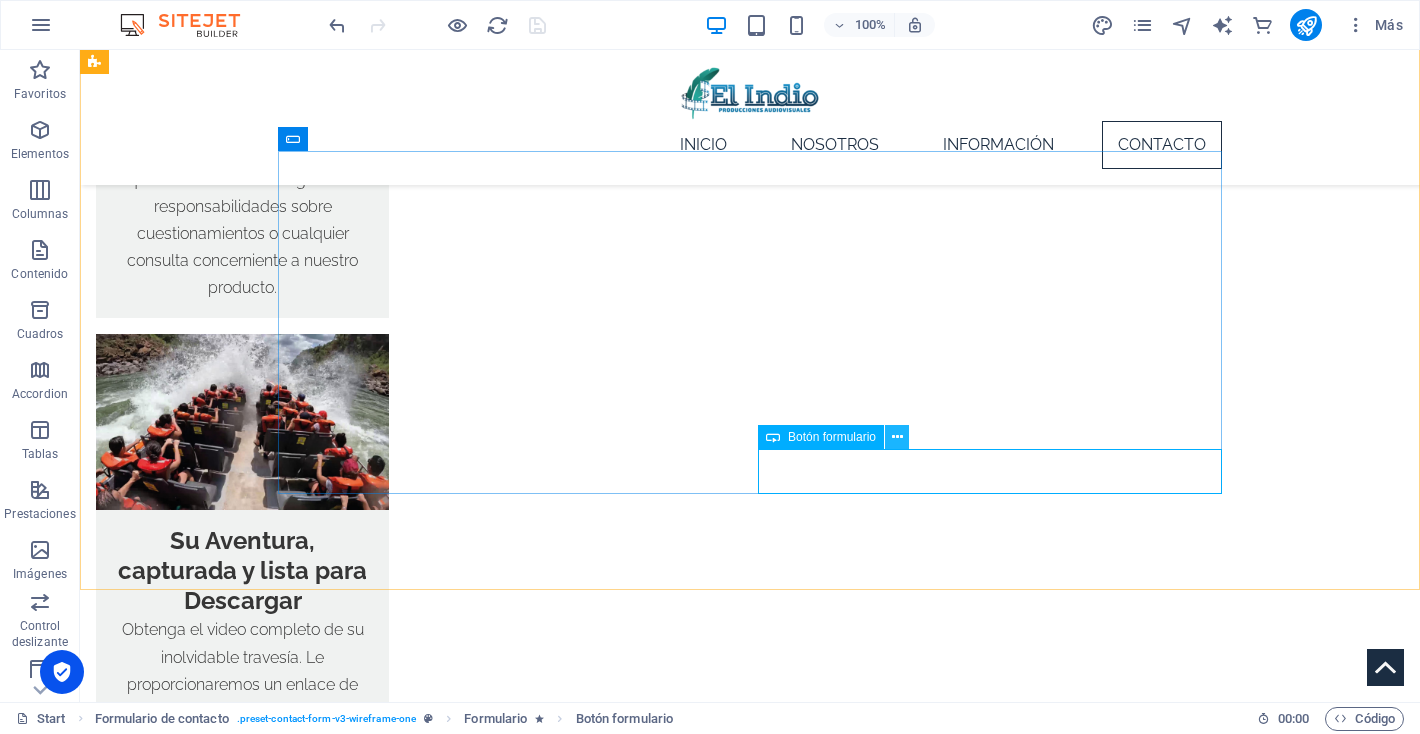 click at bounding box center (897, 437) 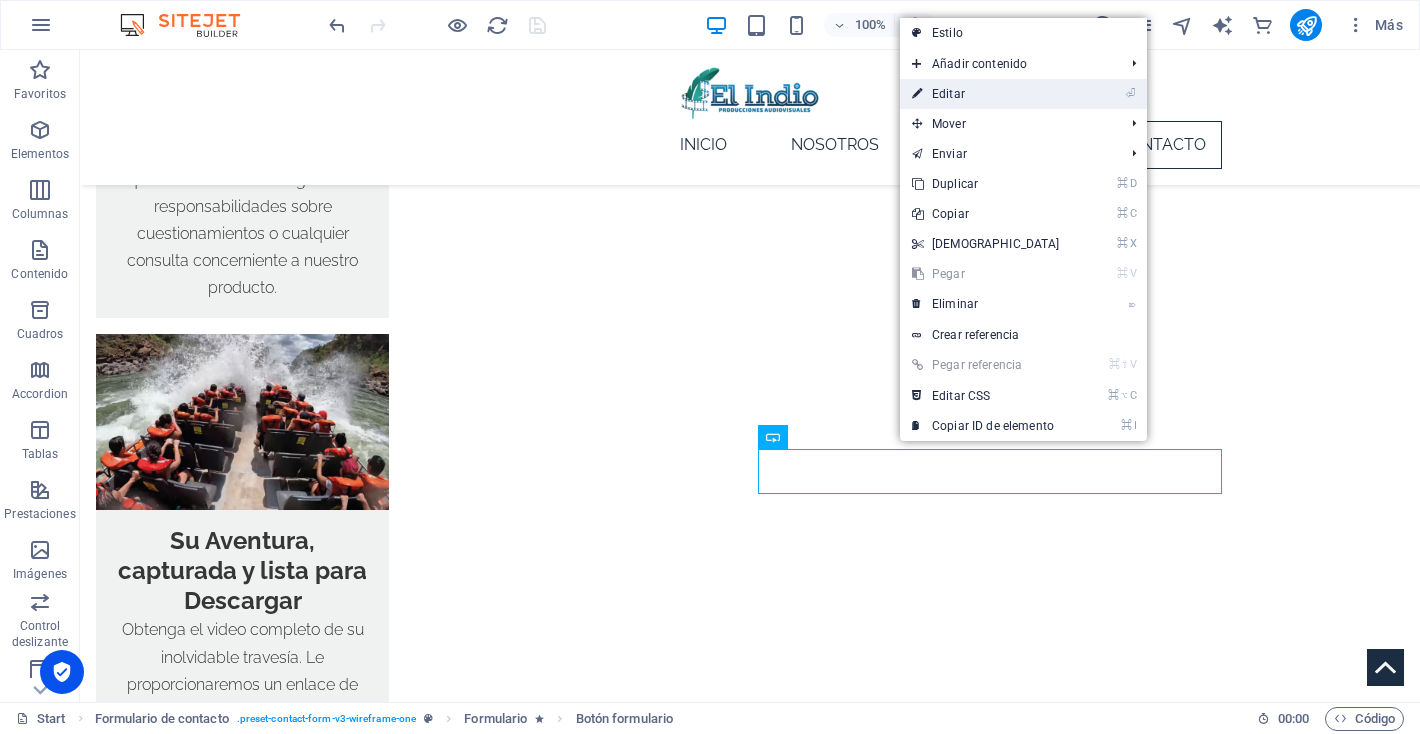 click on "⏎  Editar" at bounding box center [986, 94] 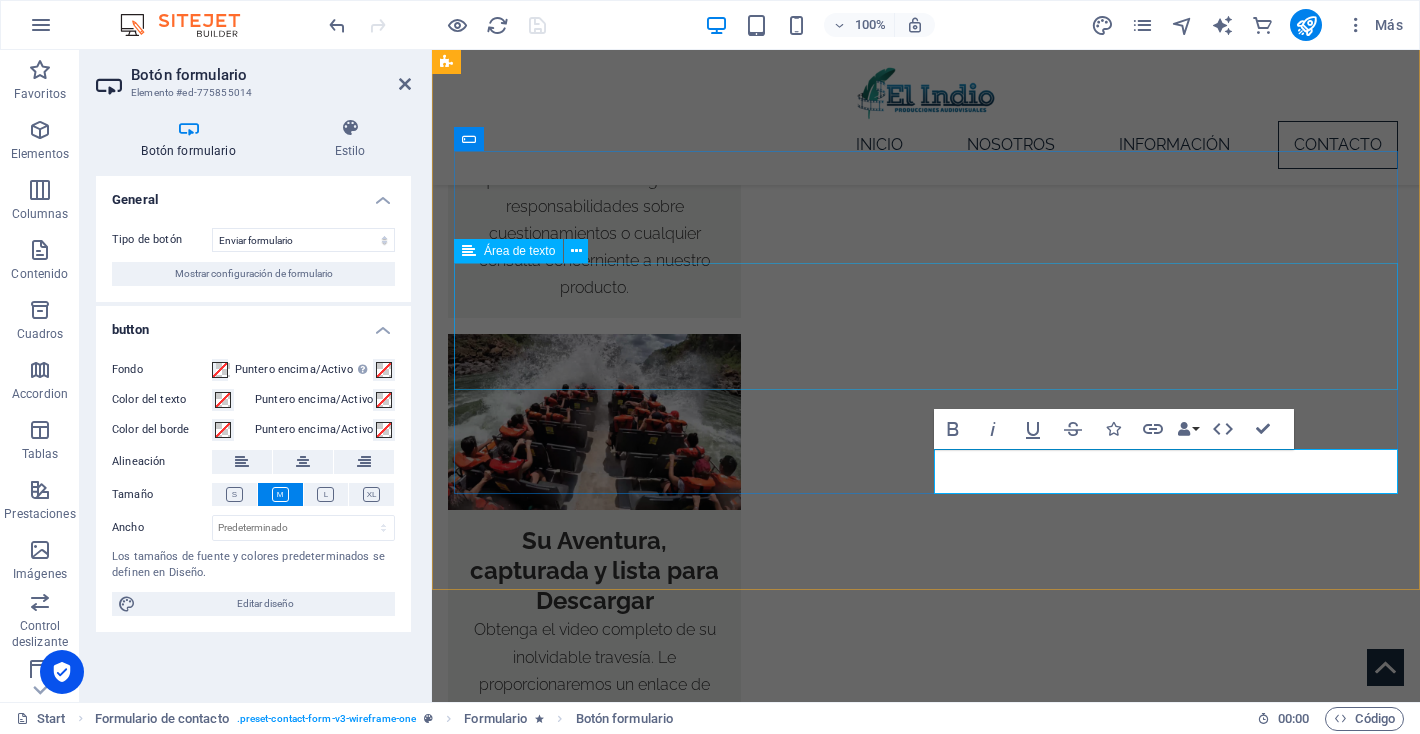 click at bounding box center (926, 1655) 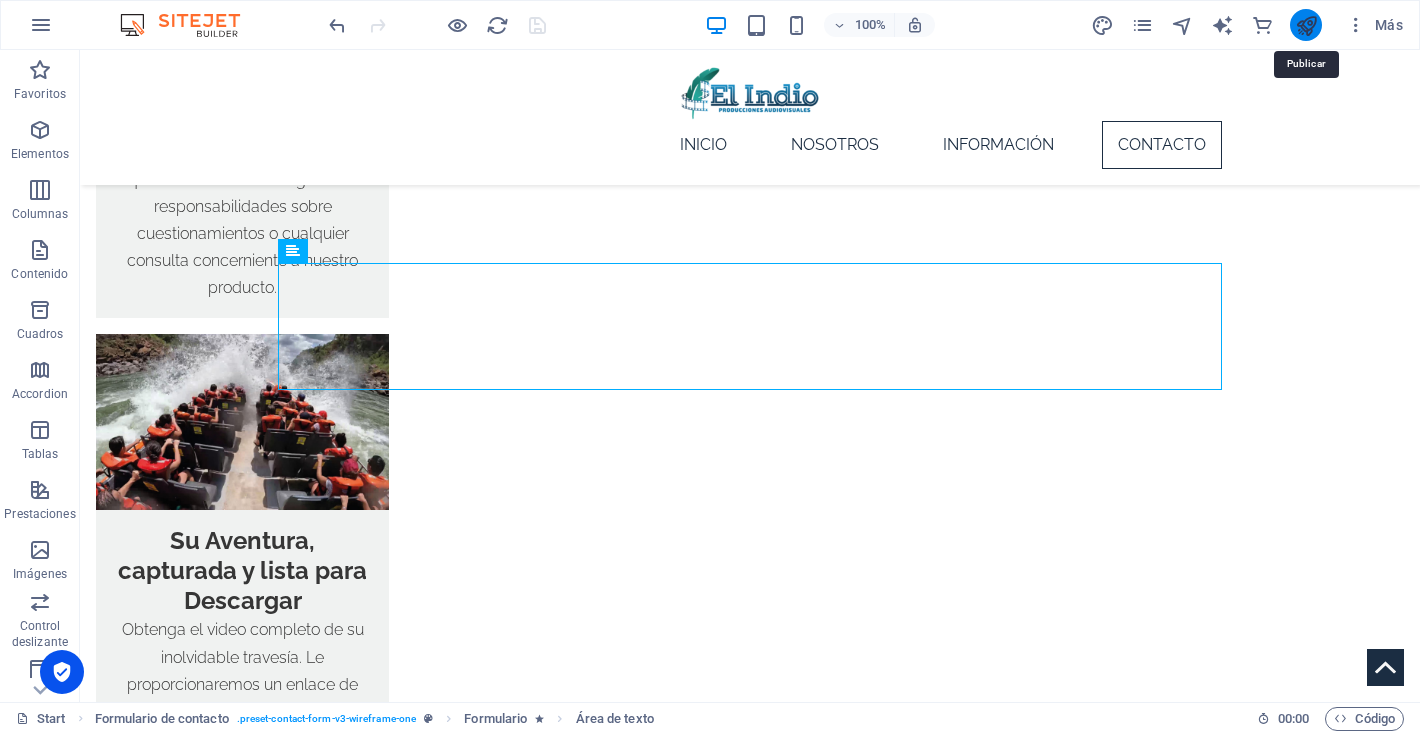 click at bounding box center [1306, 25] 